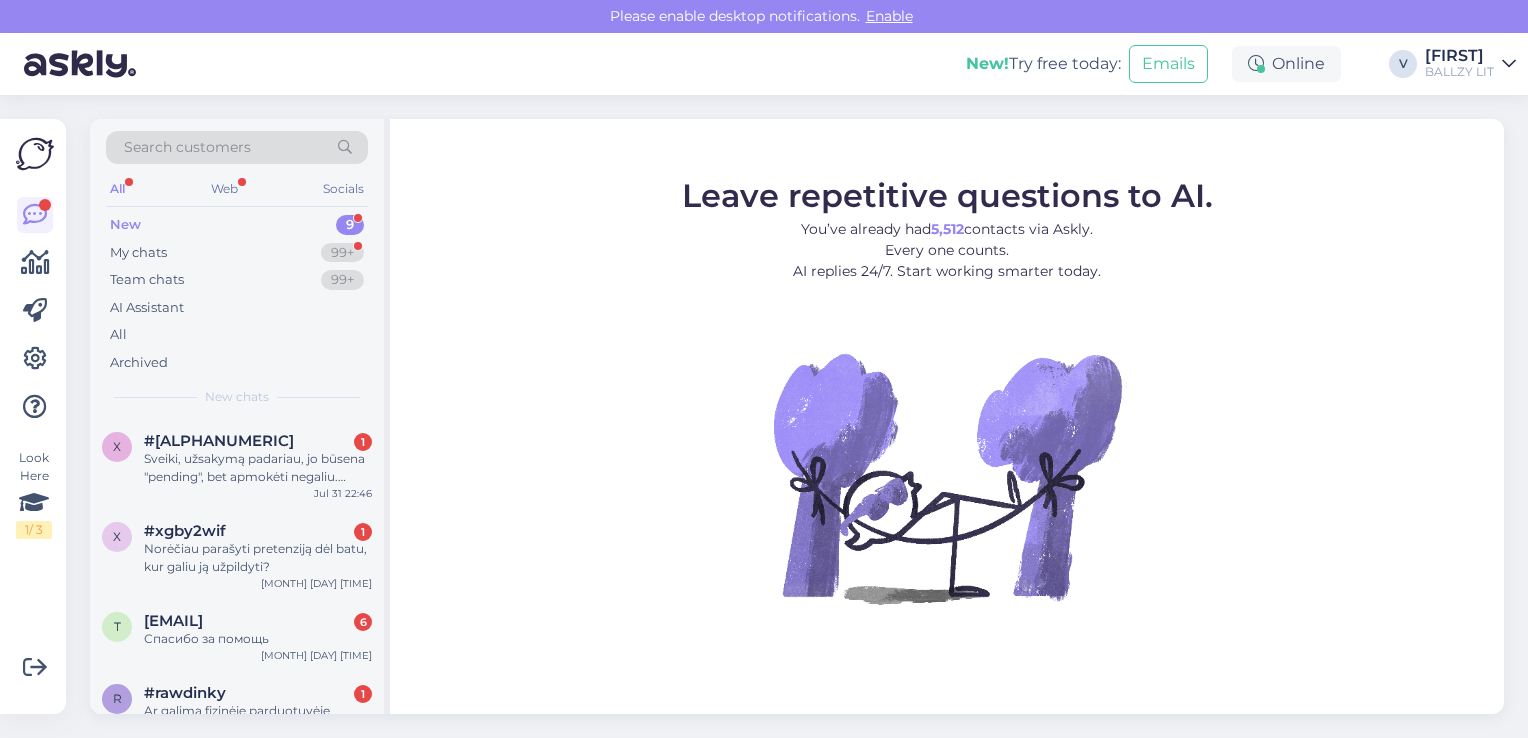 scroll, scrollTop: 0, scrollLeft: 0, axis: both 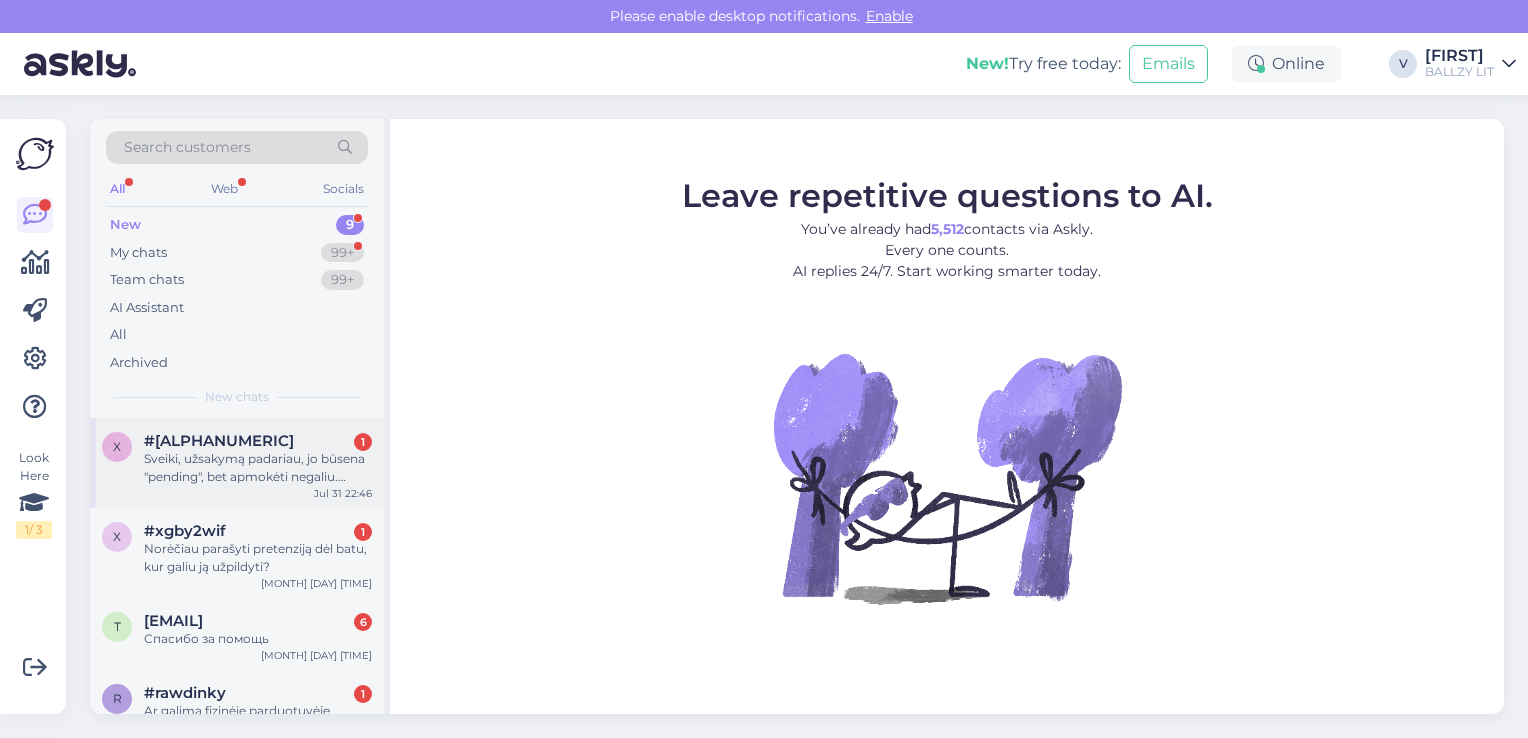 click on "Sveiki, užsakymą padariau, jo būsena "pending", bet apmokėti negaliu. Užsakymas # [ORDER_NUMBER]" at bounding box center [258, 468] 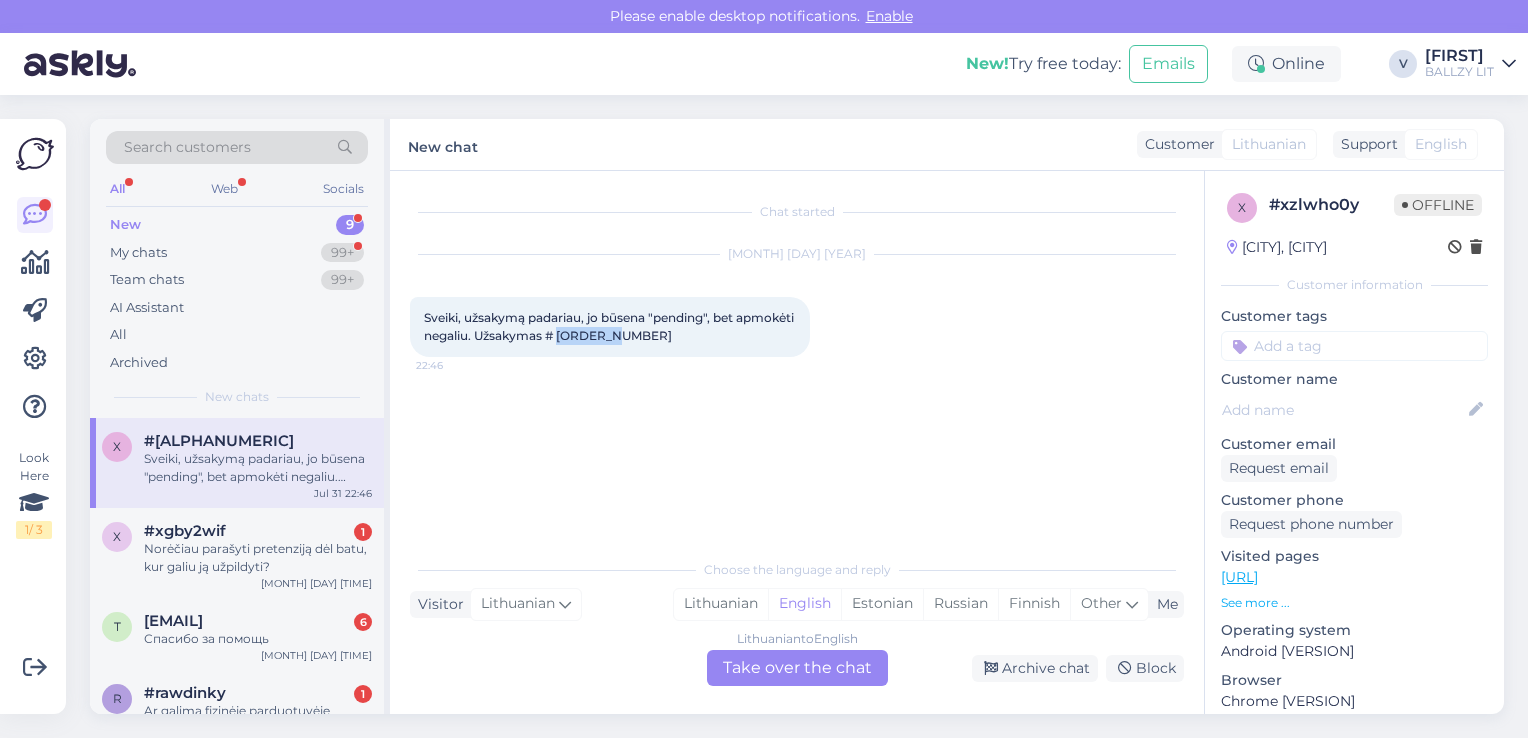 drag, startPoint x: 621, startPoint y: 332, endPoint x: 676, endPoint y: 334, distance: 55.03635 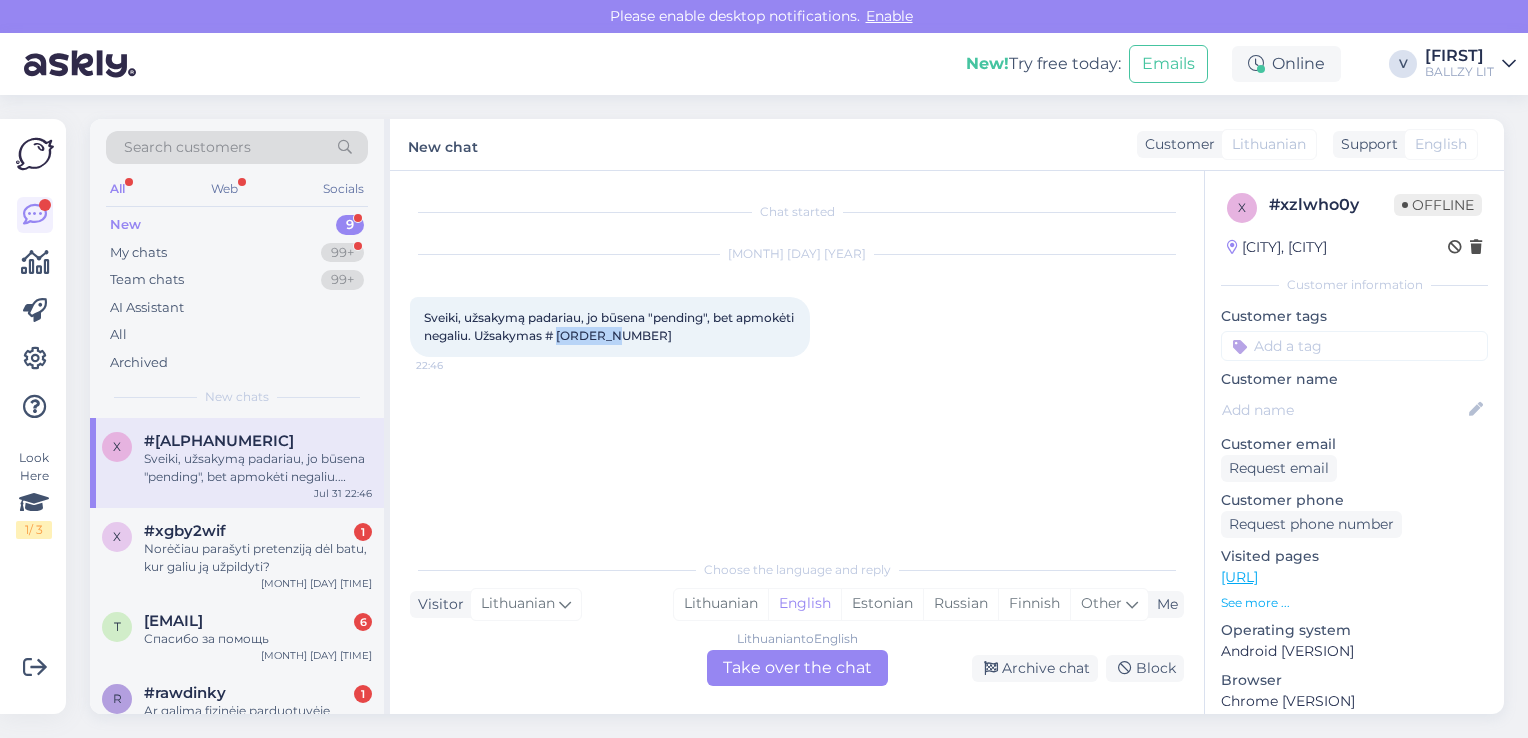 click on "Sveiki, užsakymą padariau, jo būsena "pending", bet apmokėti negaliu. Užsakymas # [ORDER_NUMBER]" at bounding box center (610, 326) 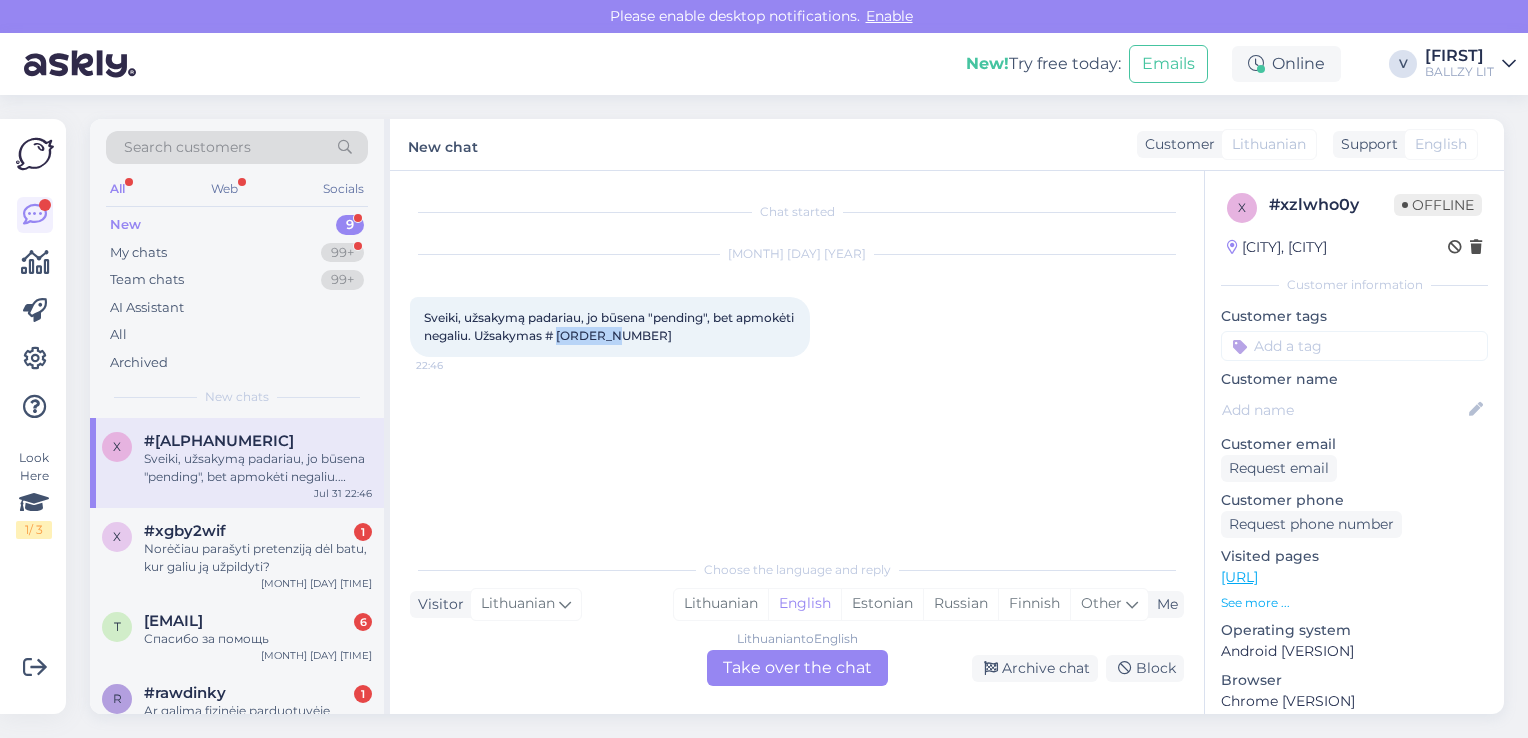 copy on "[NUMBER]" 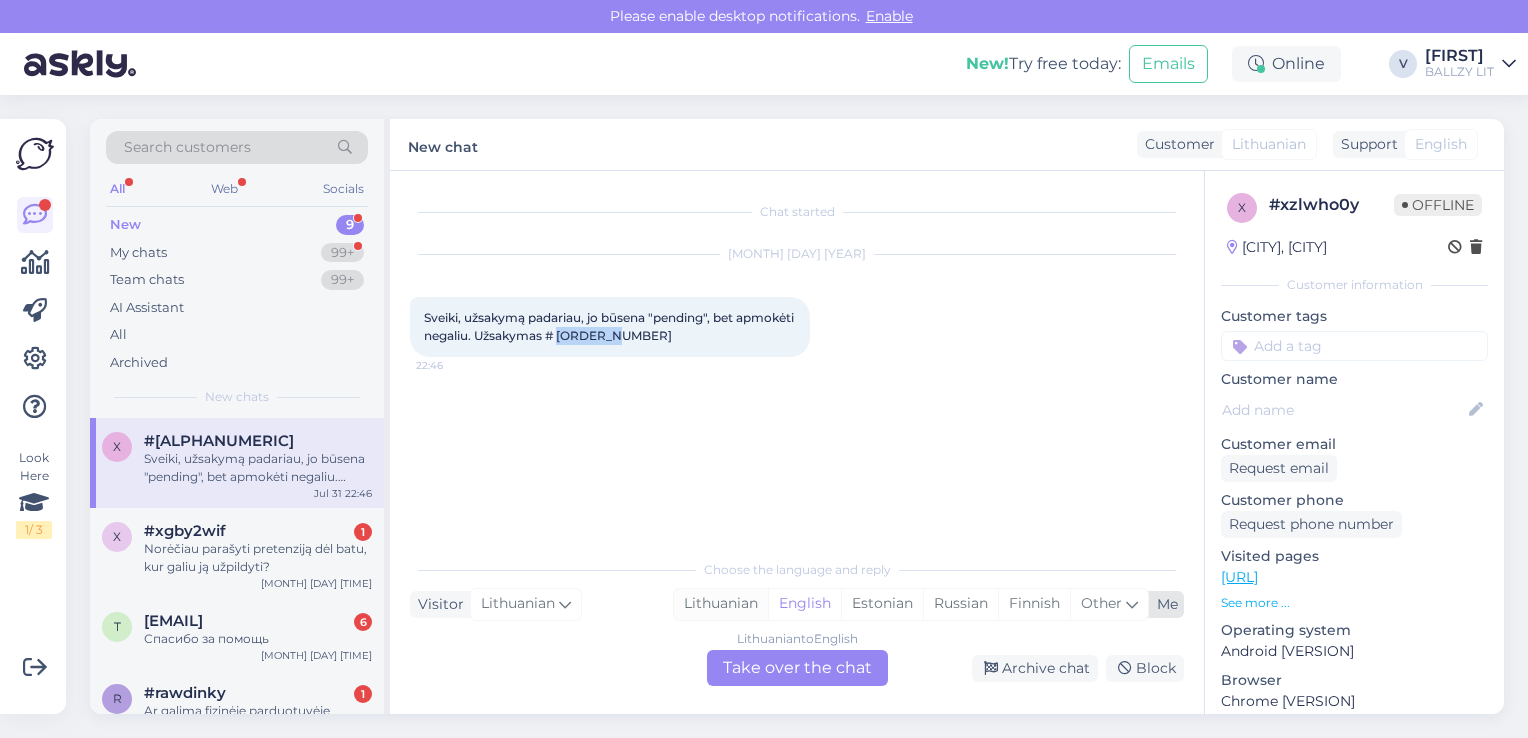 click on "Lithuanian" at bounding box center [721, 604] 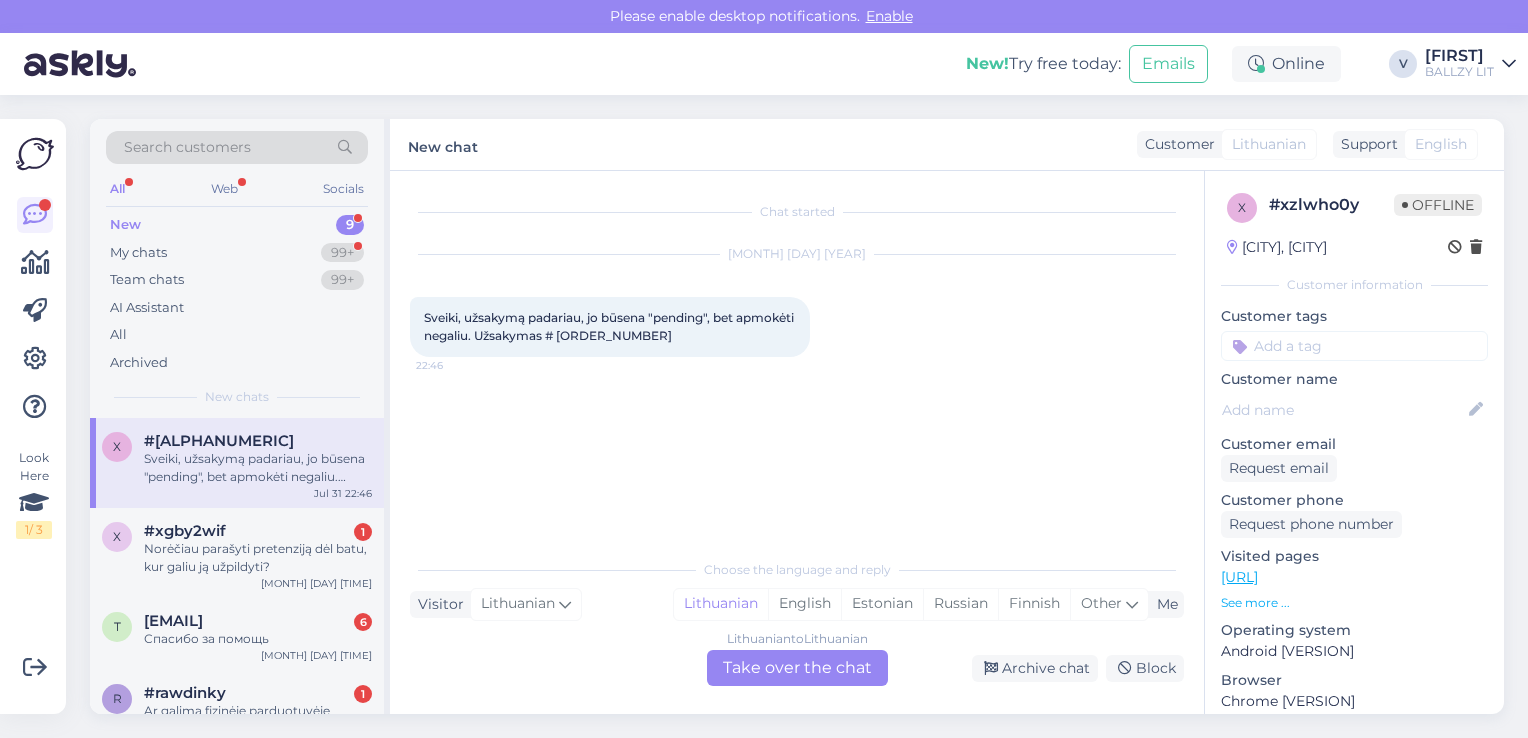 click on "Lithuanian  to  Lithuanian Take over the chat" at bounding box center [797, 668] 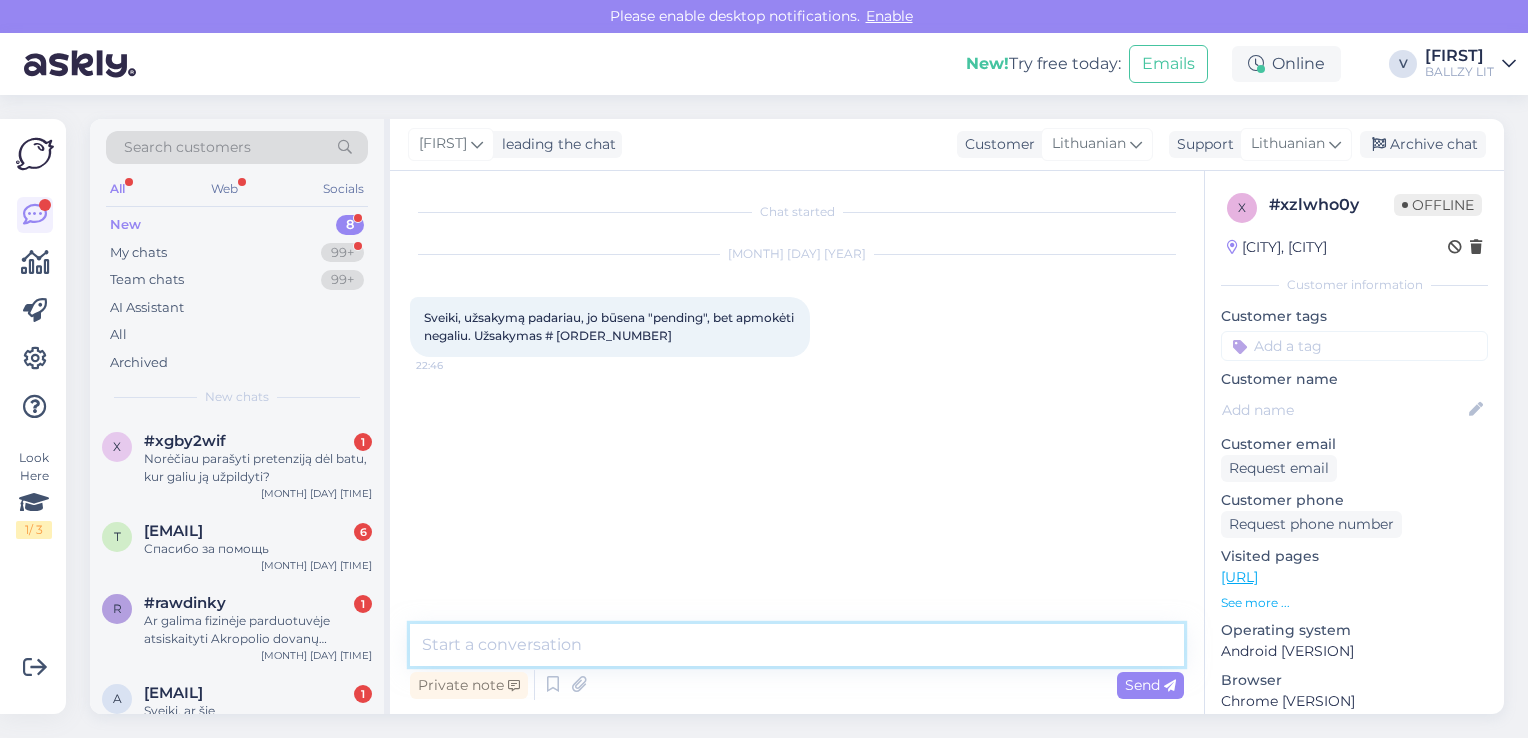 click at bounding box center (797, 645) 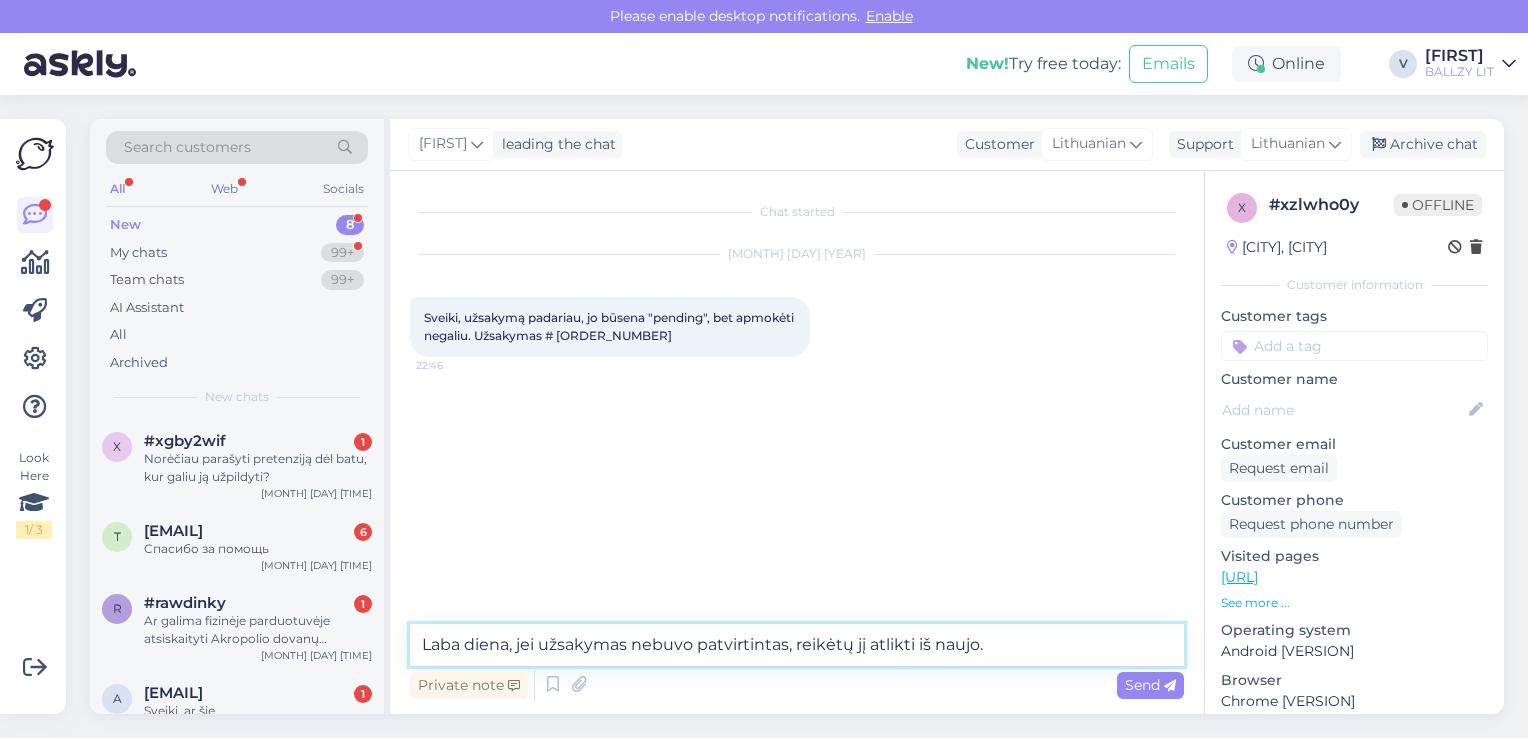 click on "Laba diena, jei užsakymas nebuvo patvirtintas, reikėtų jį atlikti iš naujo." at bounding box center (797, 645) 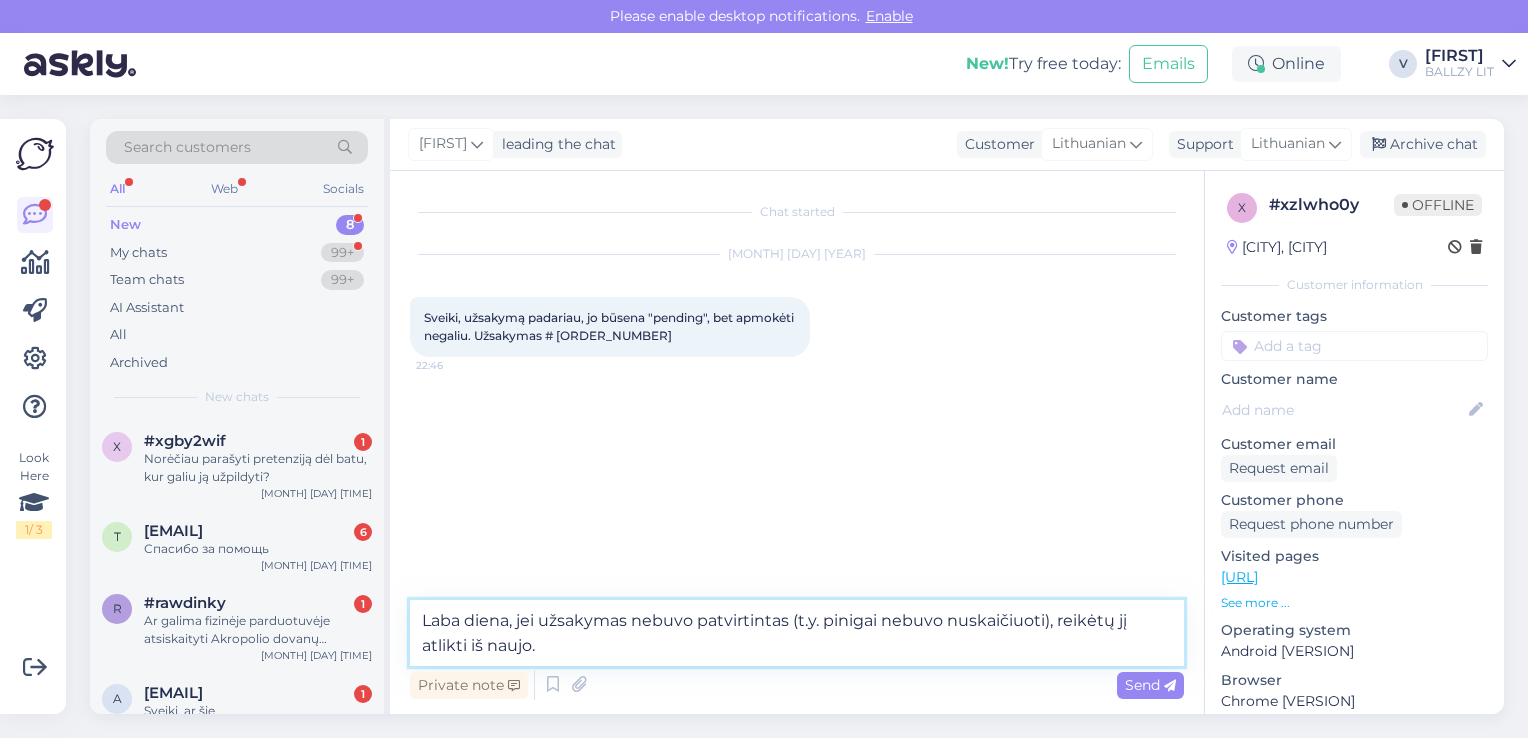 type on "Laba diena, jei užsakymas nebuvo patvirtintas (t.y. pinigai nebuvo nuskaičiuoti), reikėtų jį atlikti iš naujo." 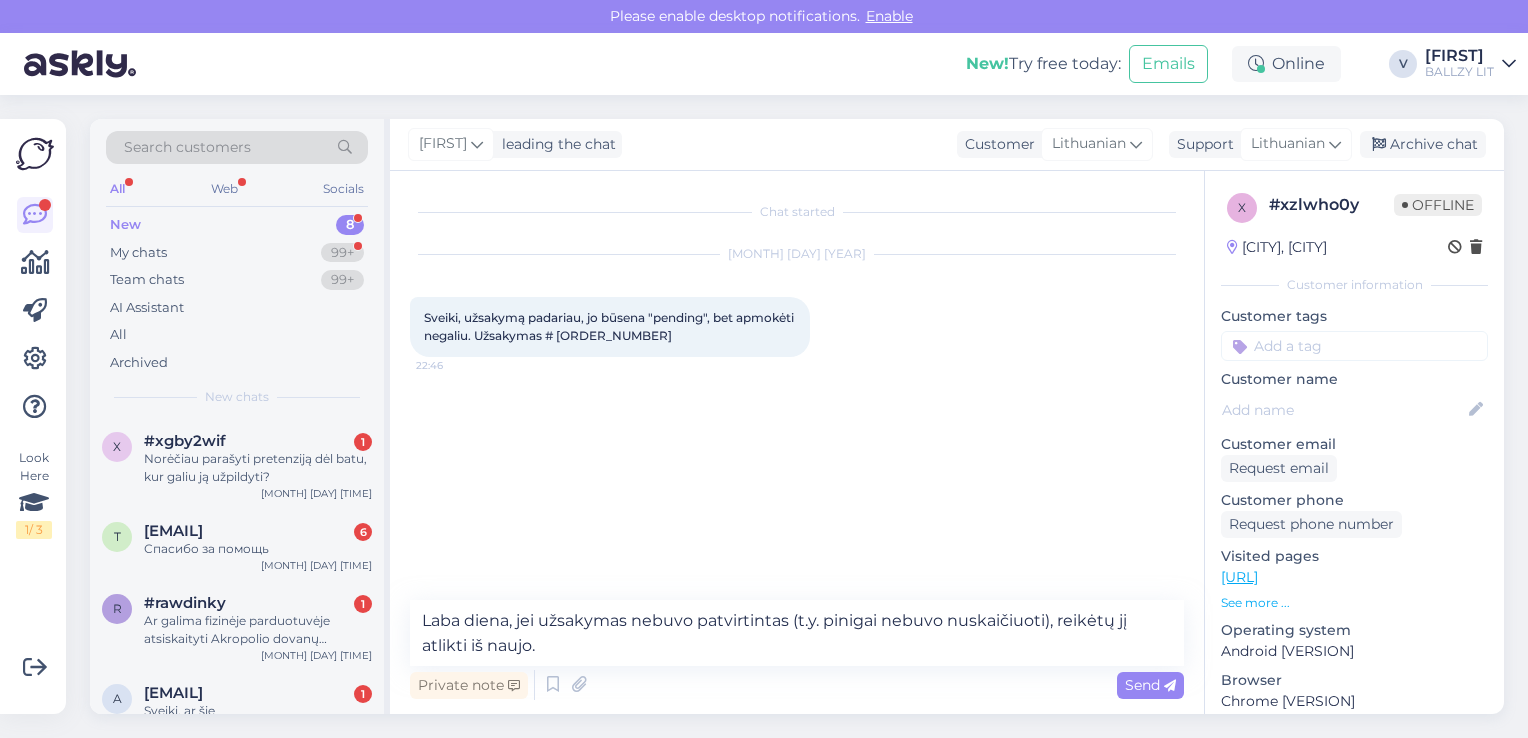 click on "Private note Send" at bounding box center [797, 685] 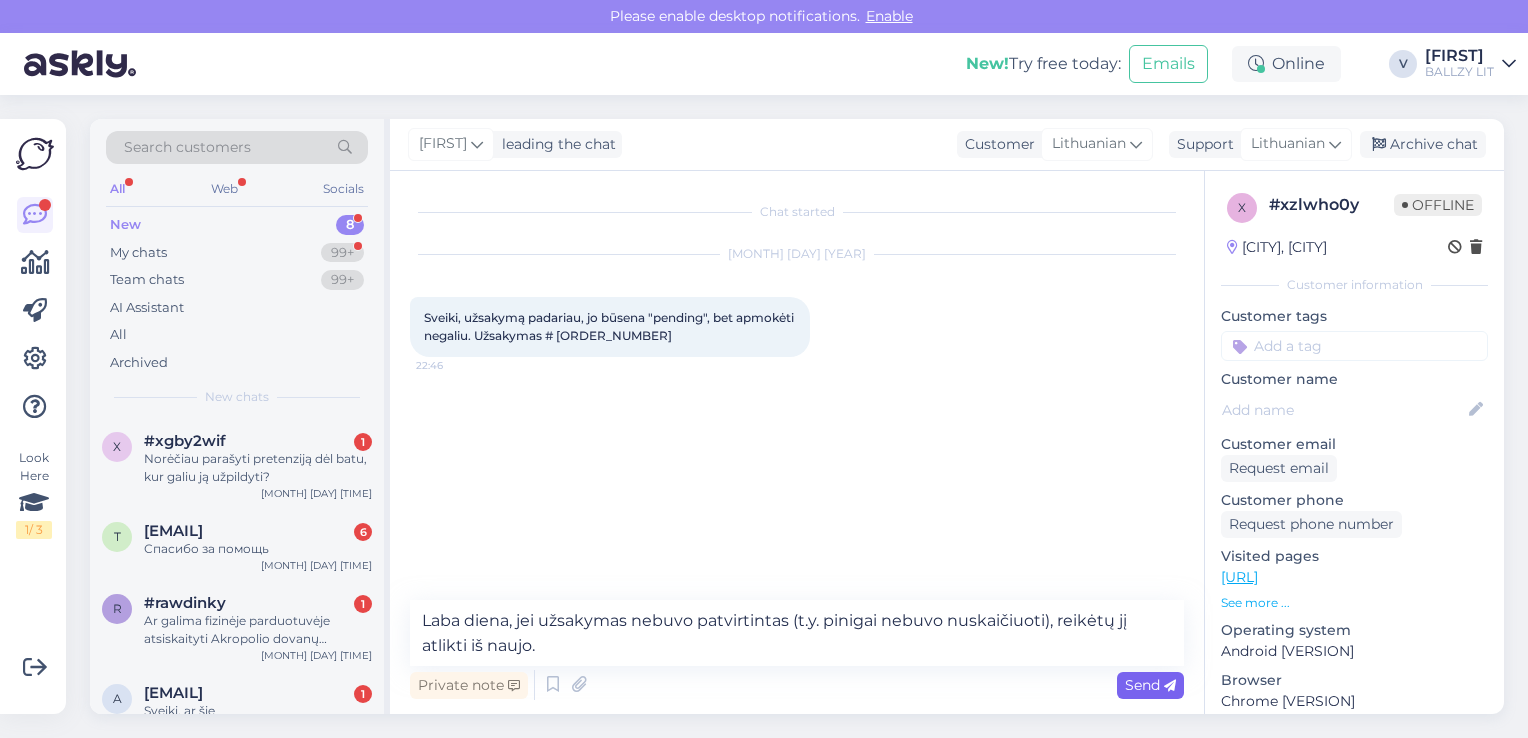 click on "Send" at bounding box center (1150, 685) 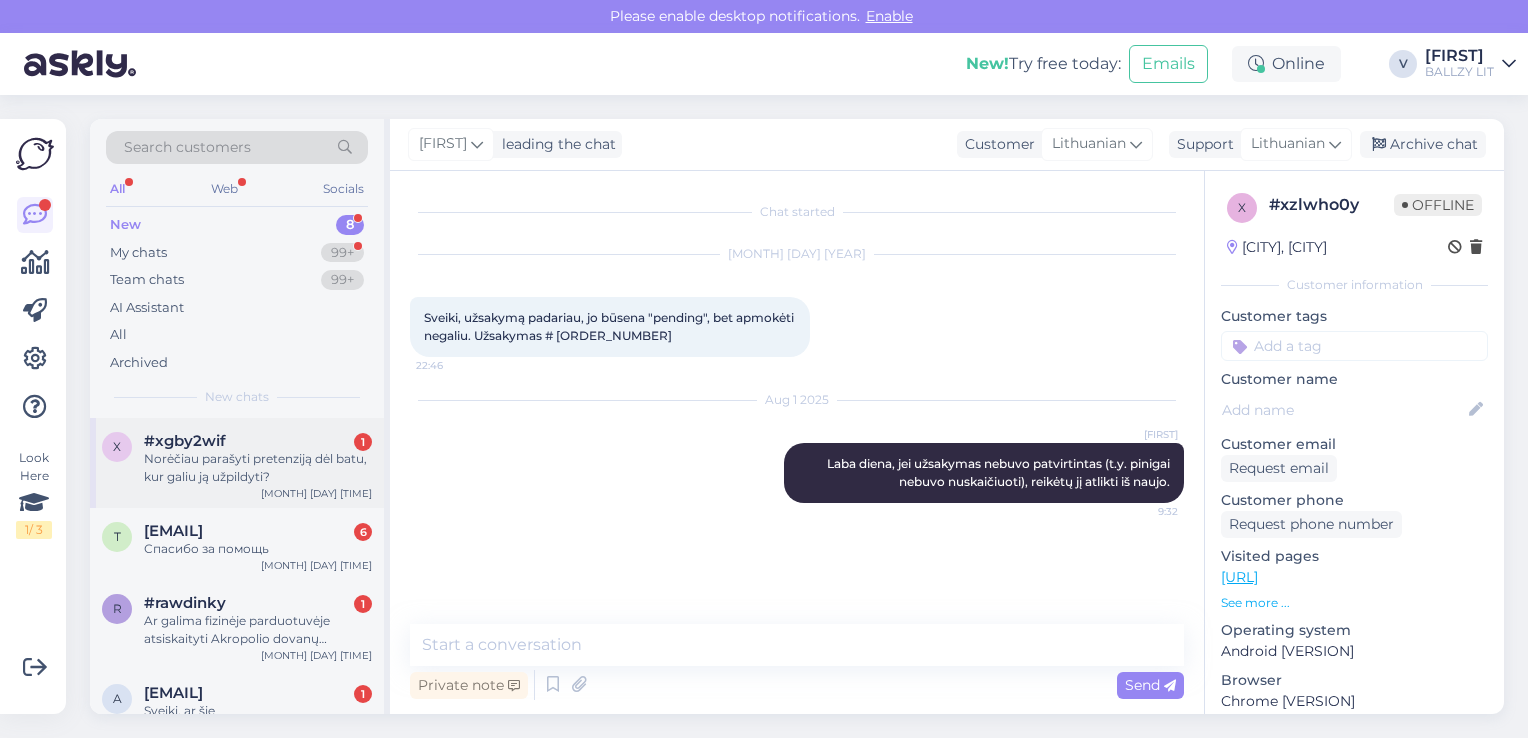 click on "Norėčiau parašyti pretenziją dėl batu, kur galiu ją užpildyti?" at bounding box center (258, 468) 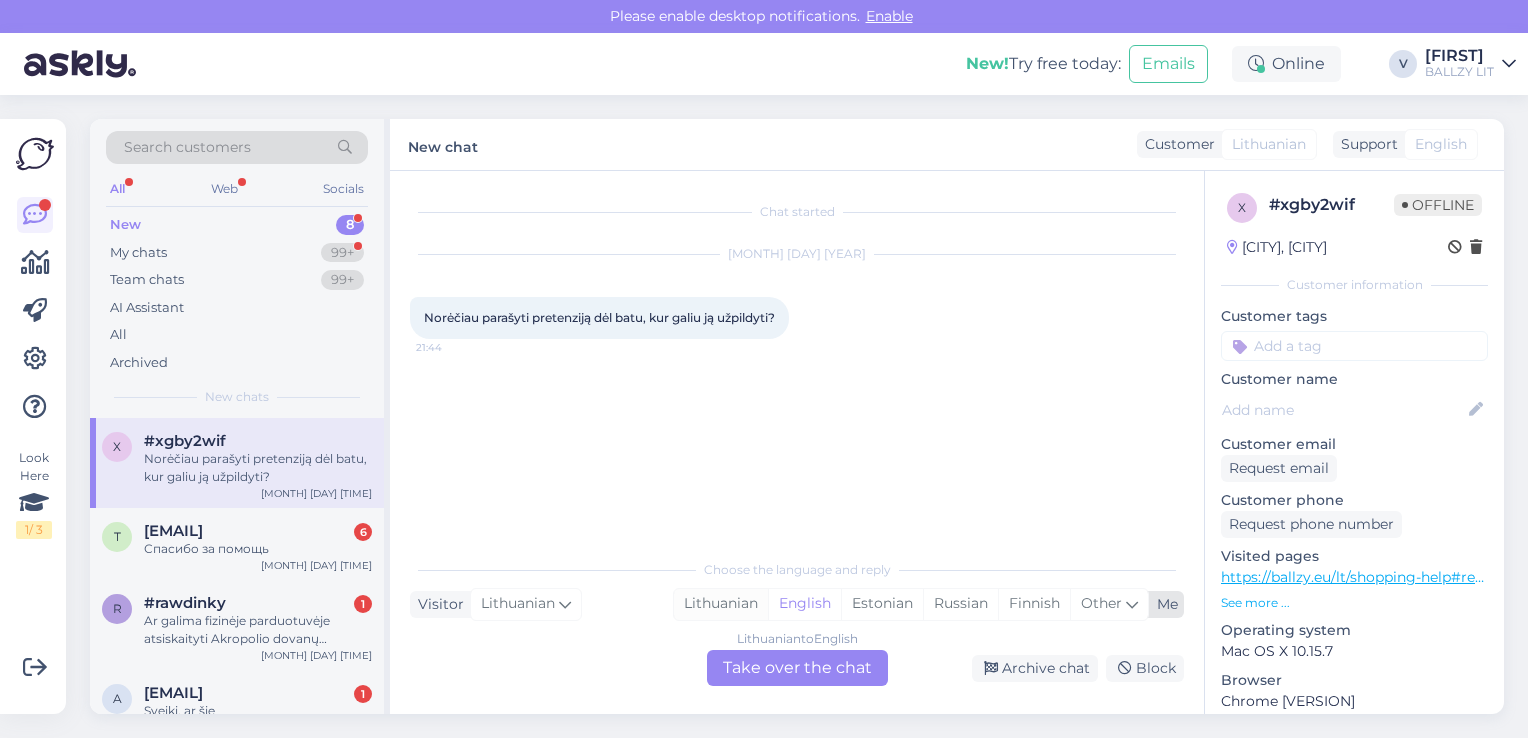 click on "Lithuanian" at bounding box center (721, 604) 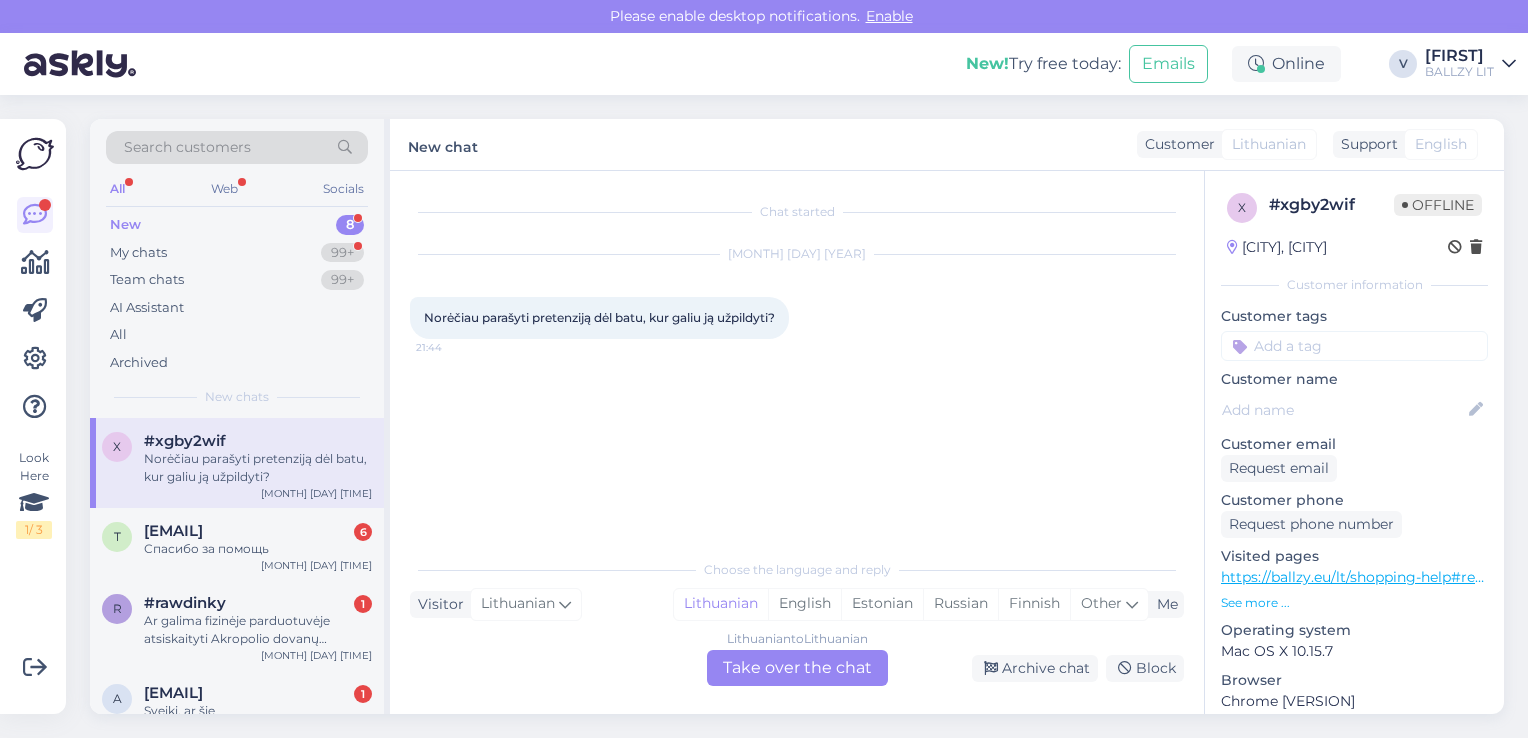 click on "Lithuanian  to  Lithuanian Take over the chat" at bounding box center [797, 668] 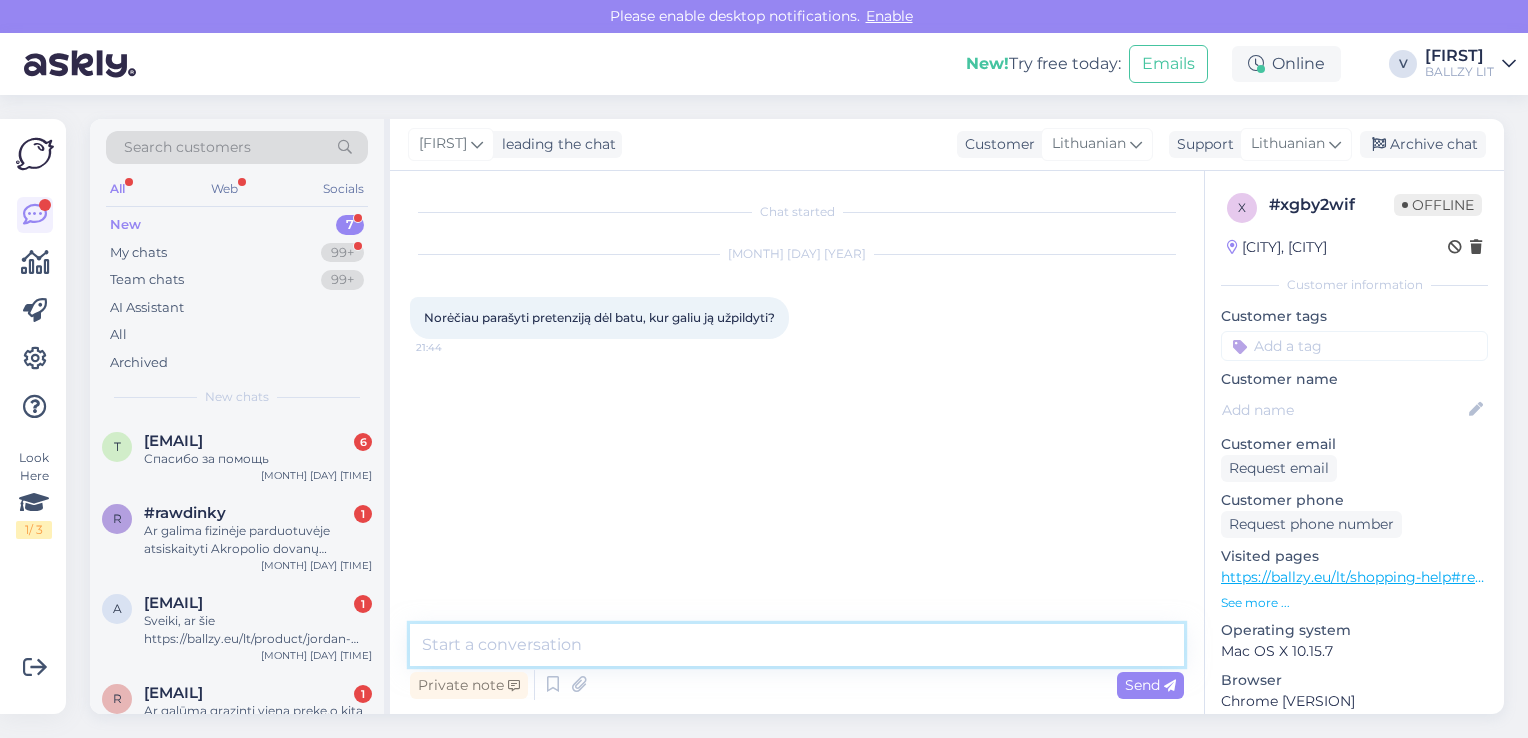 click at bounding box center [797, 645] 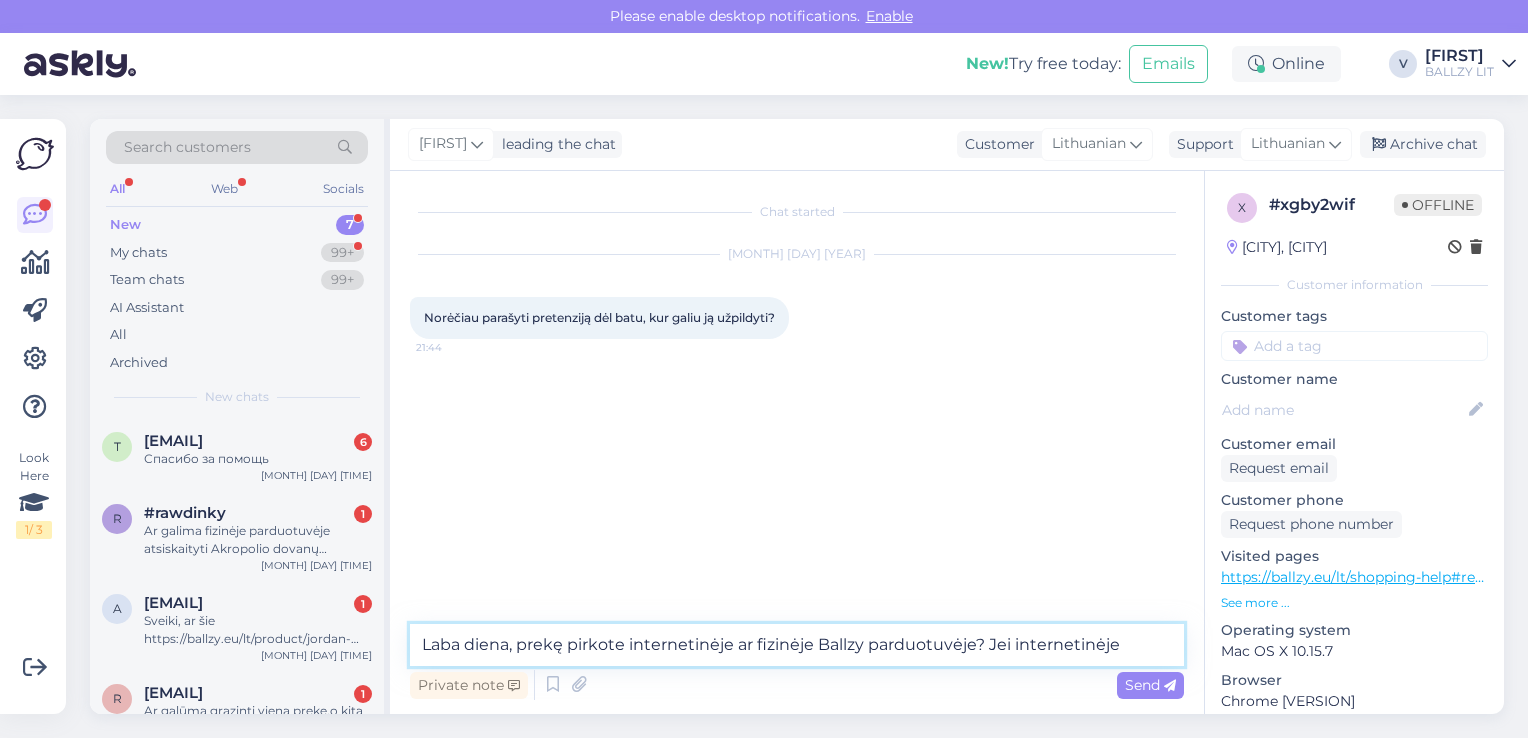 paste on "Laba diena, kilus abejonių dėl internetinėje parduotuvėje pirktos prekės kokybės, rašykite el.paštu [EMAIL] (idealiu atveju anglų kalba, jei tokią galimybę turite), nurodant užsakymo numerį ir pridedant 5-6 aiškias ir kokybiškas prekės nuotraukas iš visų pusių (pažeista dalis, šonai, priekis, padas, galas, vaizdas iš viršaus, bendras vaizdas). Gražios dienos!" 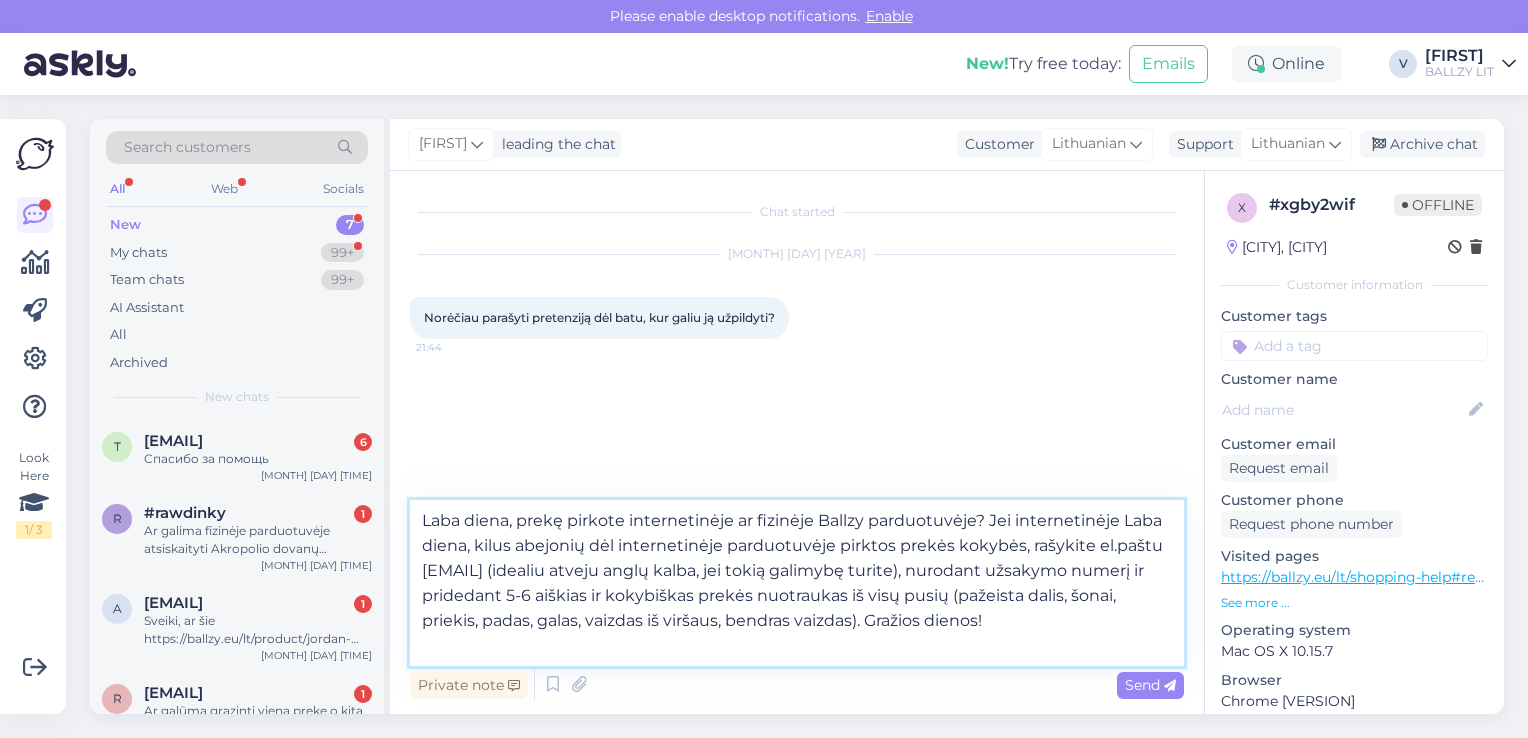 drag, startPoint x: 1122, startPoint y: 515, endPoint x: 473, endPoint y: 540, distance: 649.4813 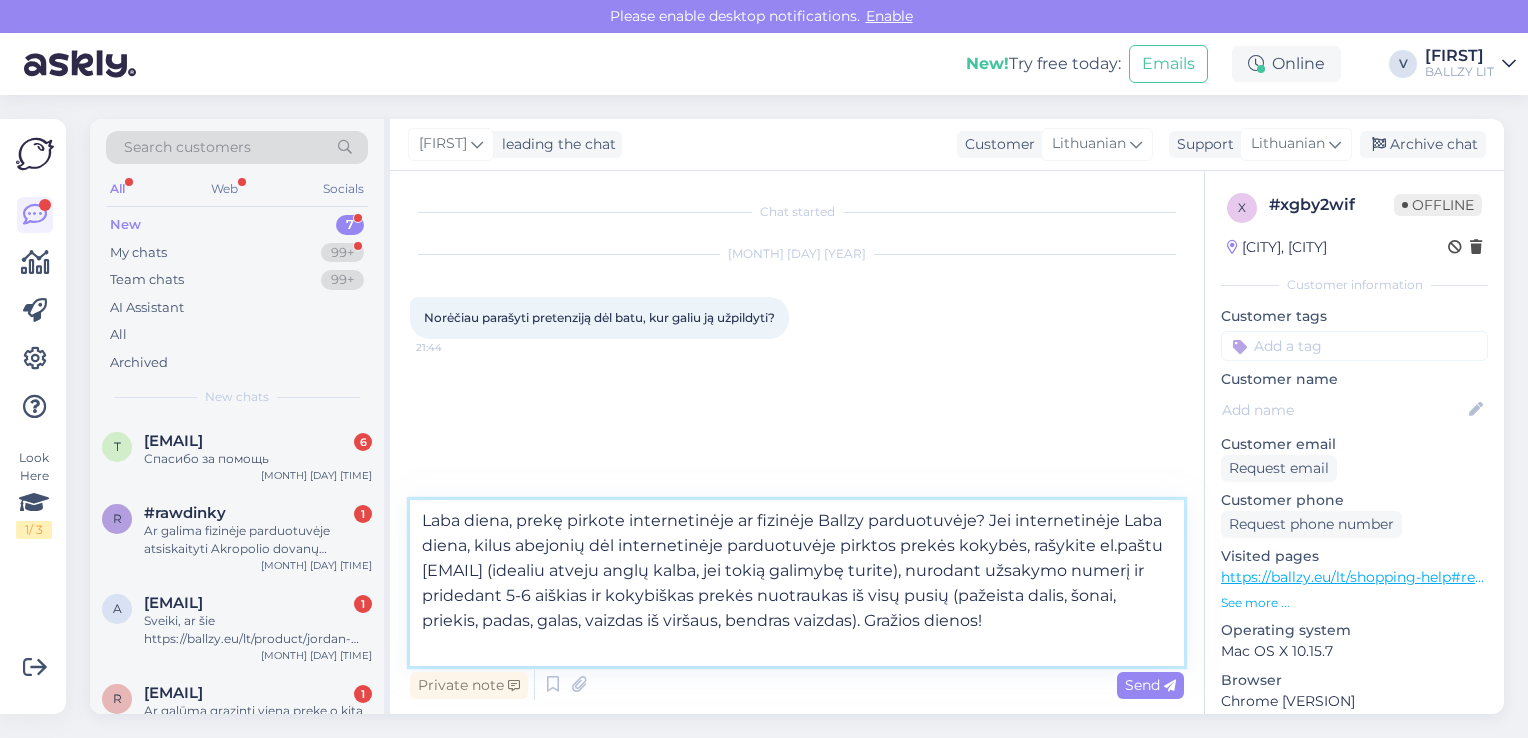 click on "Laba diena, prekę pirkote internetinėje ar fizinėje Ballzy parduotuvėje? Jei internetinėje Laba diena, kilus abejonių dėl internetinėje parduotuvėje pirktos prekės kokybės, rašykite el.paštu [EMAIL] (idealiu atveju anglų kalba, jei tokią galimybę turite), nurodant užsakymo numerį ir pridedant 5-6 aiškias ir kokybiškas prekės nuotraukas iš visų pusių (pažeista dalis, šonai, priekis, padas, galas, vaizdas iš viršaus, bendras vaizdas). Gražios dienos!" at bounding box center [797, 583] 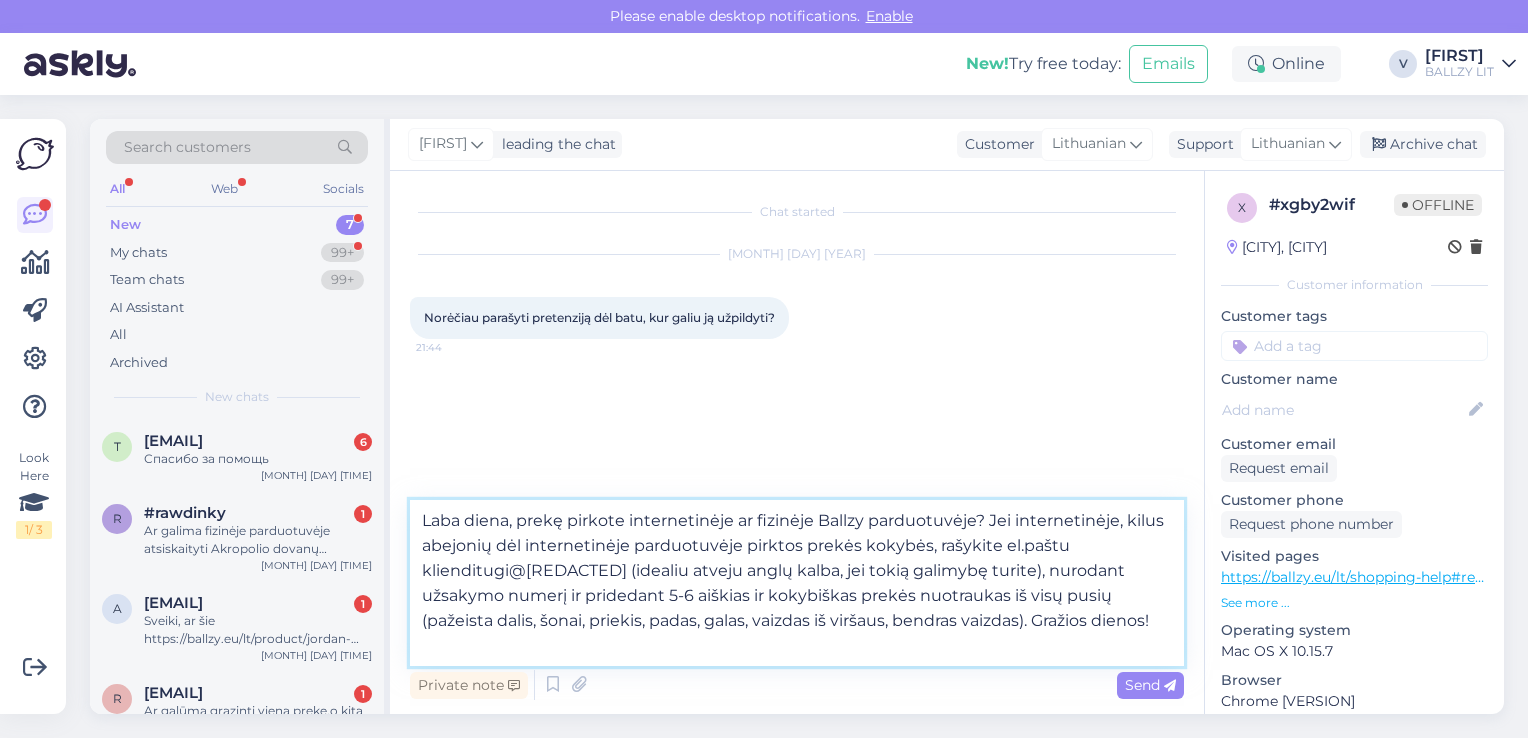 drag, startPoint x: 742, startPoint y: 548, endPoint x: 528, endPoint y: 552, distance: 214.03738 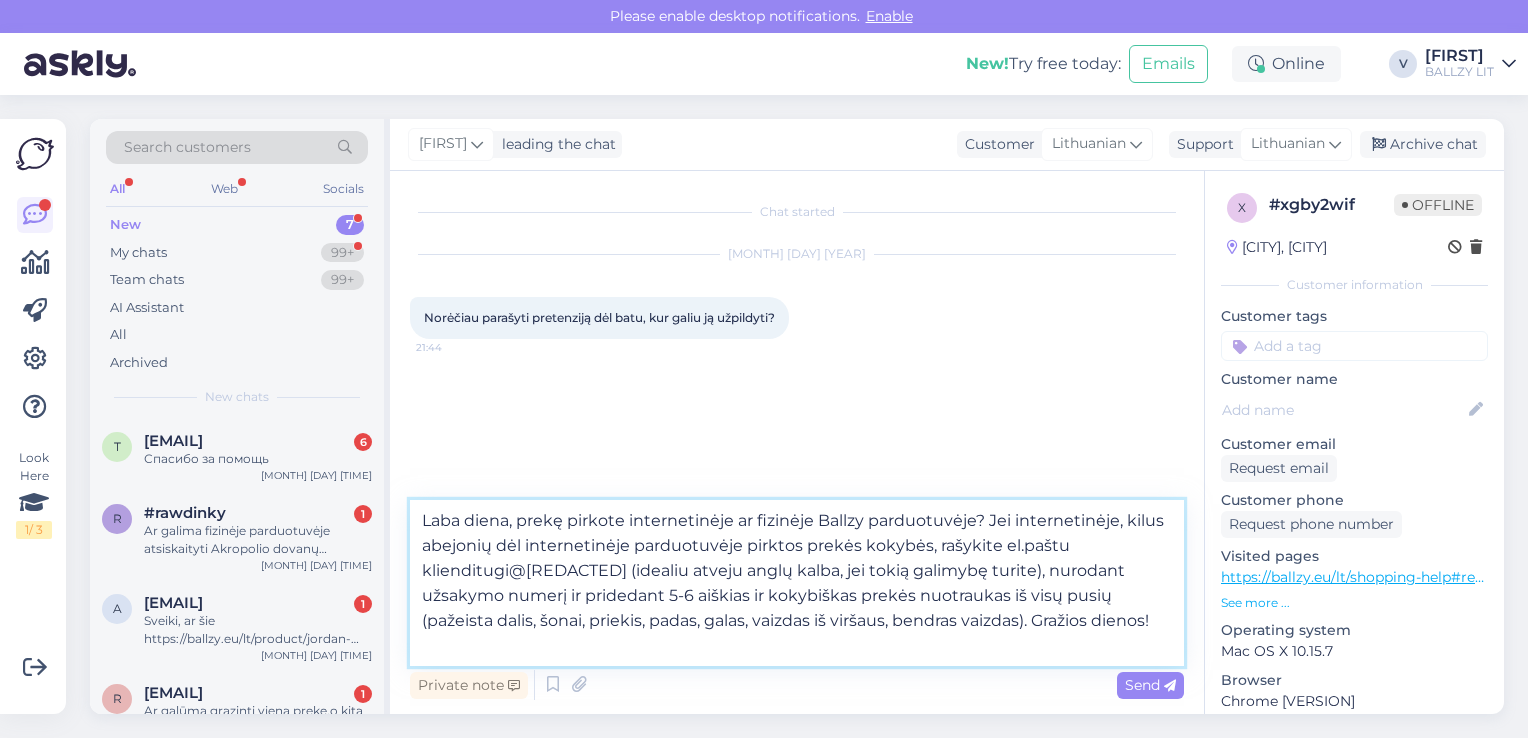 click on "Laba diena, prekę pirkote internetinėje ar fizinėje Ballzy parduotuvėje? Jei internetinėje, kilus abejonių dėl internetinėje parduotuvėje pirktos prekės kokybės, rašykite el.paštu klienditugi@[REDACTED] (idealiu atveju anglų kalba, jei tokią galimybę turite), nurodant užsakymo numerį ir pridedant 5-6 aiškias ir kokybiškas prekės nuotraukas iš visų pusių (pažeista dalis, šonai, priekis, padas, galas, vaizdas iš viršaus, bendras vaizdas). Gražios dienos!" at bounding box center (797, 583) 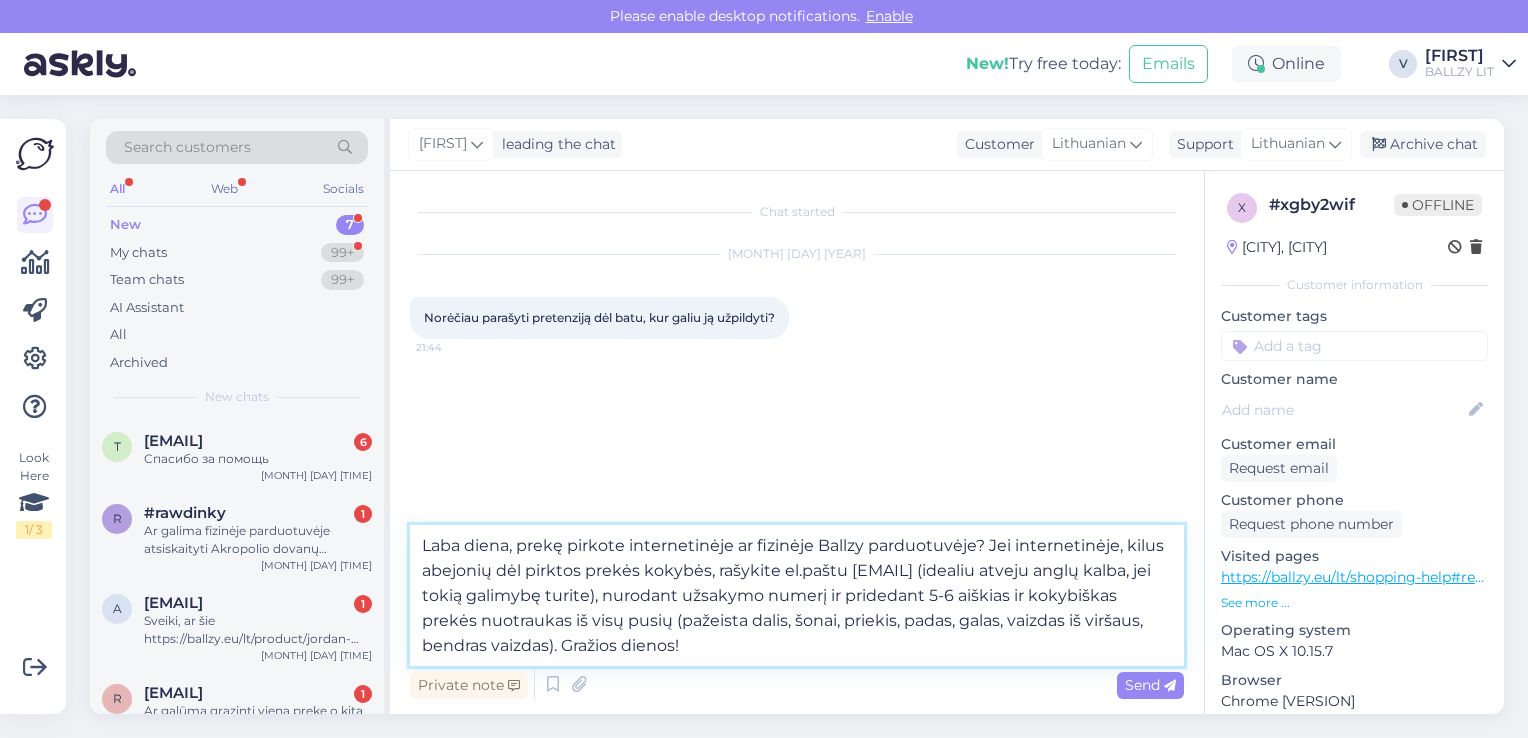 click on "Laba diena, prekę pirkote internetinėje ar fizinėje Ballzy parduotuvėje? Jei internetinėje, kilus abejonių dėl pirktos prekės kokybės, rašykite el.paštu [EMAIL] (idealiu atveju anglų kalba, jei tokią galimybę turite), nurodant užsakymo numerį ir pridedant 5-6 aiškias ir kokybiškas prekės nuotraukas iš visų pusių (pažeista dalis, šonai, priekis, padas, galas, vaizdas iš viršaus, bendras vaizdas). Gražios dienos!" at bounding box center [797, 595] 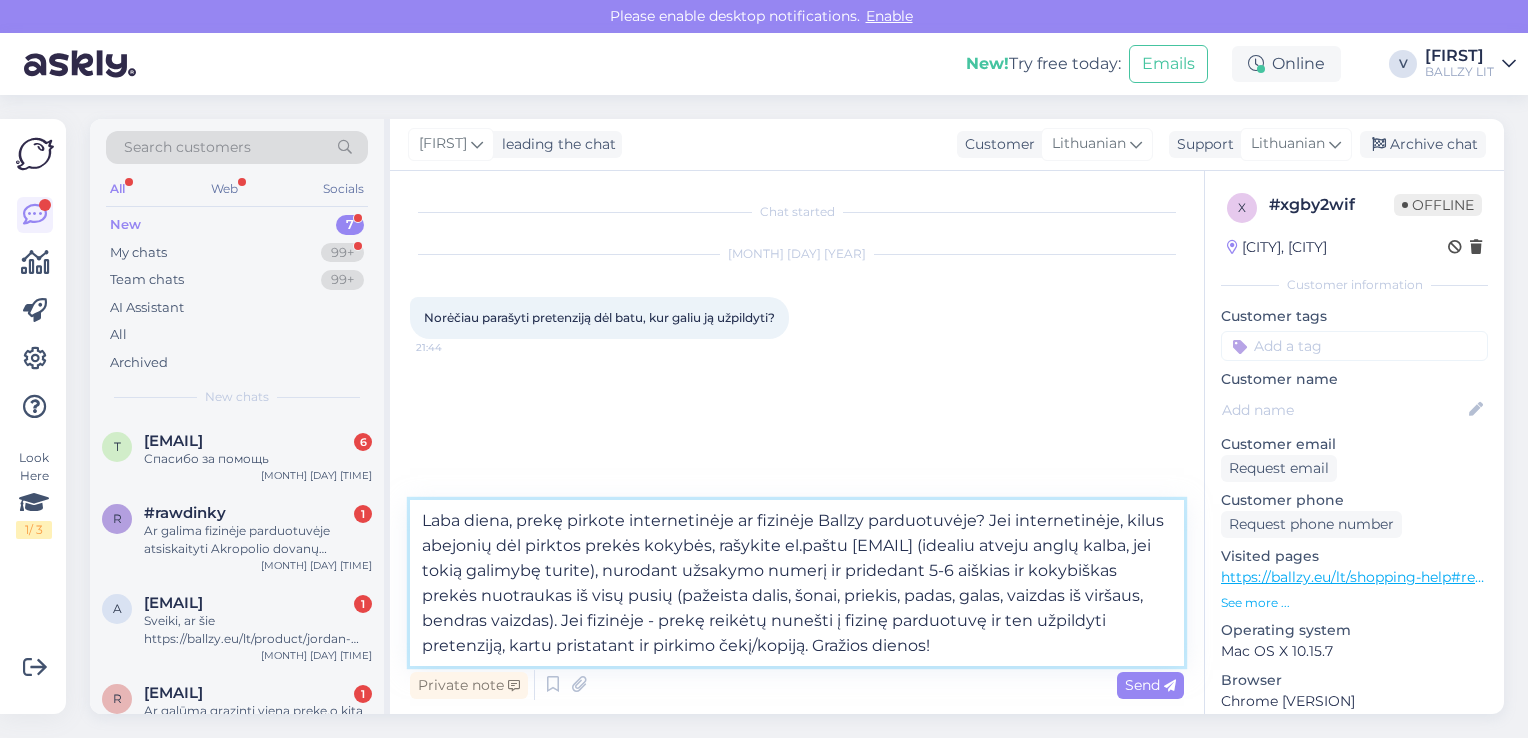 click on "Laba diena, prekę pirkote internetinėje ar fizinėje Ballzy parduotuvėje? Jei internetinėje, kilus abejonių dėl pirktos prekės kokybės, rašykite el.paštu [EMAIL] (idealiu atveju anglų kalba, jei tokią galimybę turite), nurodant užsakymo numerį ir pridedant 5-6 aiškias ir kokybiškas prekės nuotraukas iš visų pusių (pažeista dalis, šonai, priekis, padas, galas, vaizdas iš viršaus, bendras vaizdas). Jei fizinėje - prekę reikėtų nunešti į fizinę parduotuvę ir ten užpildyti pretenziją, kartu pristatant ir pirkimo čekį/kopiją. Gražios dienos!" at bounding box center [797, 583] 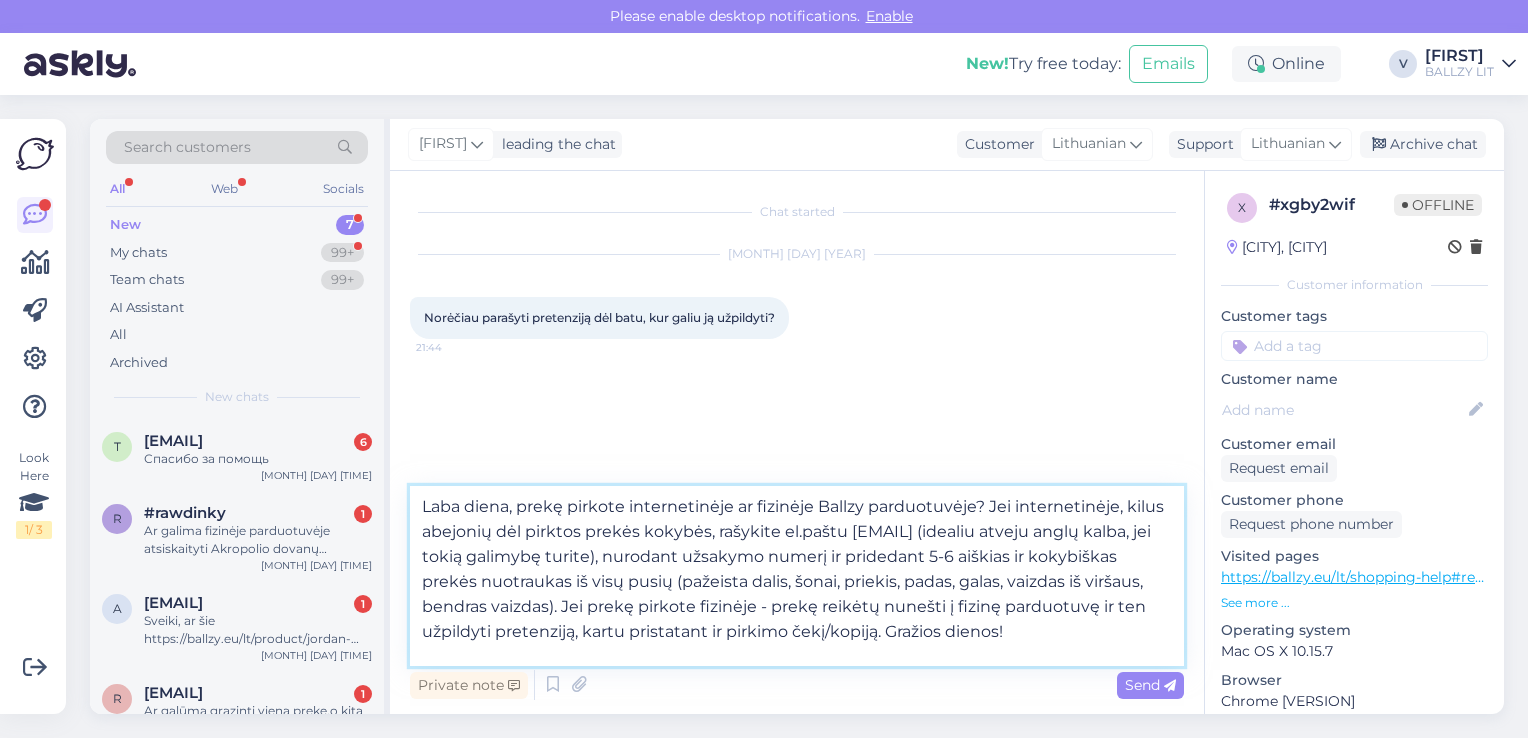 click on "Laba diena, prekę pirkote internetinėje ar fizinėje Ballzy parduotuvėje? Jei internetinėje, kilus abejonių dėl pirktos prekės kokybės, rašykite el.paštu [EMAIL] (idealiu atveju anglų kalba, jei tokią galimybę turite), nurodant užsakymo numerį ir pridedant 5-6 aiškias ir kokybiškas prekės nuotraukas iš visų pusių (pažeista dalis, šonai, priekis, padas, galas, vaizdas iš viršaus, bendras vaizdas). Jei prekę pirkote fizinėje - prekę reikėtų nunešti į fizinę parduotuvę ir ten užpildyti pretenziją, kartu pristatant ir pirkimo čekį/kopiją. Gražios dienos!" at bounding box center [797, 576] 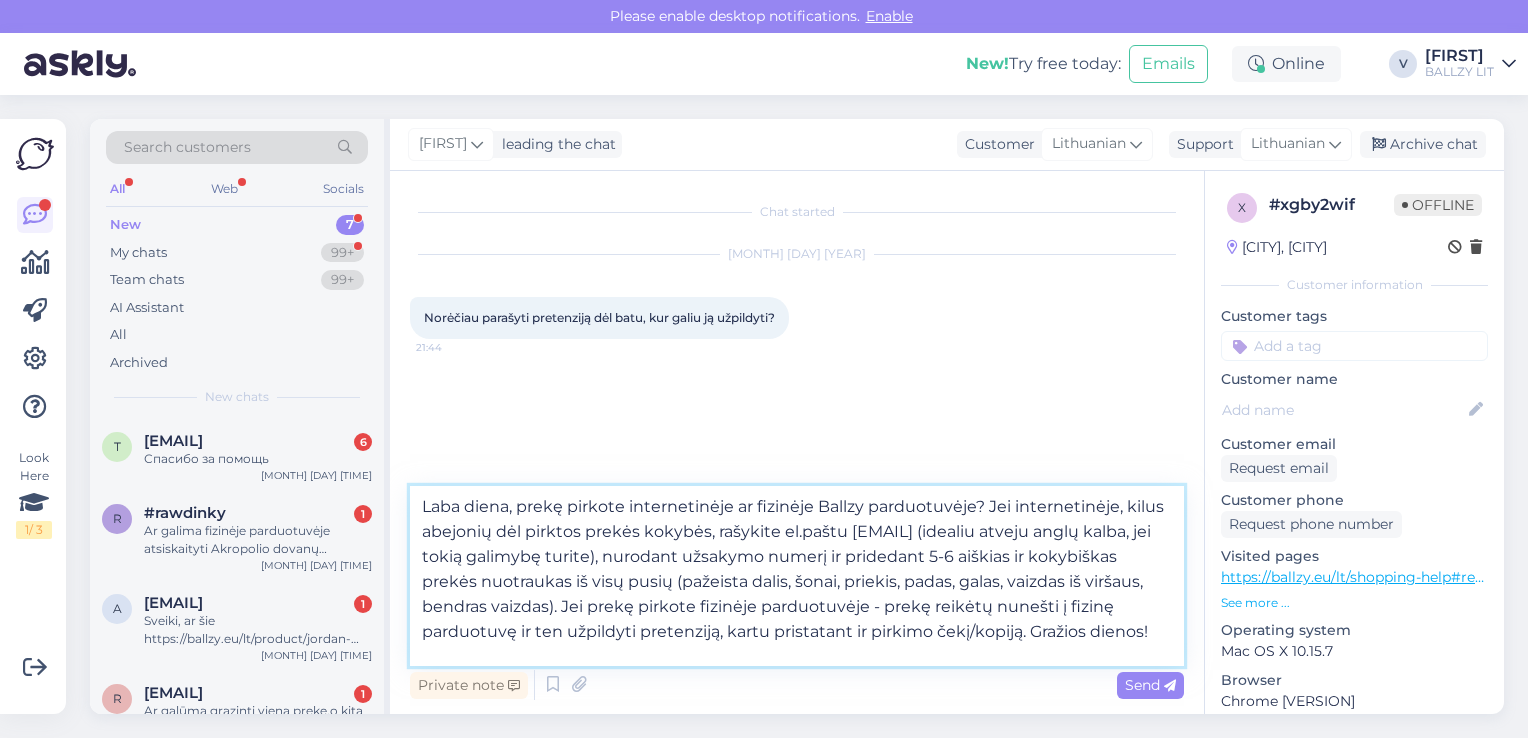 click on "Laba diena, prekę pirkote internetinėje ar fizinėje Ballzy parduotuvėje? Jei internetinėje, kilus abejonių dėl pirktos prekės kokybės, rašykite el.paštu [EMAIL] (idealiu atveju anglų kalba, jei tokią galimybę turite), nurodant užsakymo numerį ir pridedant 5-6 aiškias ir kokybiškas prekės nuotraukas iš visų pusių (pažeista dalis, šonai, priekis, padas, galas, vaizdas iš viršaus, bendras vaizdas). Jei prekę pirkote fizinėje parduotuvėje - prekę reikėtų nunešti į fizinę parduotuvę ir ten užpildyti pretenziją, kartu pristatant ir pirkimo čekį/kopiją. Gražios dienos!" at bounding box center [797, 576] 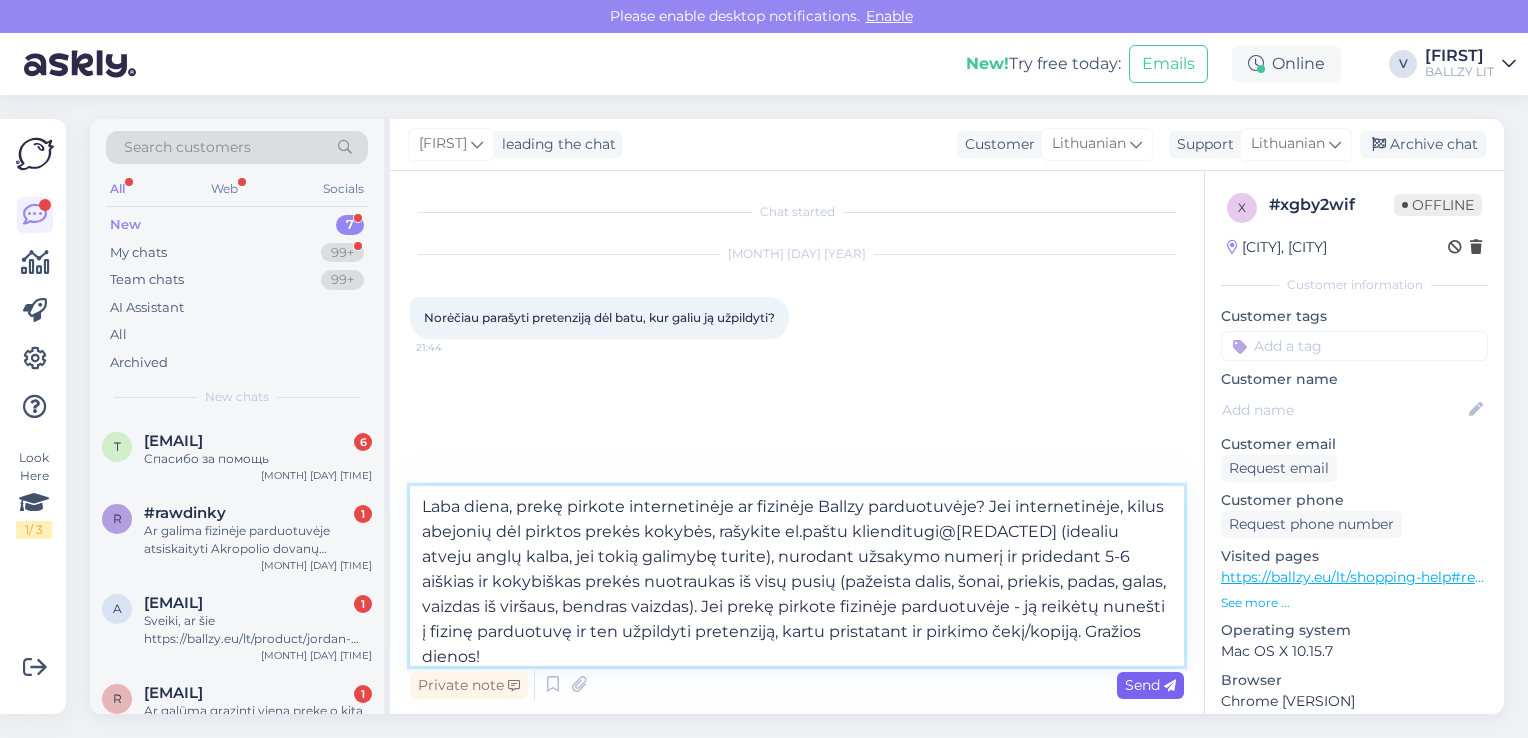 type on "Laba diena, prekę pirkote internetinėje ar fizinėje Ballzy parduotuvėje? Jei internetinėje, kilus abejonių dėl pirktos prekės kokybės, rašykite el.paštu klienditugi@[REDACTED] (idealiu atveju anglų kalba, jei tokią galimybę turite), nurodant užsakymo numerį ir pridedant 5-6 aiškias ir kokybiškas prekės nuotraukas iš visų pusių (pažeista dalis, šonai, priekis, padas, galas, vaizdas iš viršaus, bendras vaizdas). Jei prekę pirkote fizinėje parduotuvėje - ją reikėtų nunešti į fizinę parduotuvę ir ten užpildyti pretenziją, kartu pristatant ir pirkimo čekį/kopiją. Gražios dienos!" 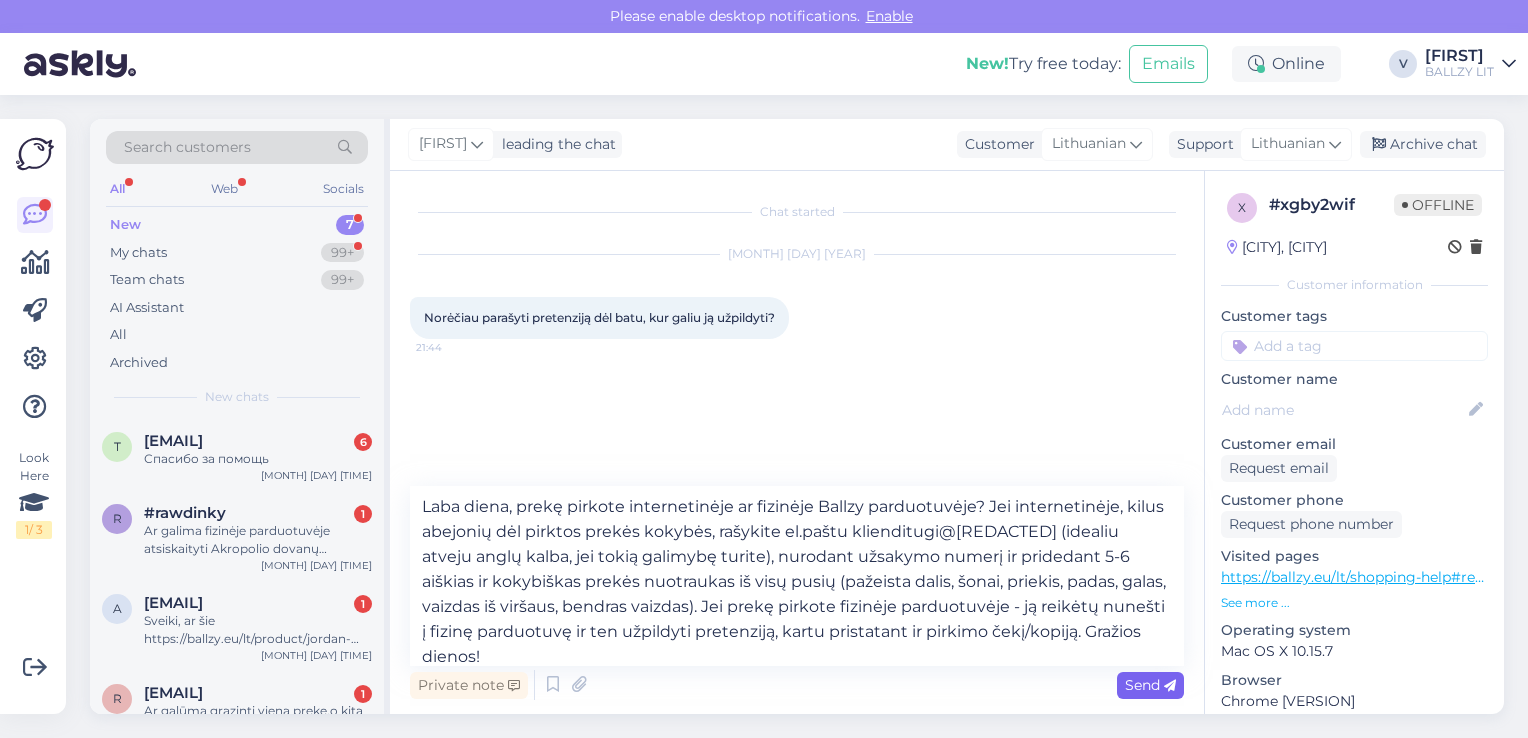 click on "Send" at bounding box center (1150, 685) 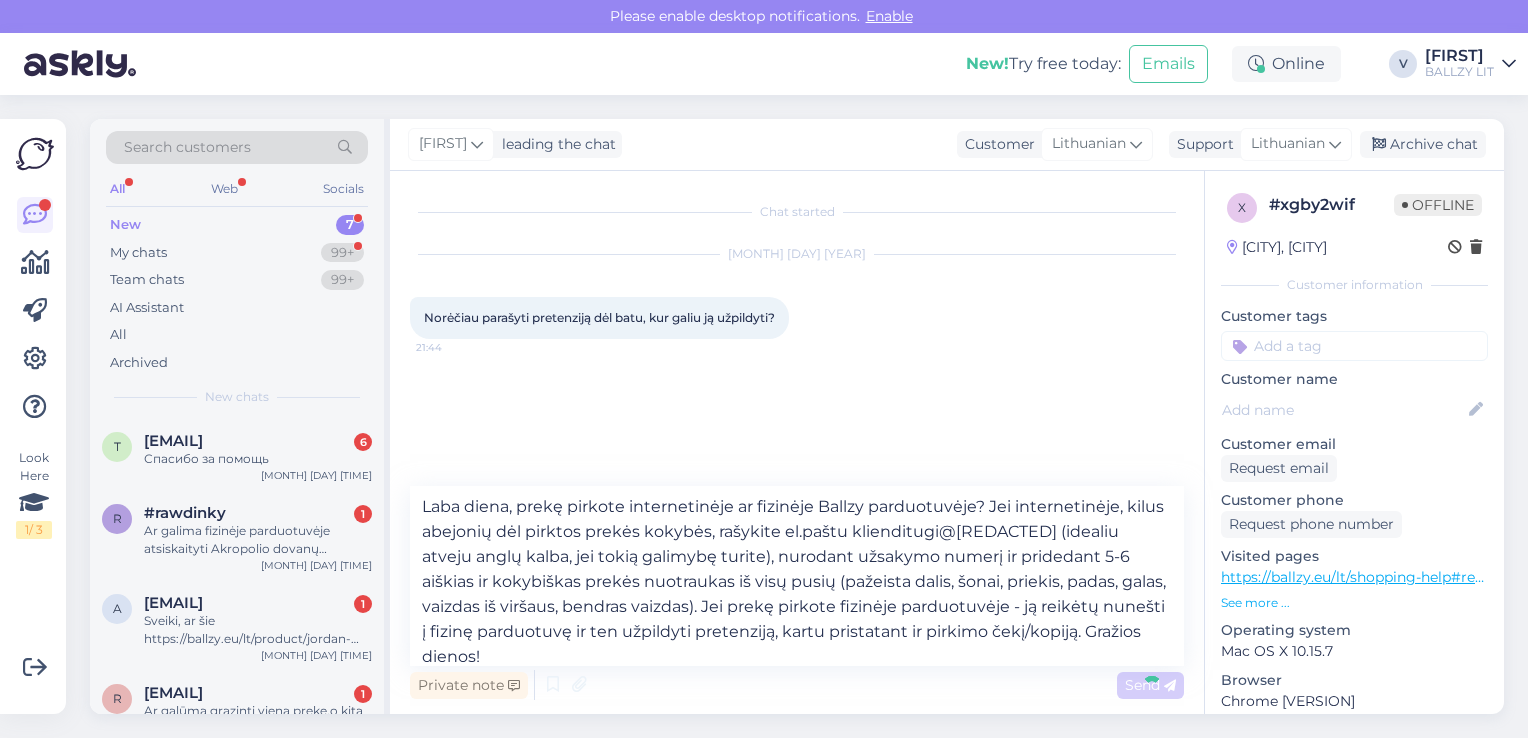type 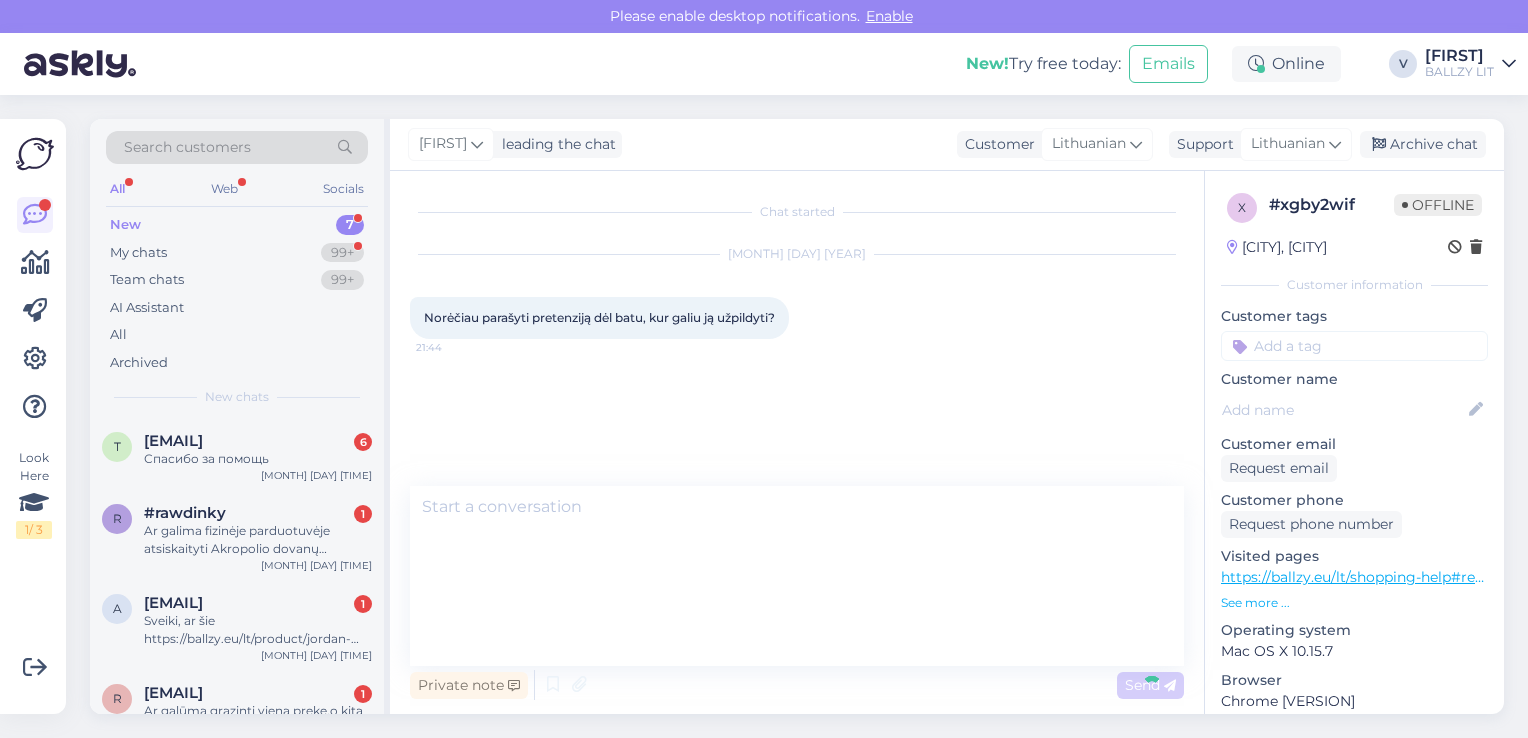 scroll, scrollTop: 44, scrollLeft: 0, axis: vertical 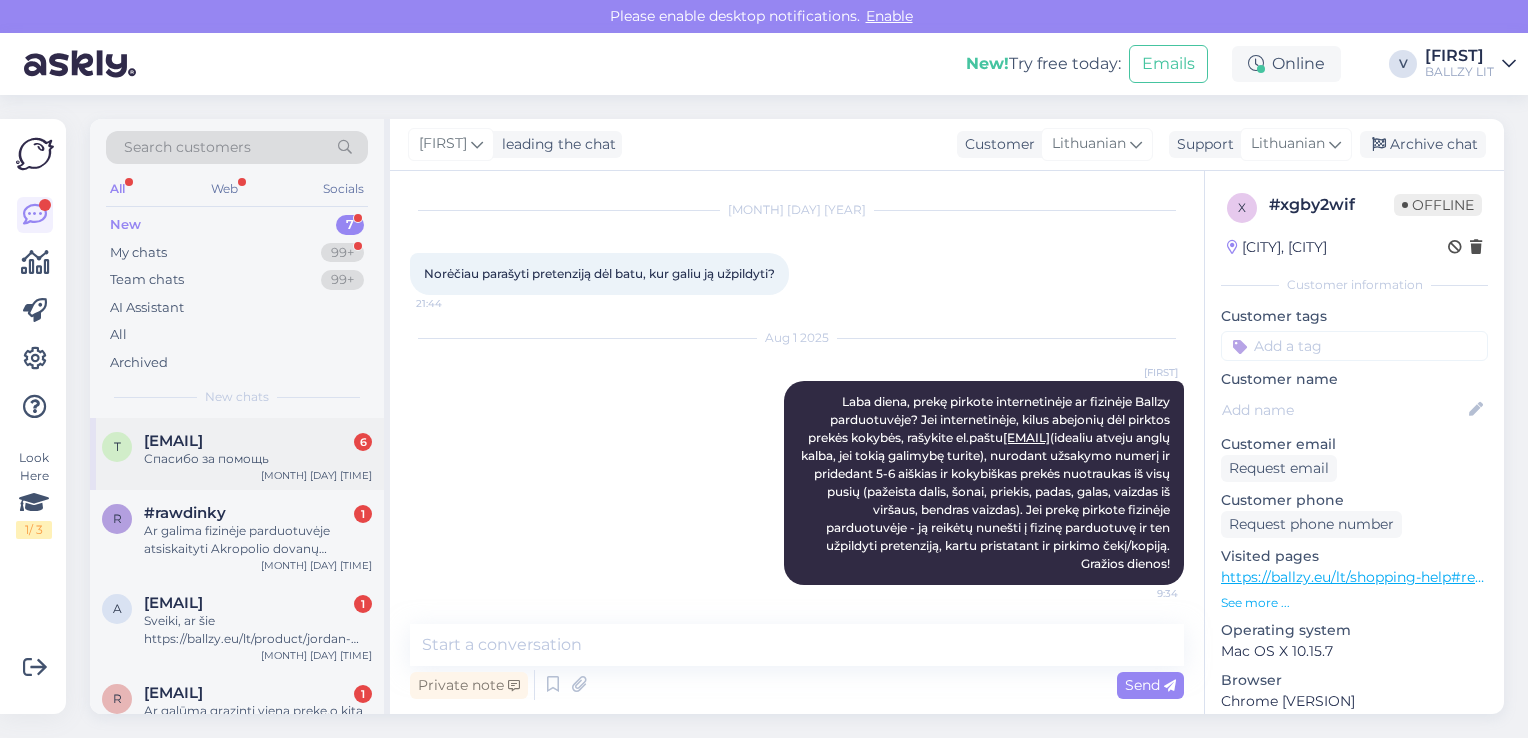 click on "Спасибо за помощь" at bounding box center [258, 459] 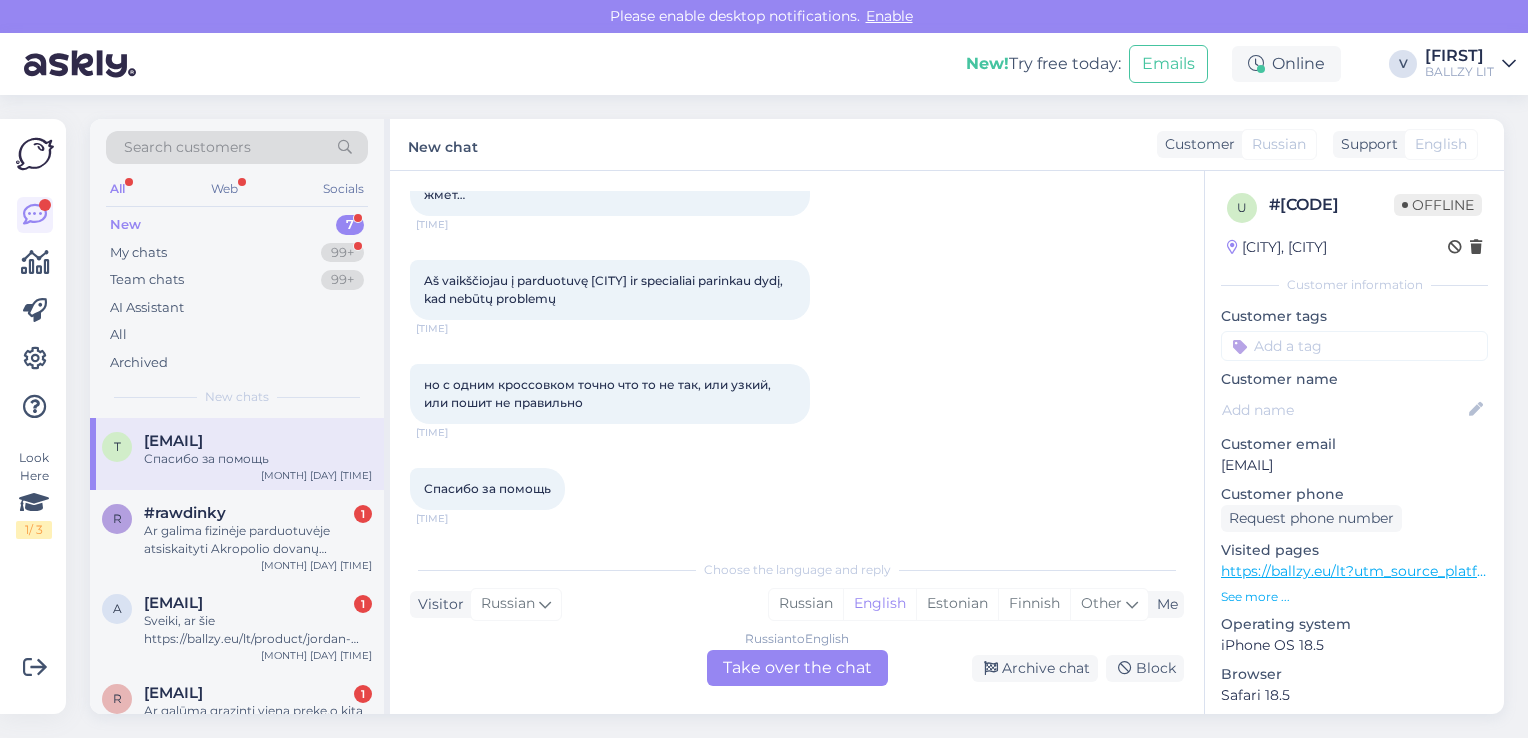 click on "Russian to English Take over the chat" at bounding box center [797, 668] 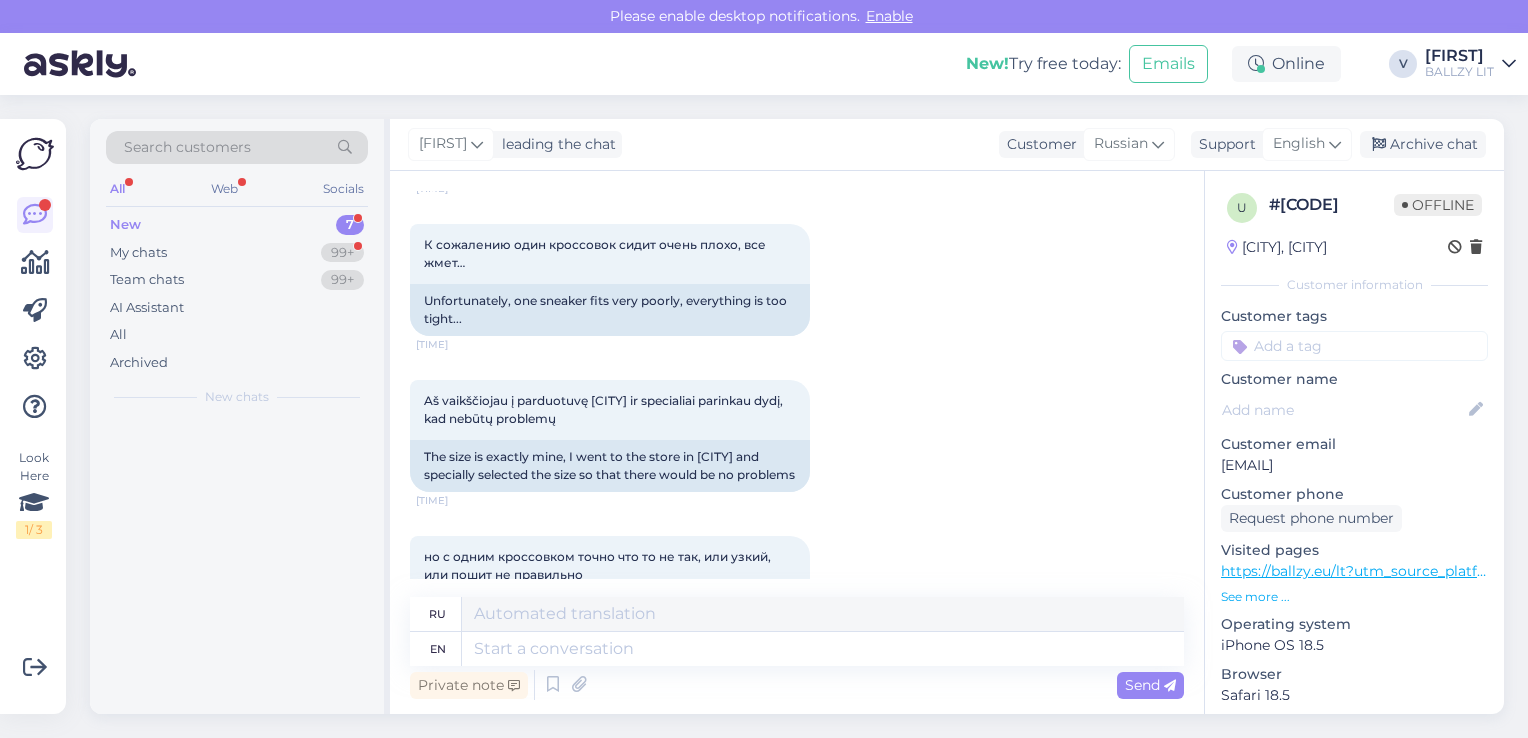 scroll, scrollTop: 399, scrollLeft: 0, axis: vertical 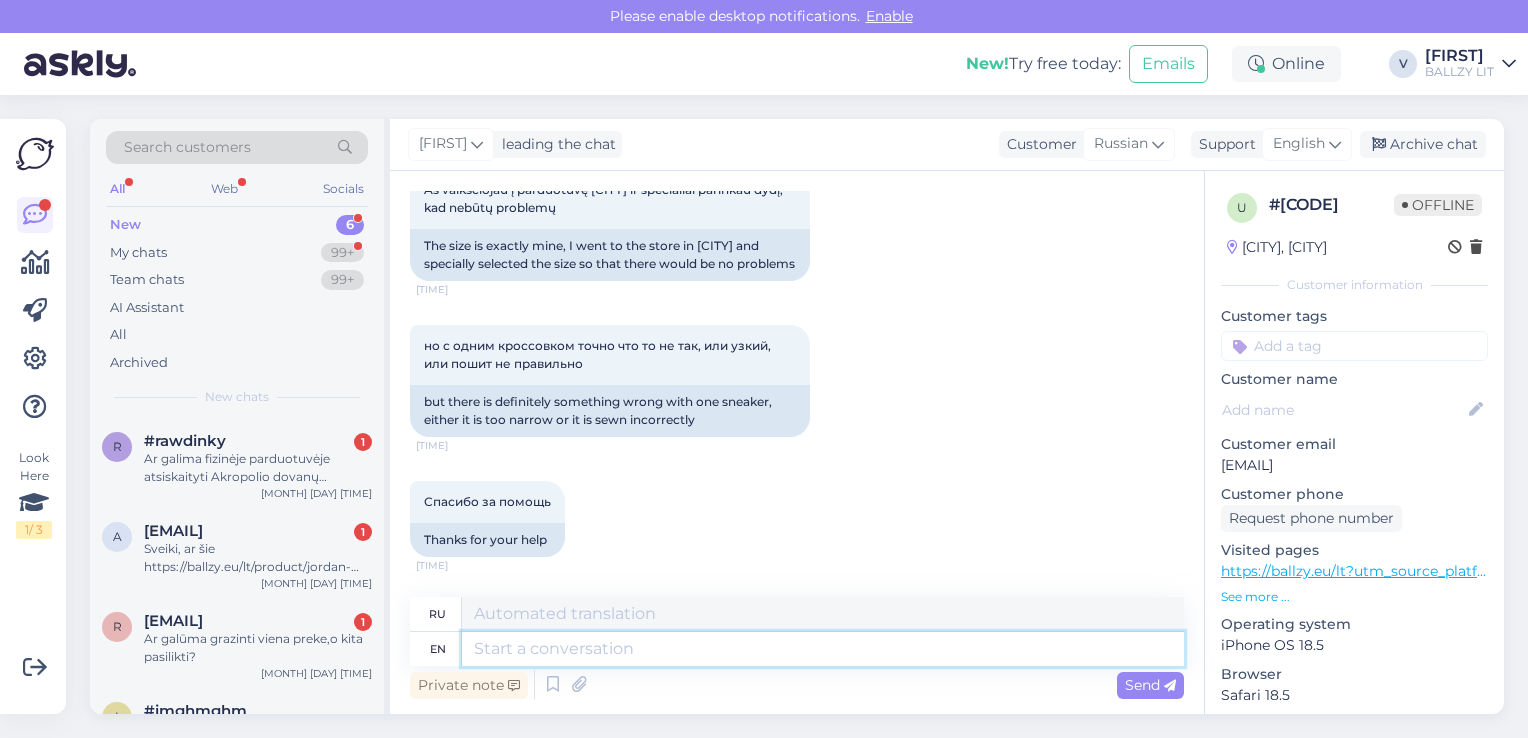 click at bounding box center [823, 649] 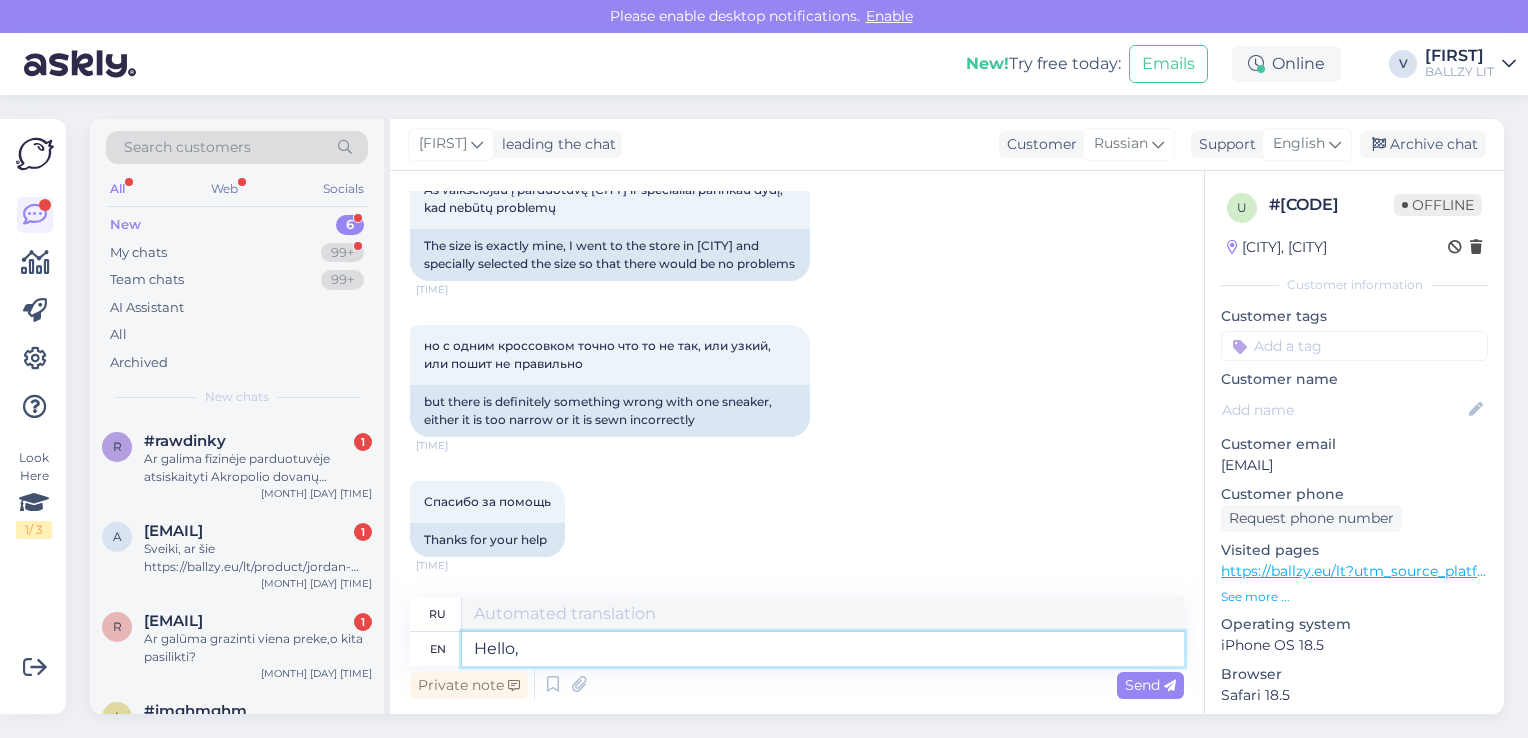 type on "Hello, i" 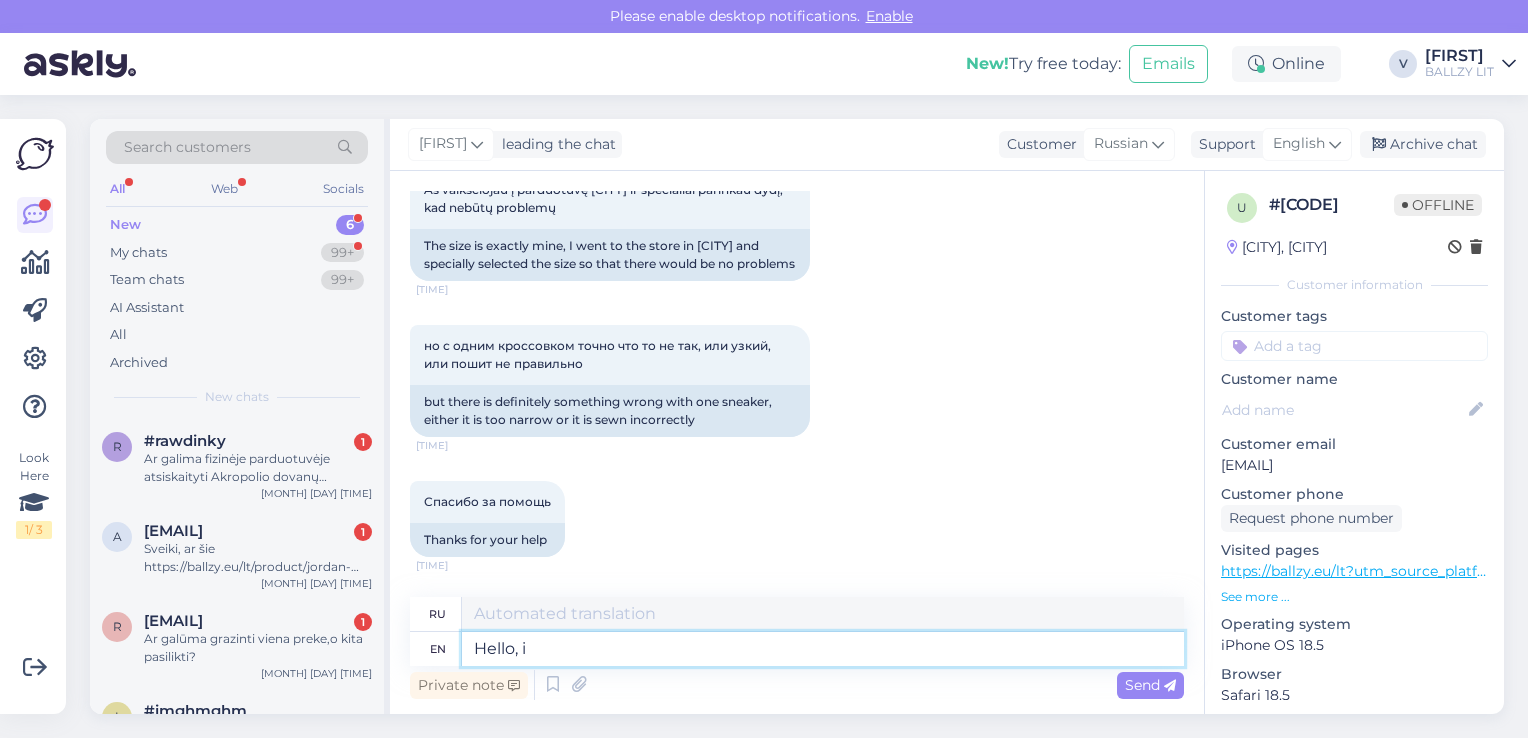 type on "Привет," 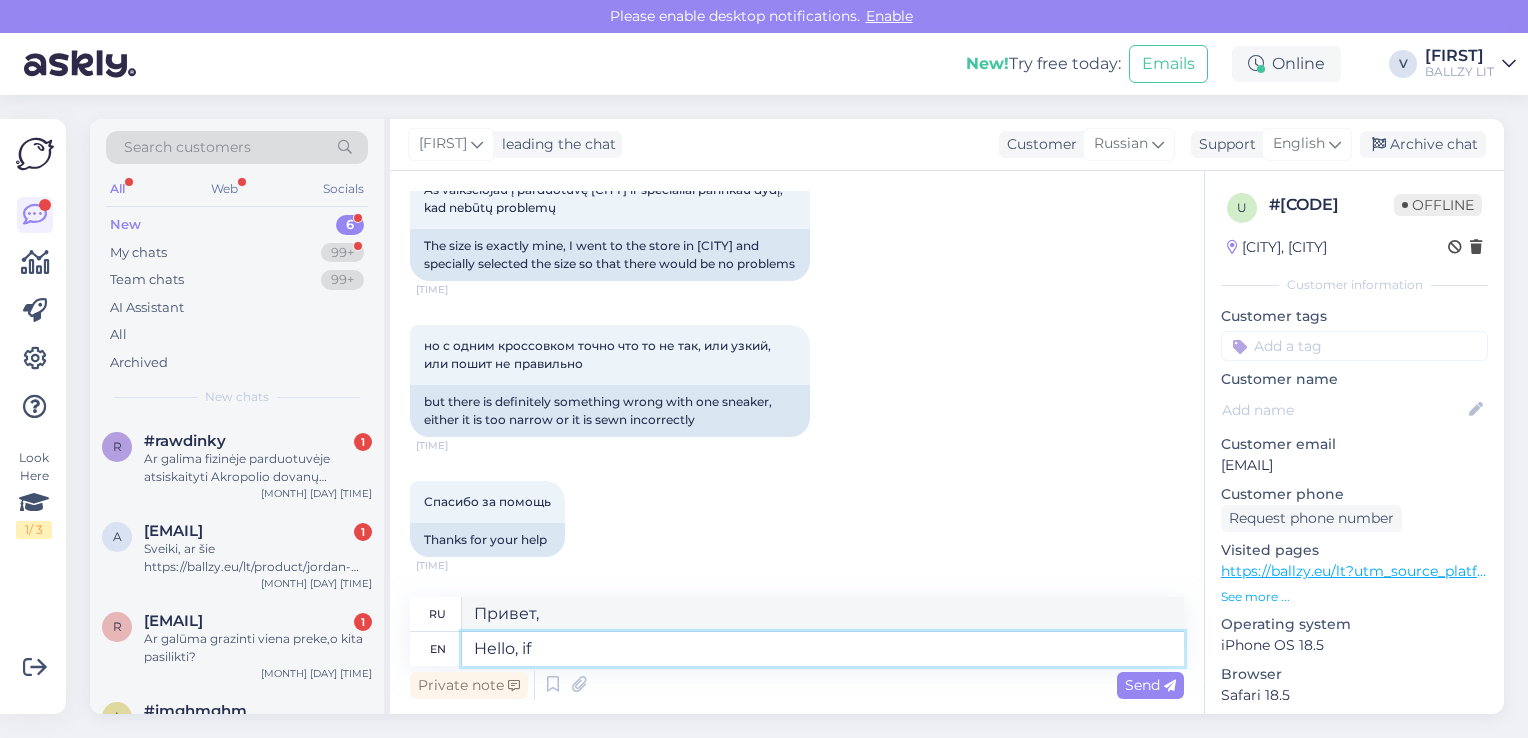 type on "Hello, if" 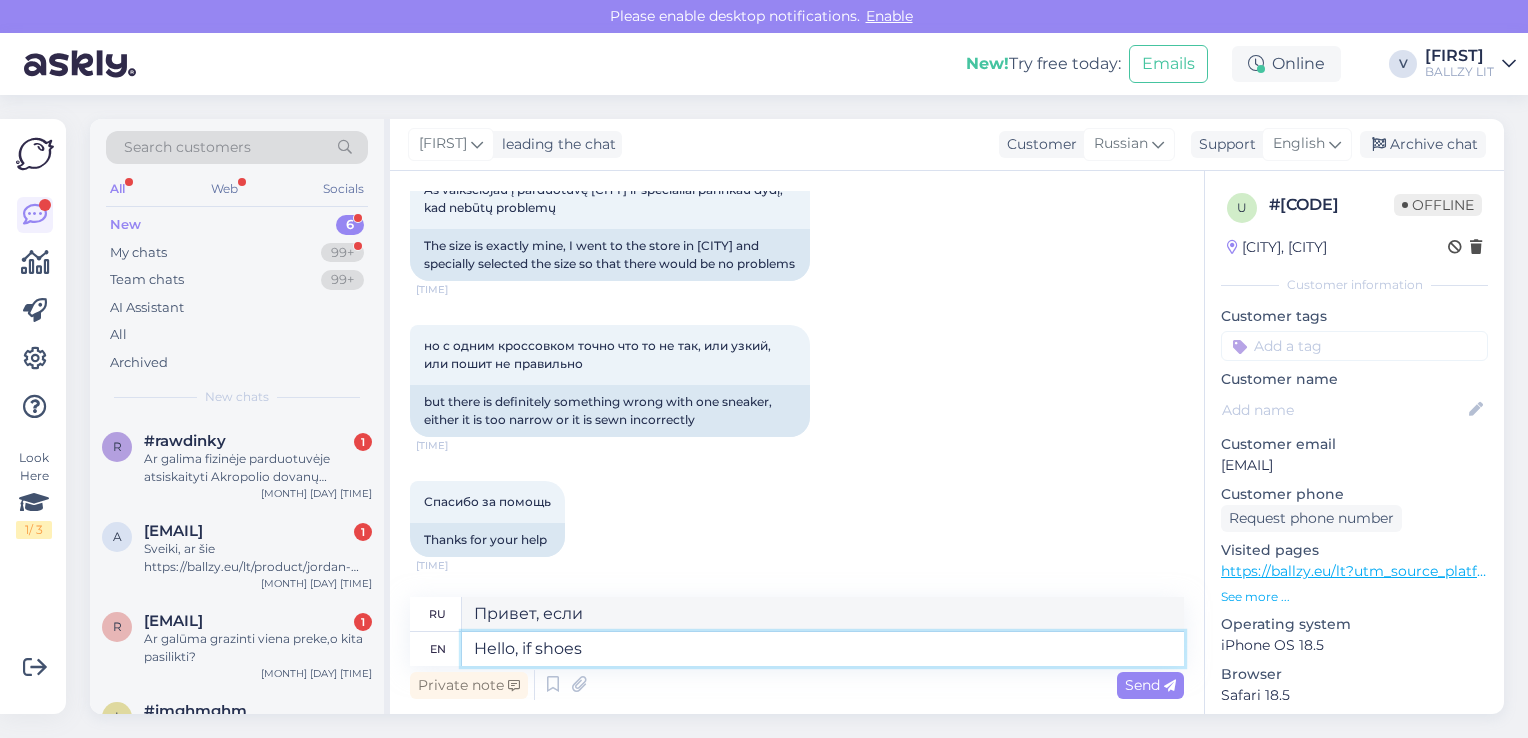 type on "Hello, if shoes" 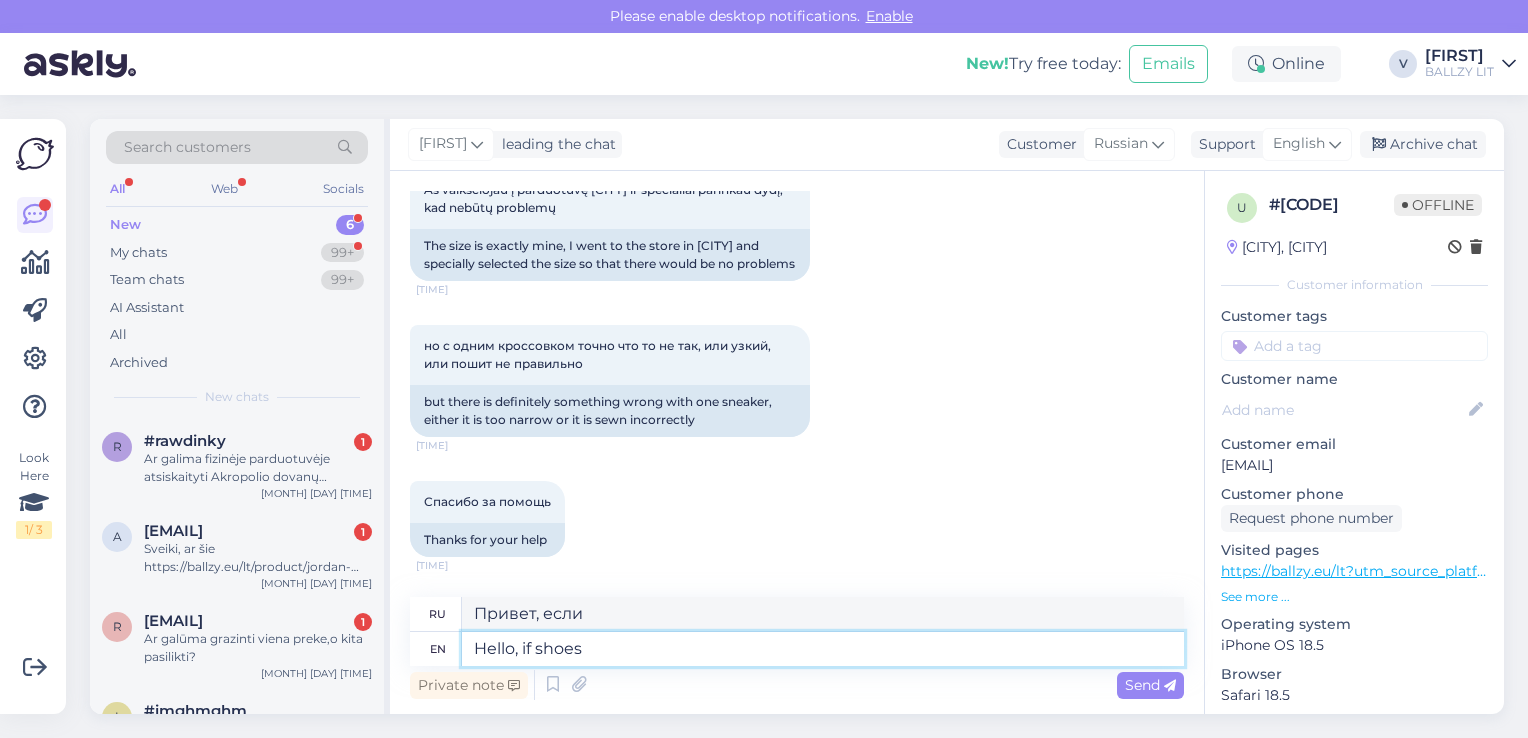 type on "Привет, если обувь" 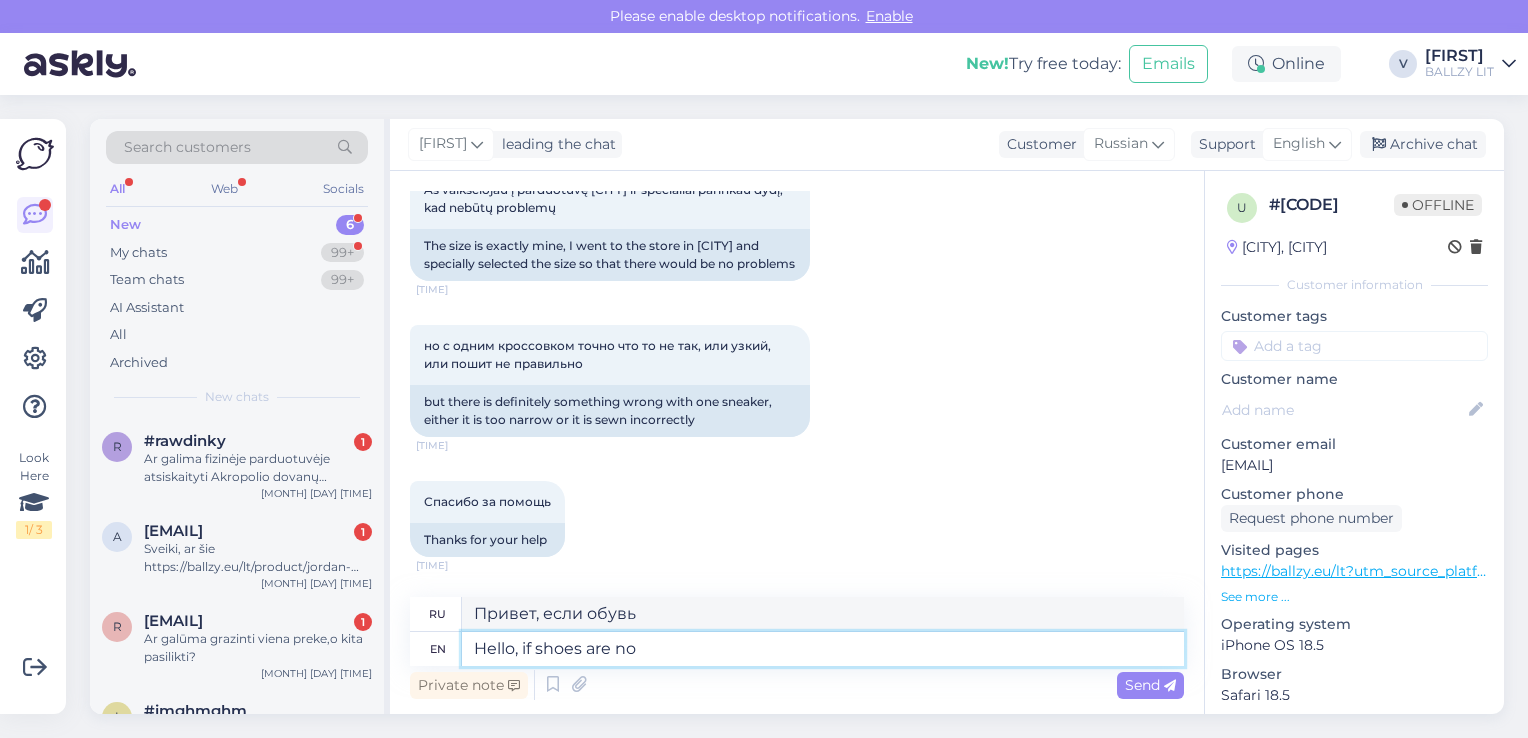 type on "Hello, if shoes are not" 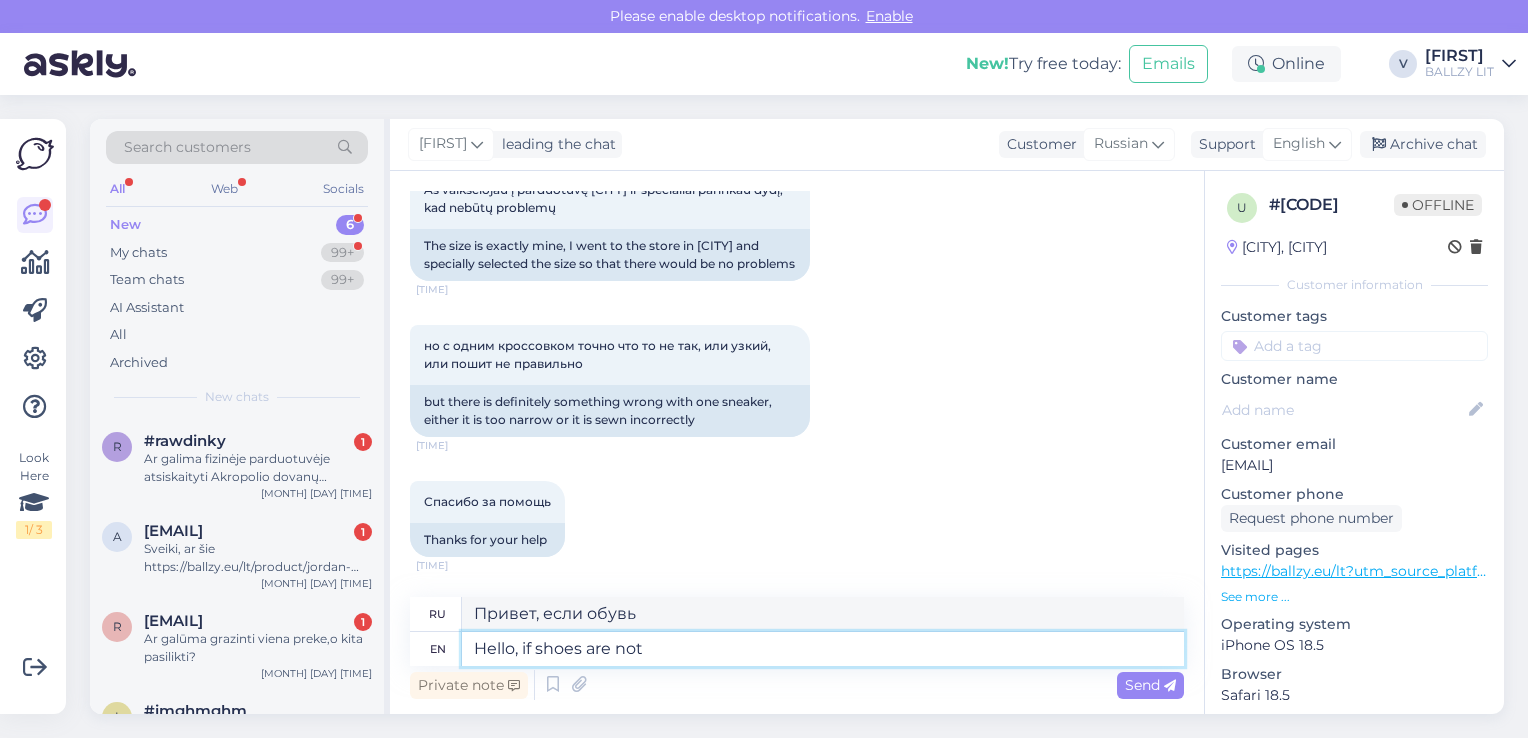 type on "Здравствуйте, если обувь" 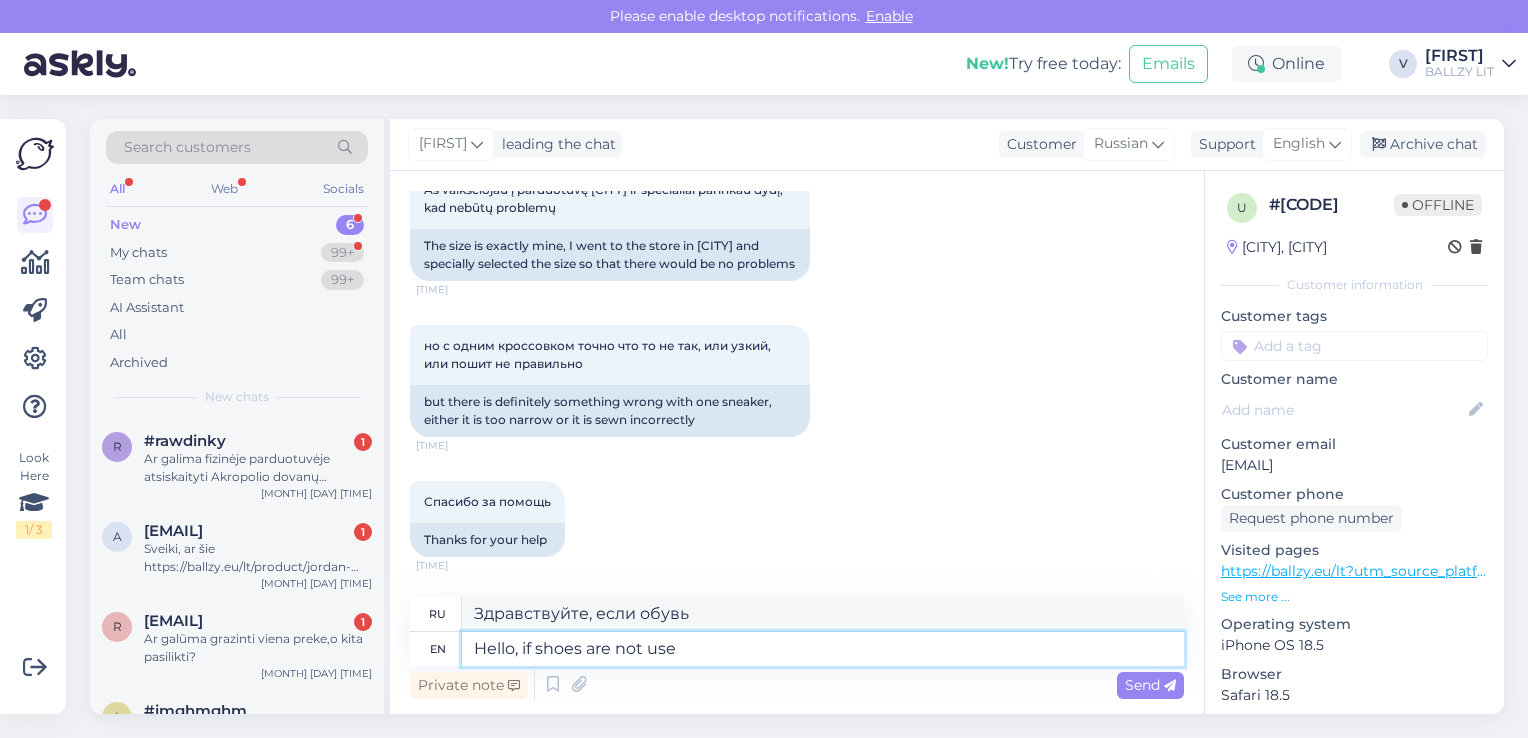 type on "Hello, if shoes are not used" 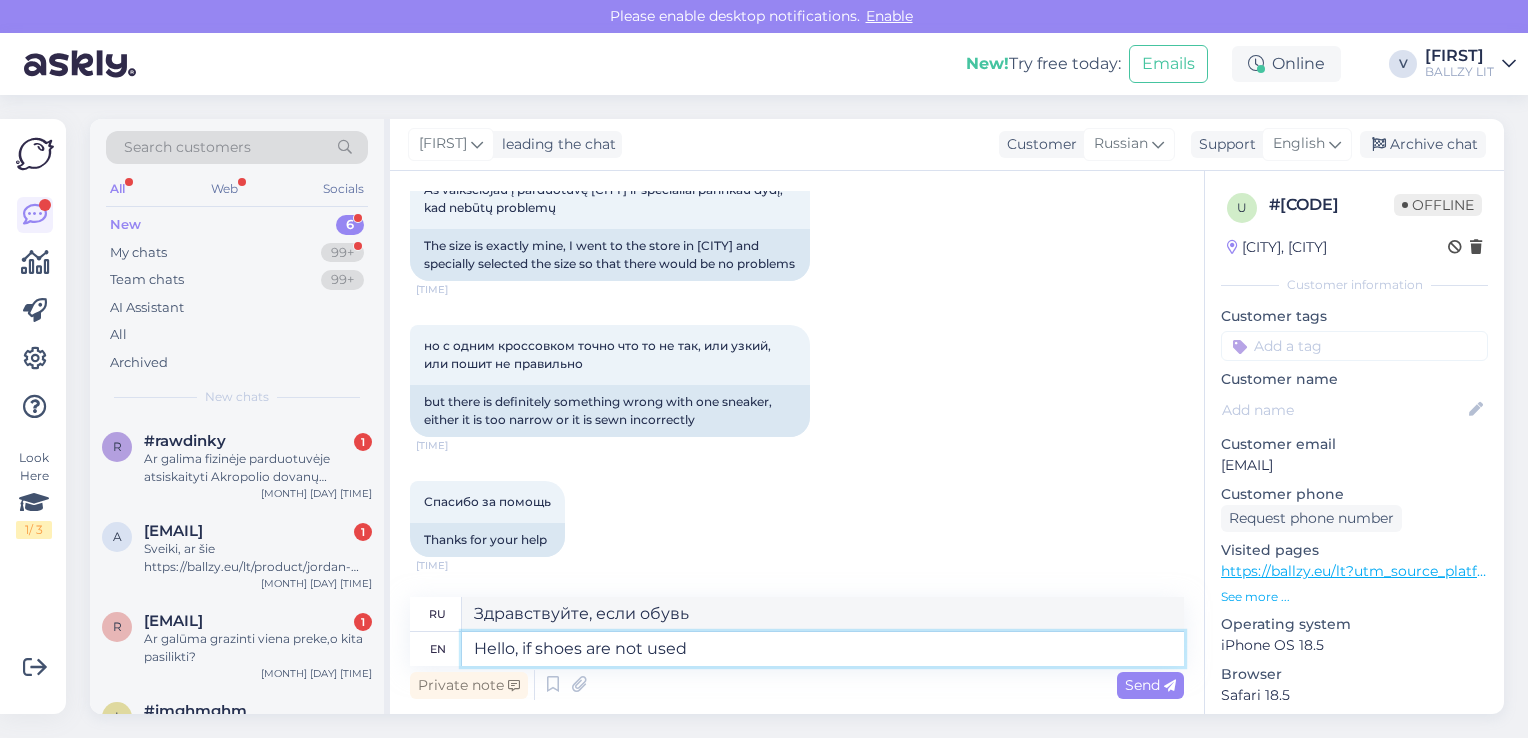 type on "Здравствуйте, если обувь не" 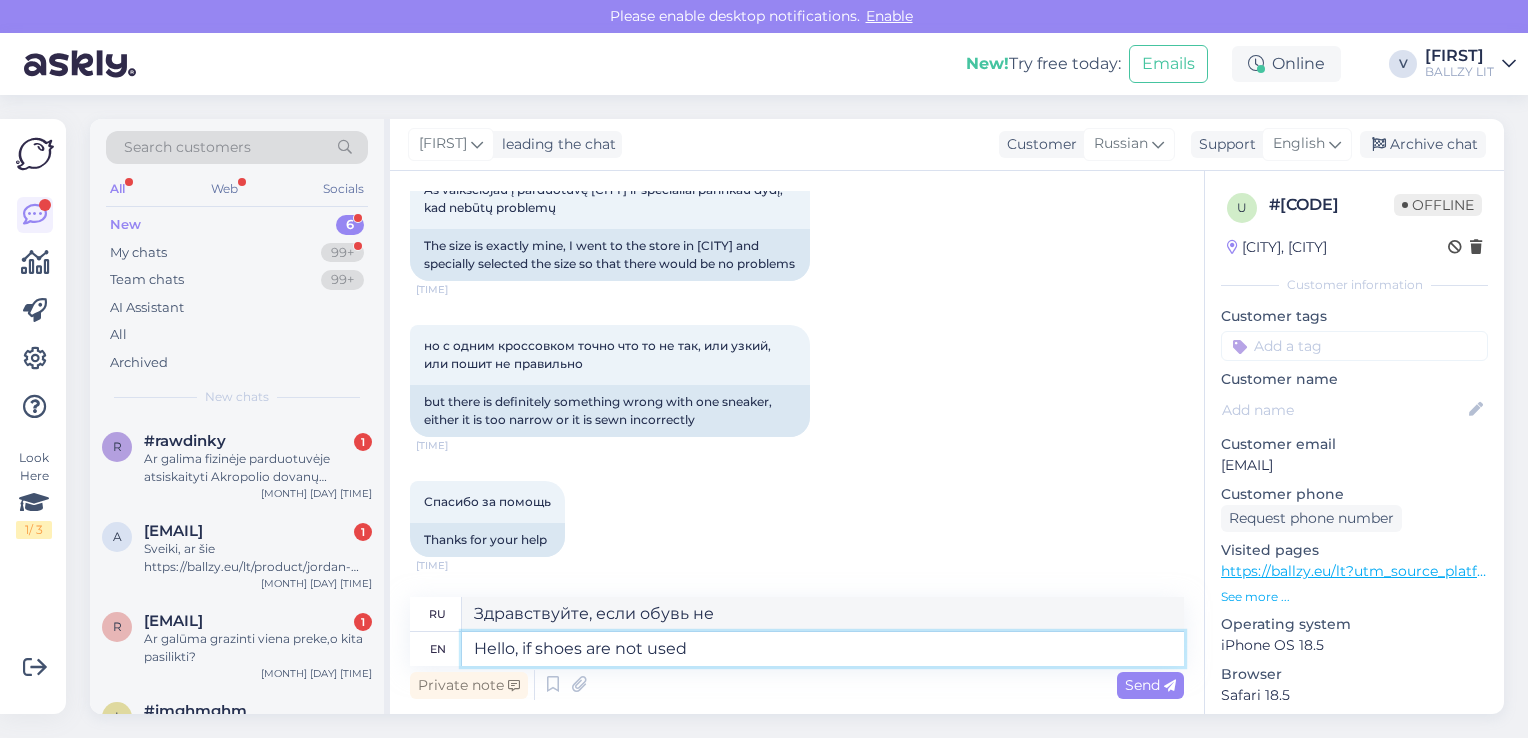 type on "Hello, if shoes are not used," 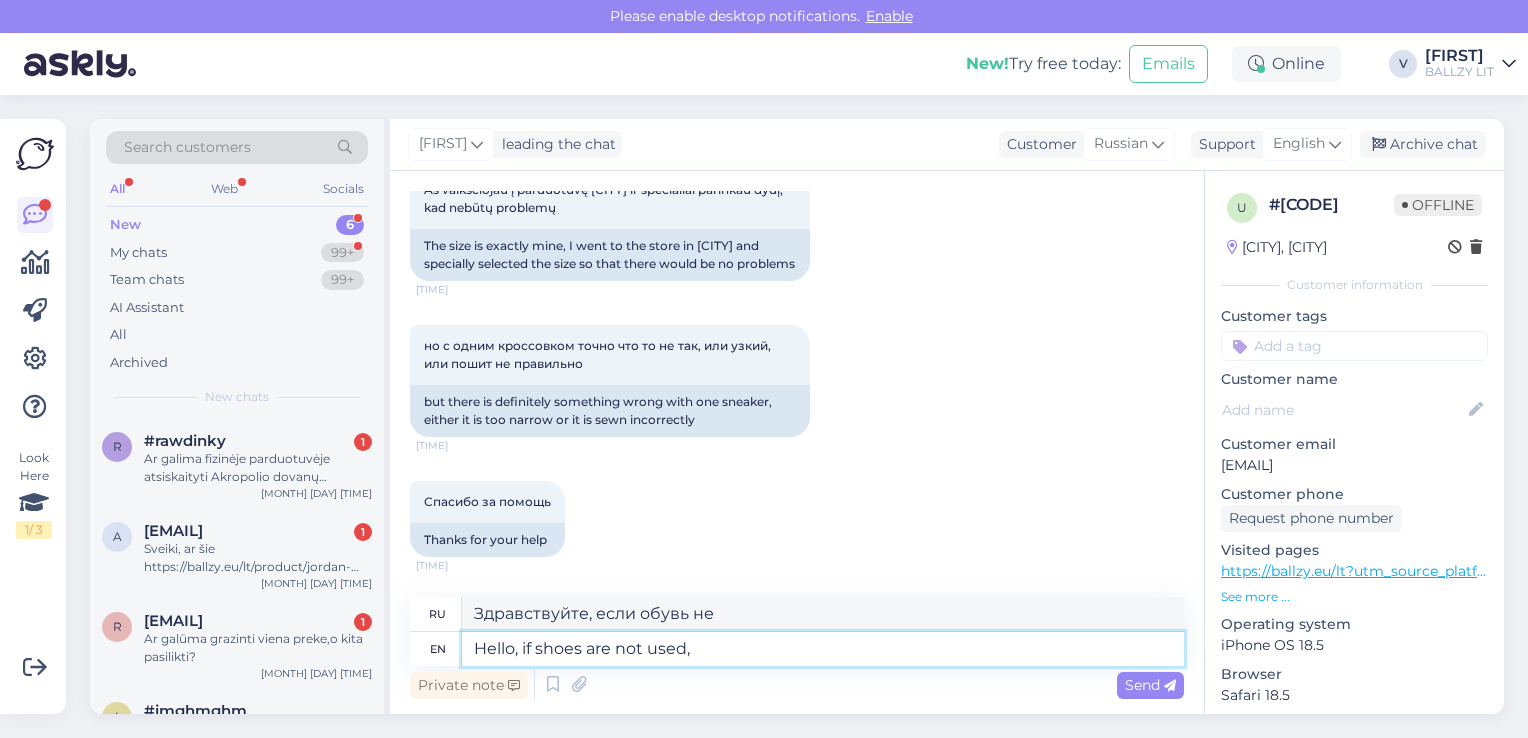 type on "Здравствуйте, если обувь не используется" 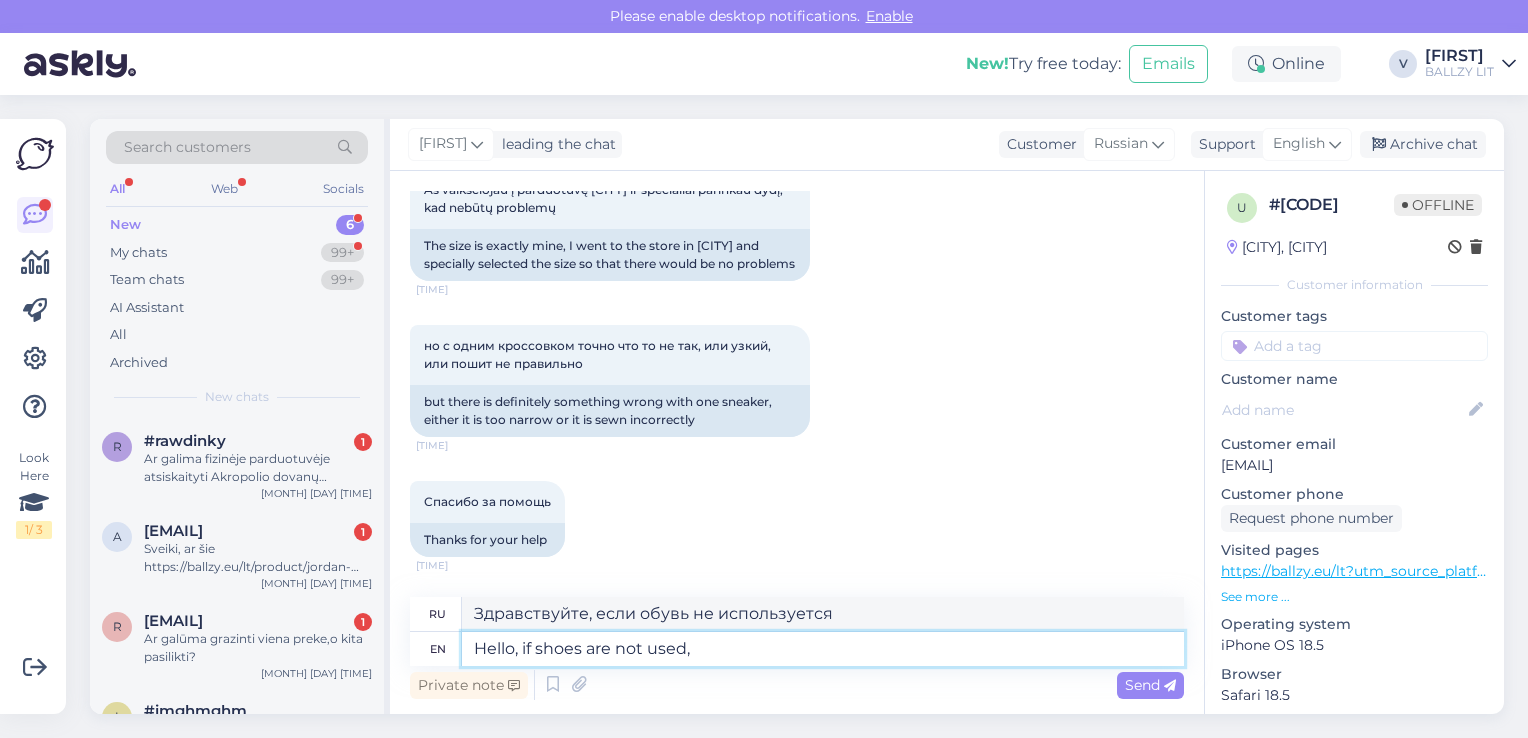 type on "Hello, if shoes are not used, p" 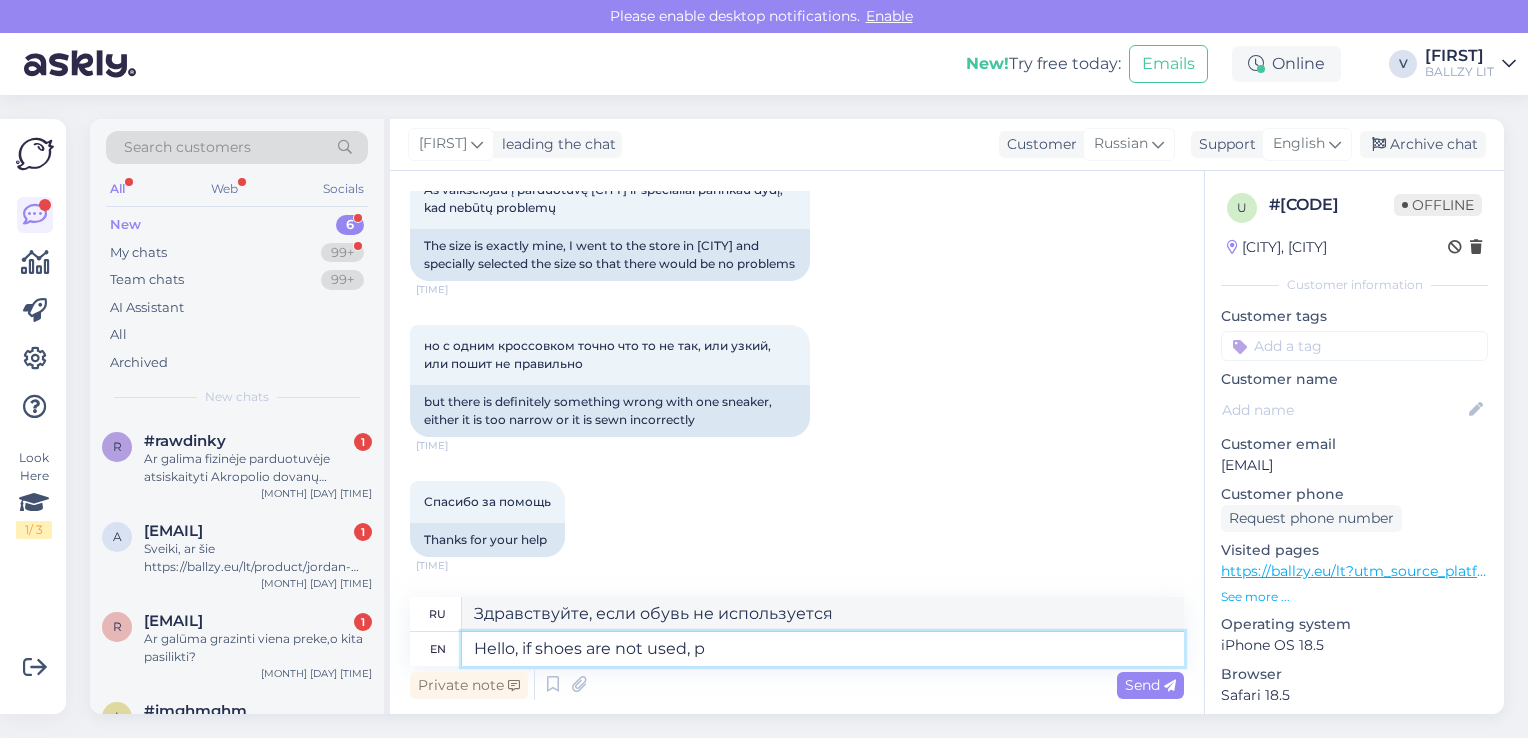 type on "Здравствуйте, если обувь не используется," 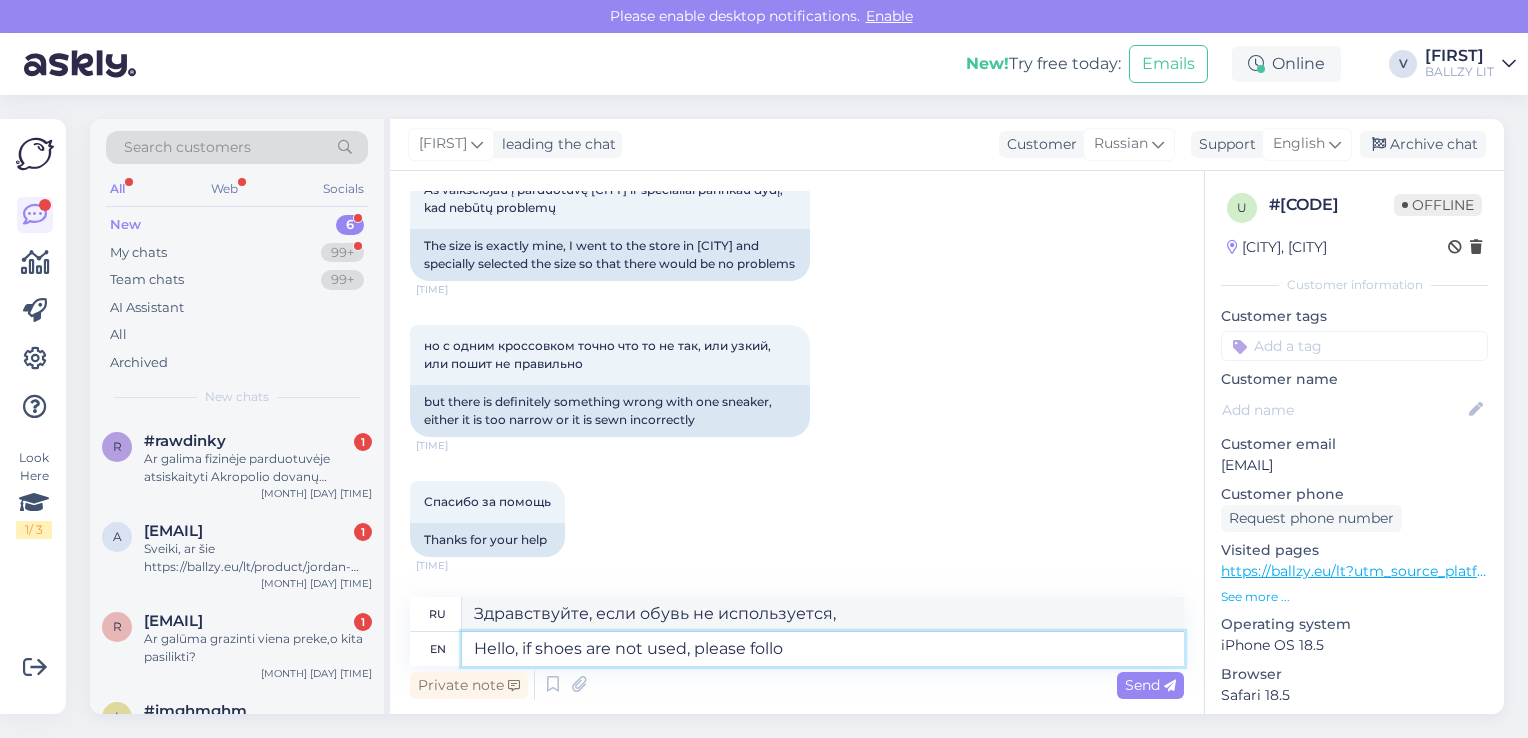 type on "Hello, if shoes are not used, please follow" 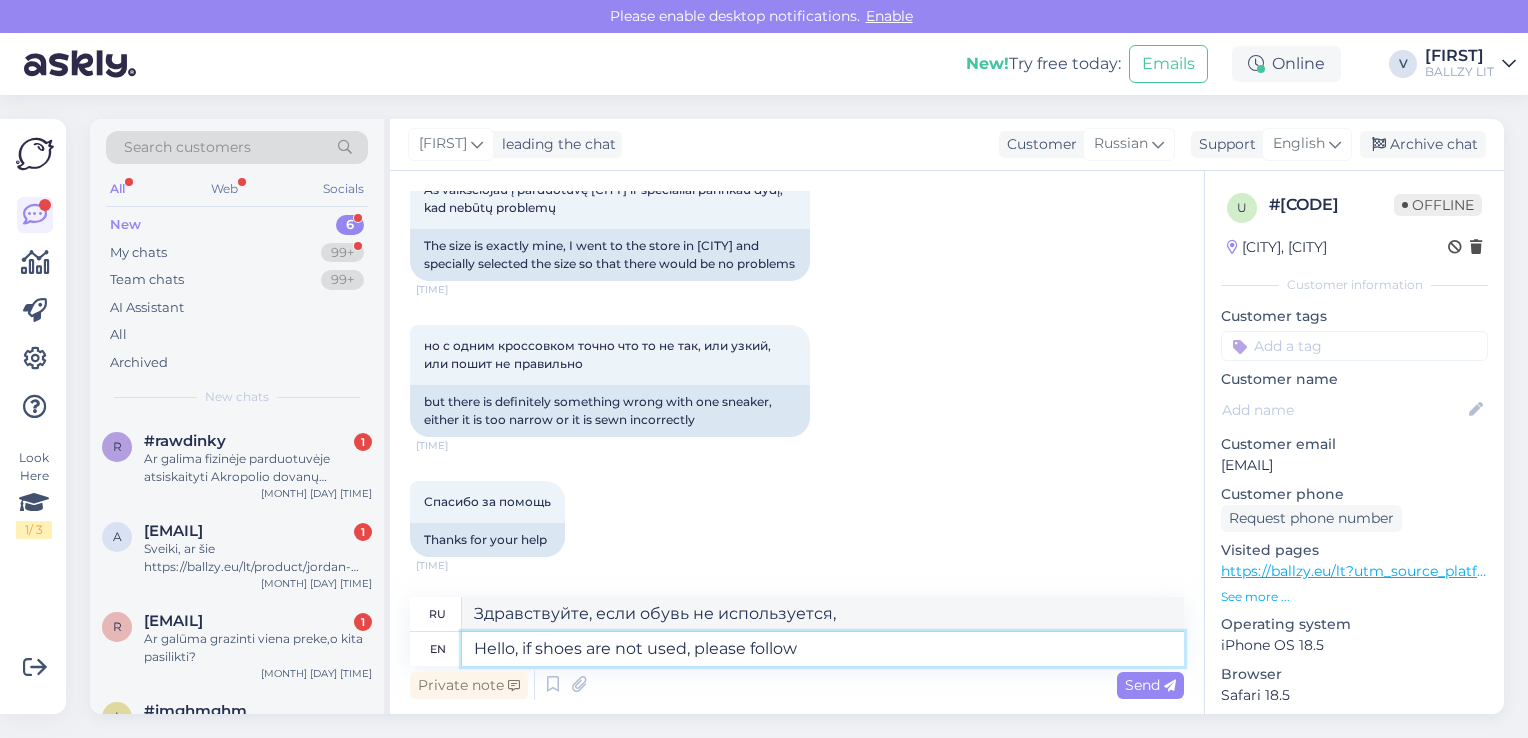 type on "Здравствуйте, если обувь не ношеная, пожалуйста" 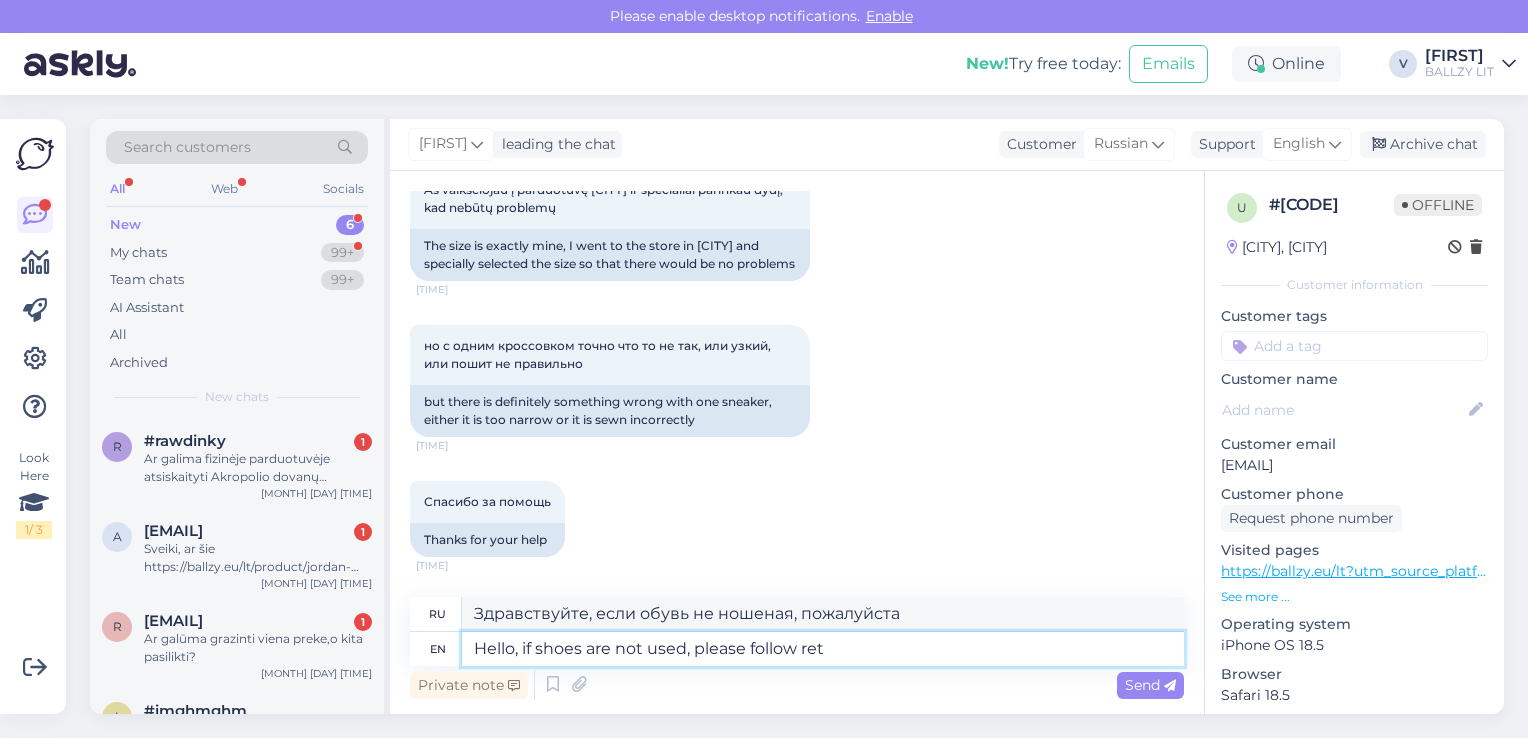 type on "Hello, if shoes are not used, please follow retu" 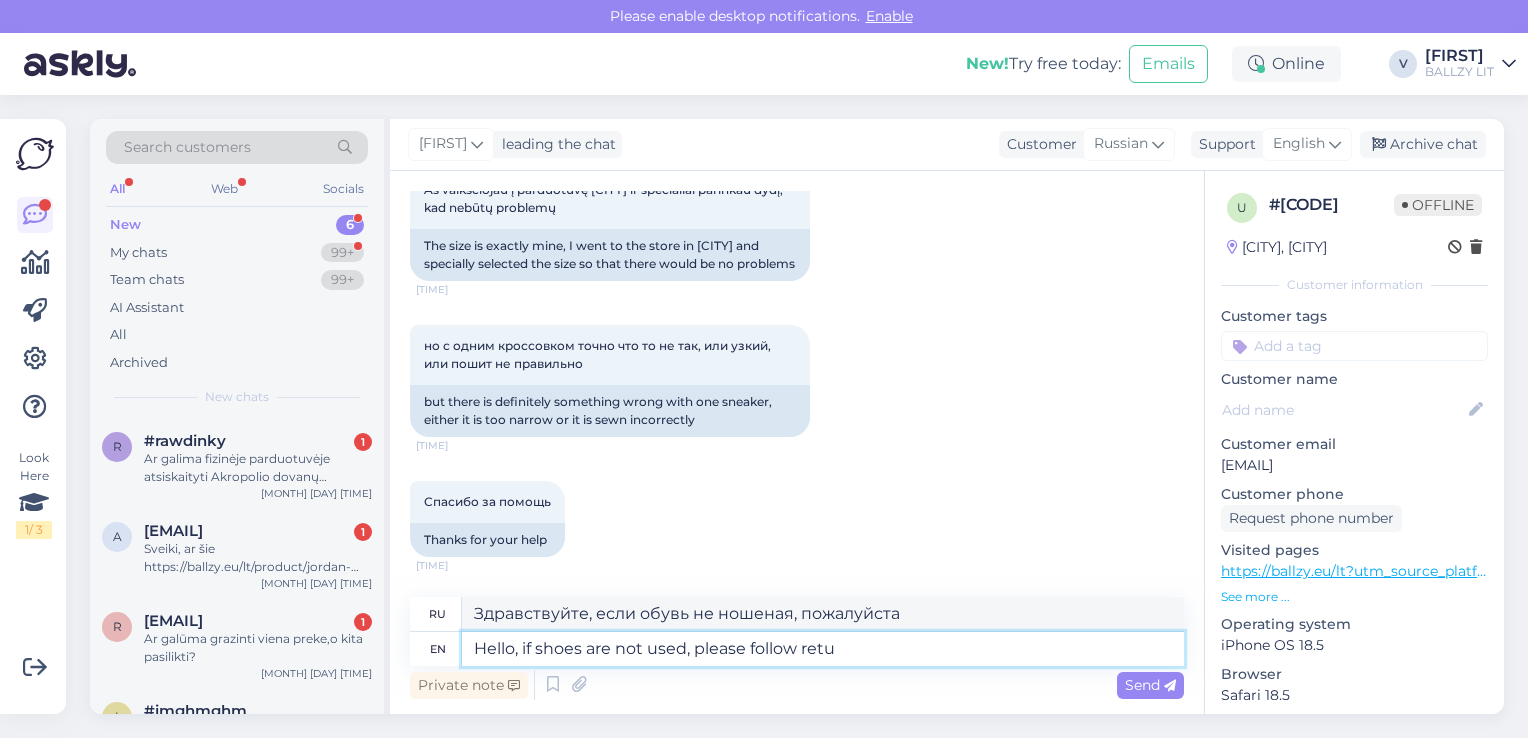 type on "Здравствуйте, если обувь не используется, пожалуйста, следуйте" 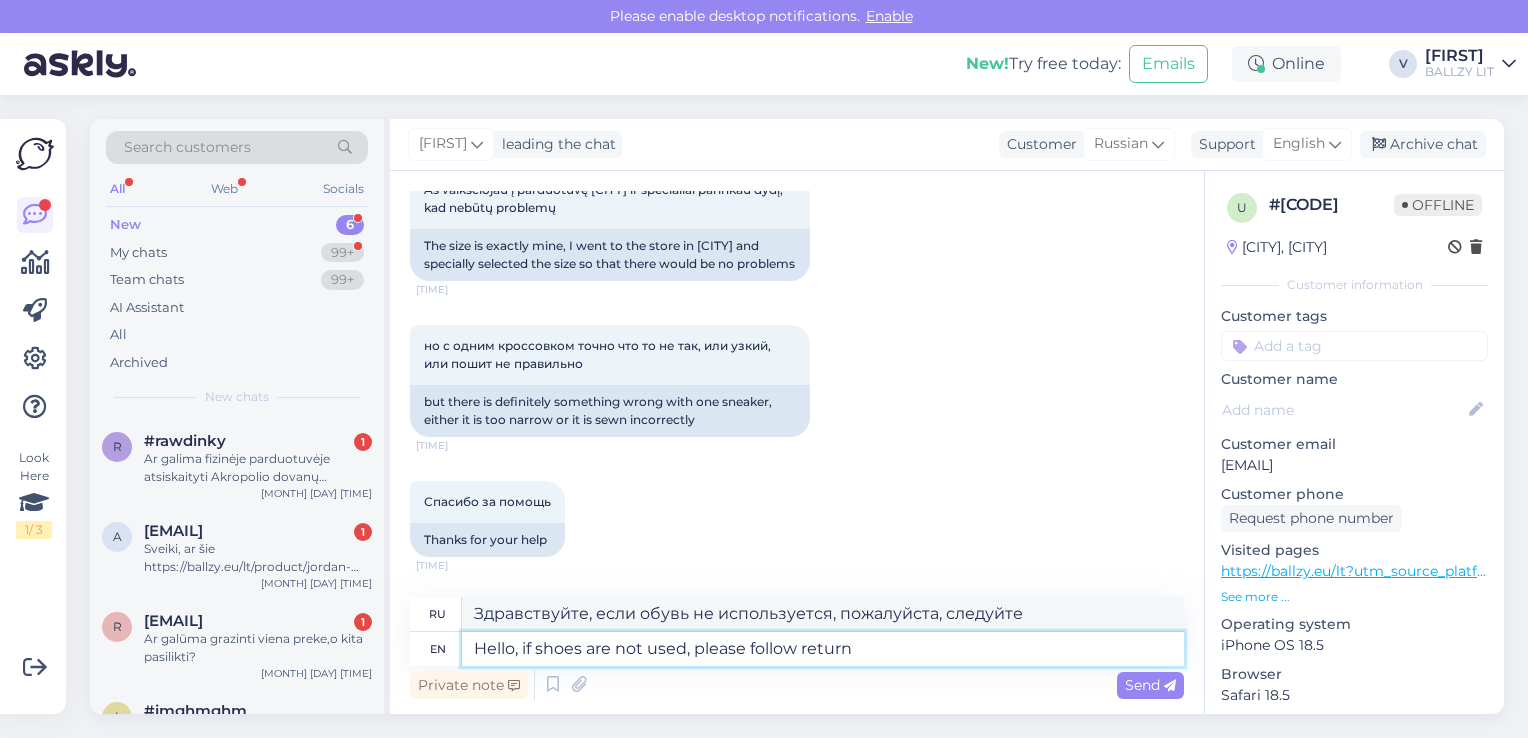type on "Hello, if shoes are not used, please follow return" 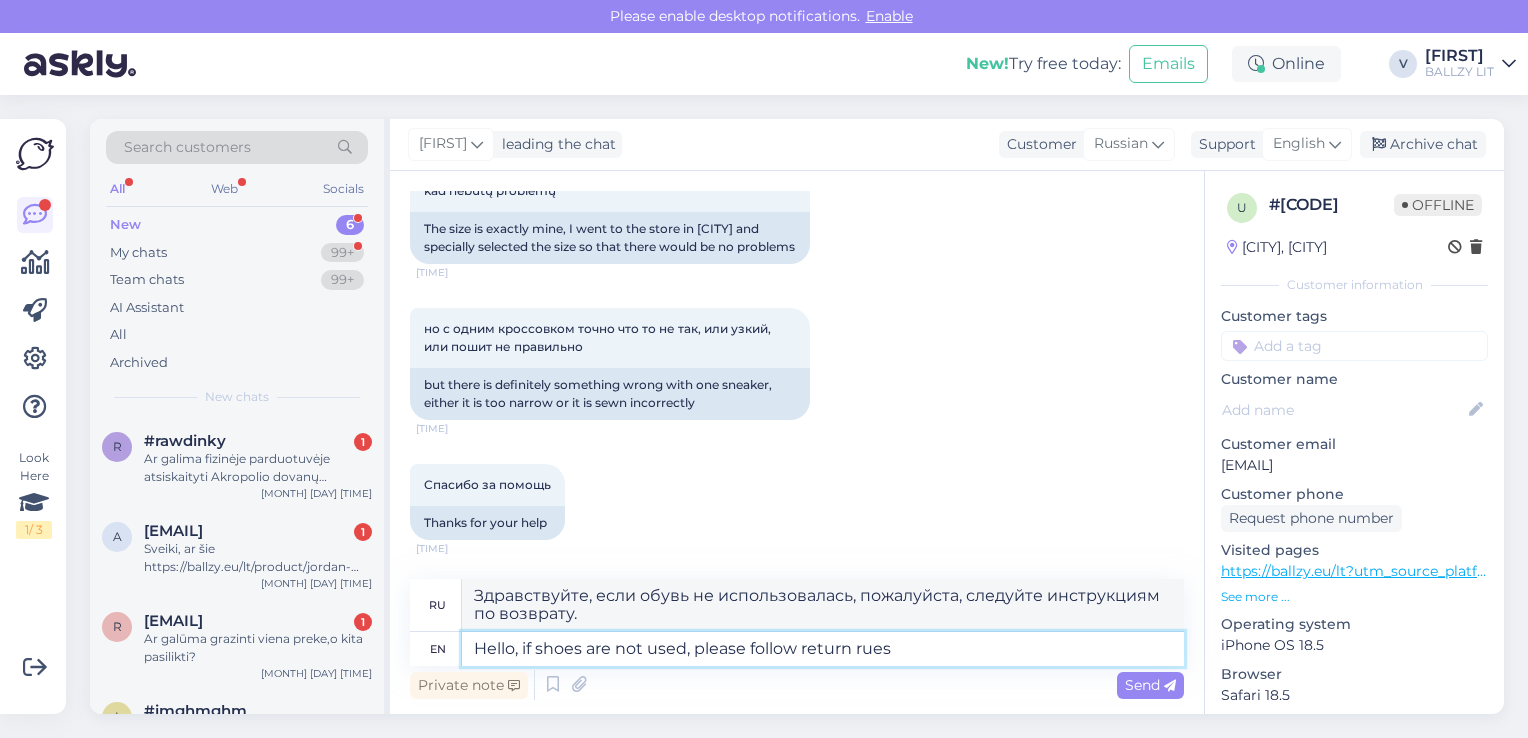 type on "Hello, if shoes are not used, please follow return rues" 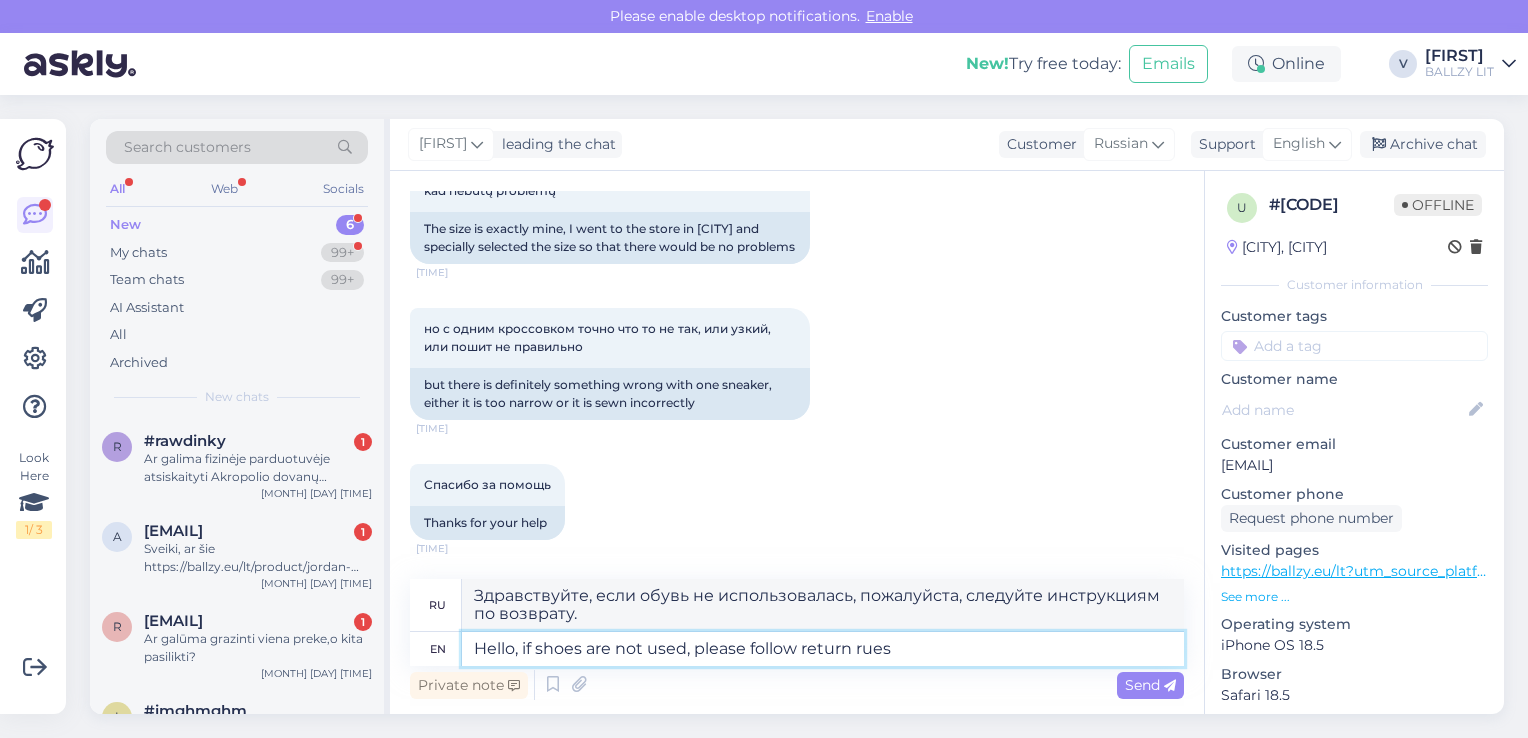 type on "Здравствуйте, если обувь не использовалась, пожалуйста, следуйте правилам возврата." 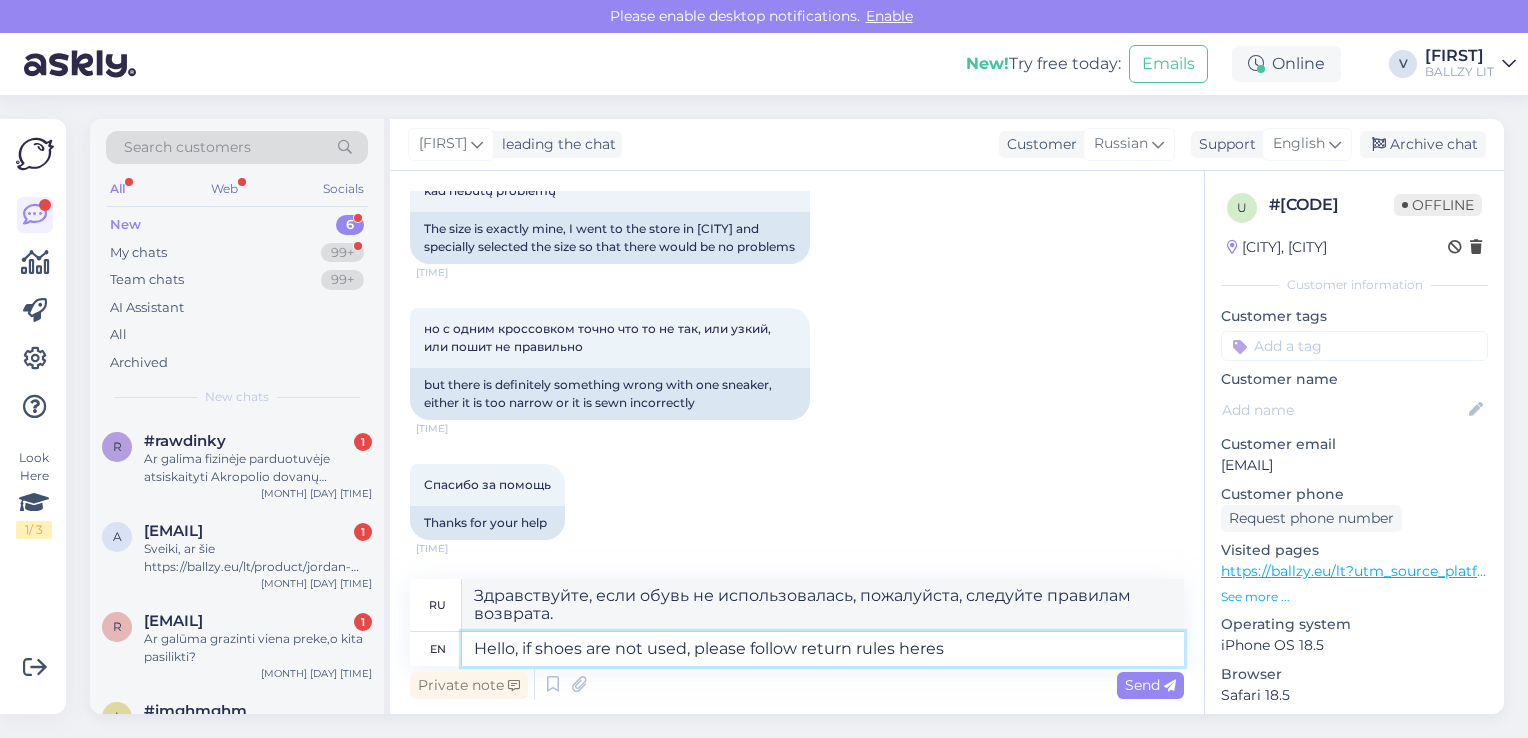 type on "Hello, if shoes are not used, please follow return rules here" 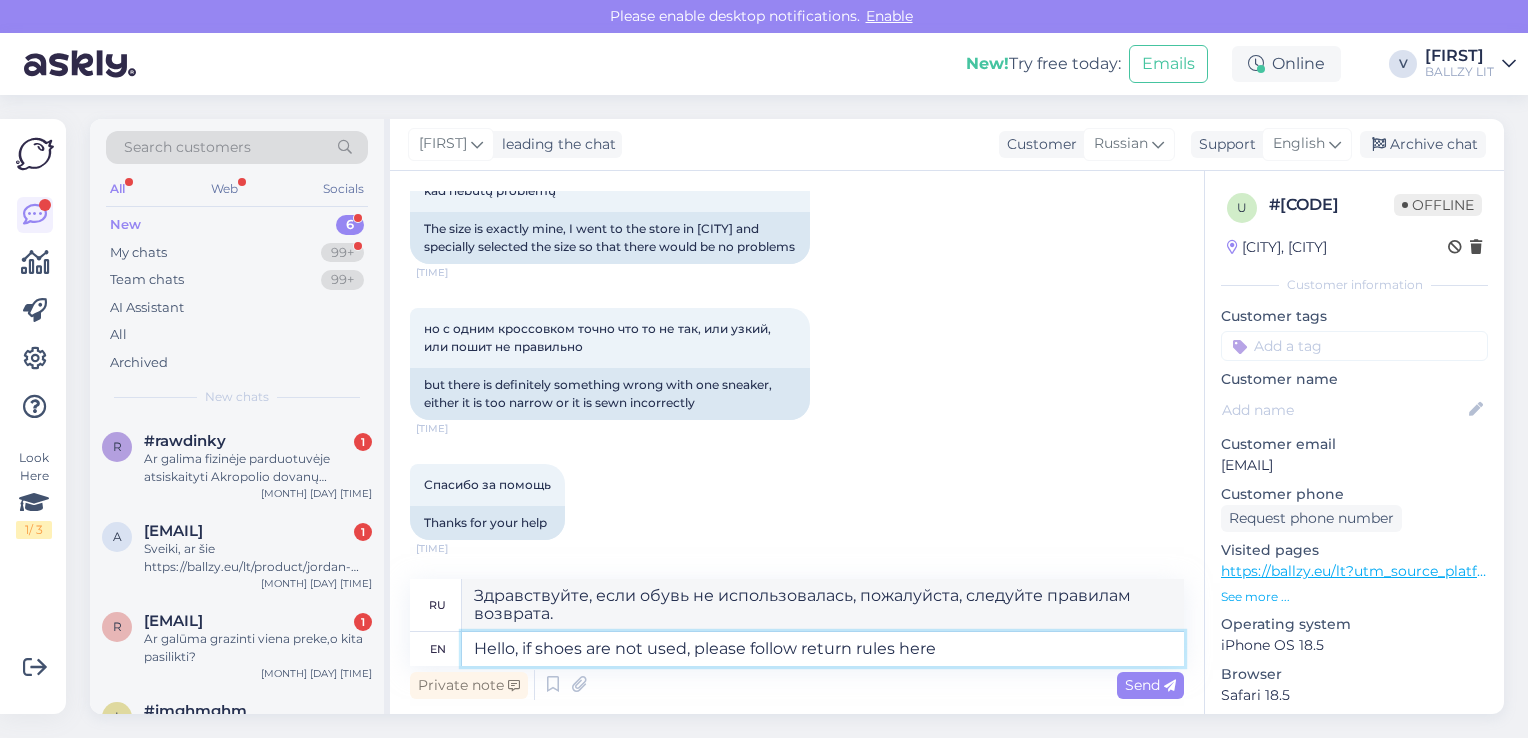 type on "Здравствуйте, если обувь не использовалась, пожалуйста, следуйте правилам возврата, указанным ниже:" 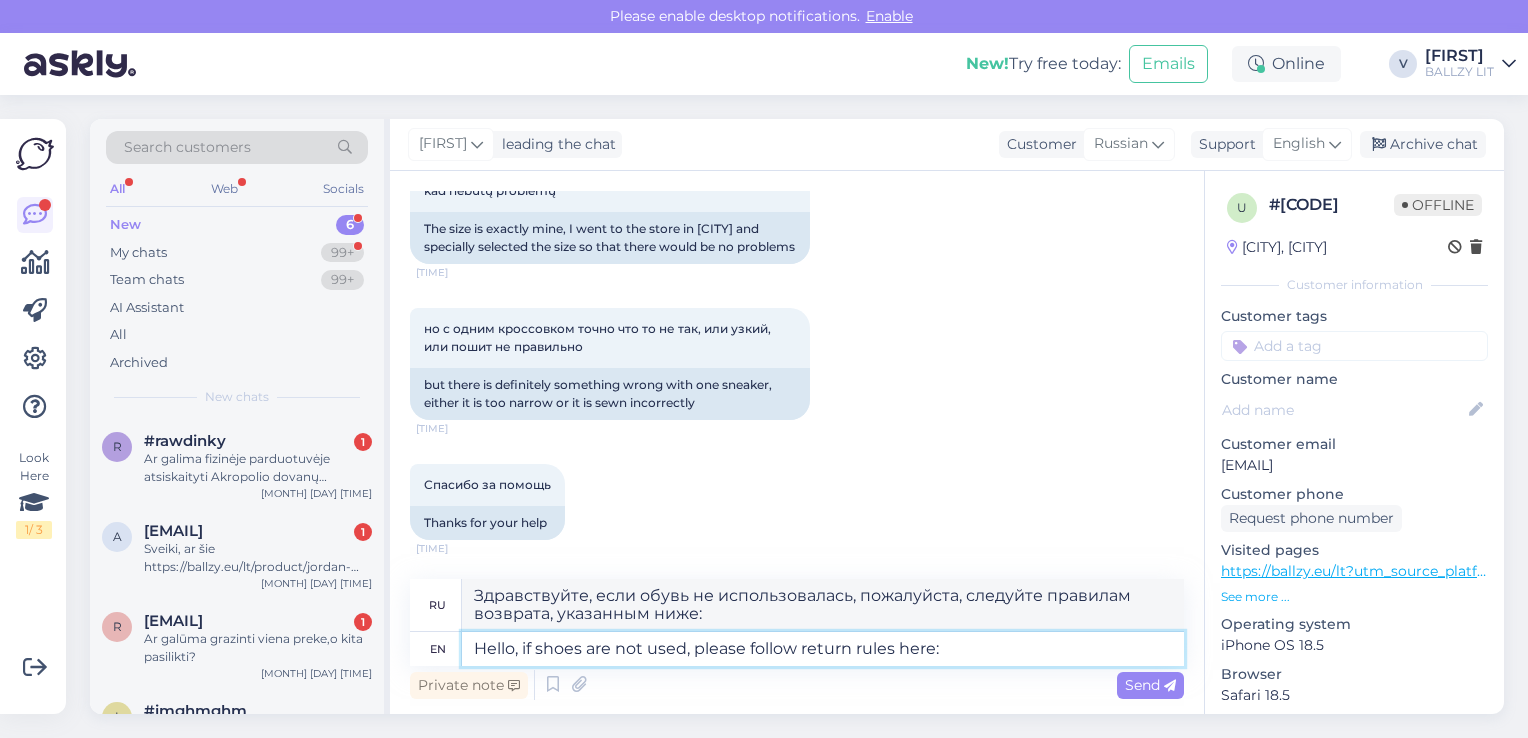 type on "Hello, if shoes are not used, please follow return rules here:" 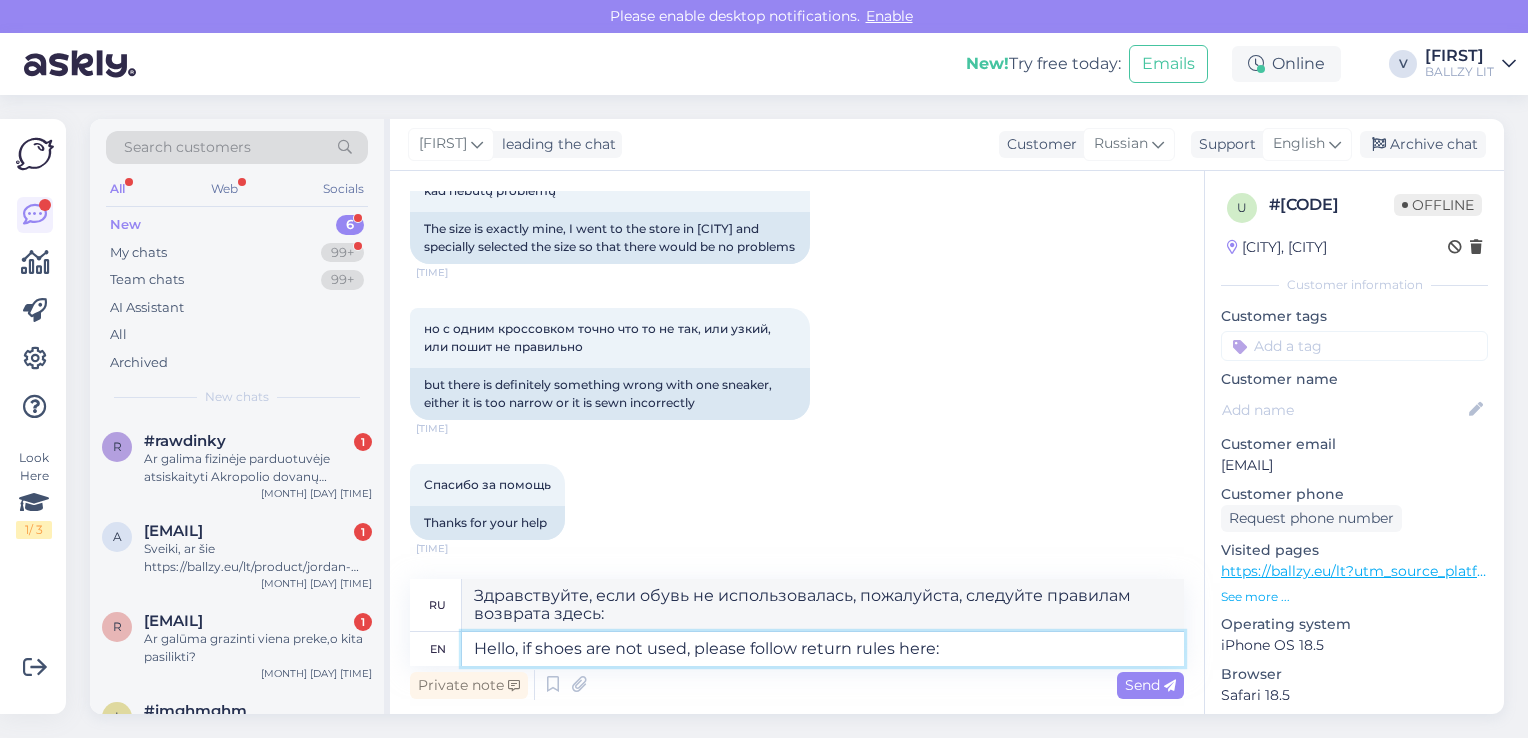 paste on "https://ballzy.eu/en/shopping-help#returning" 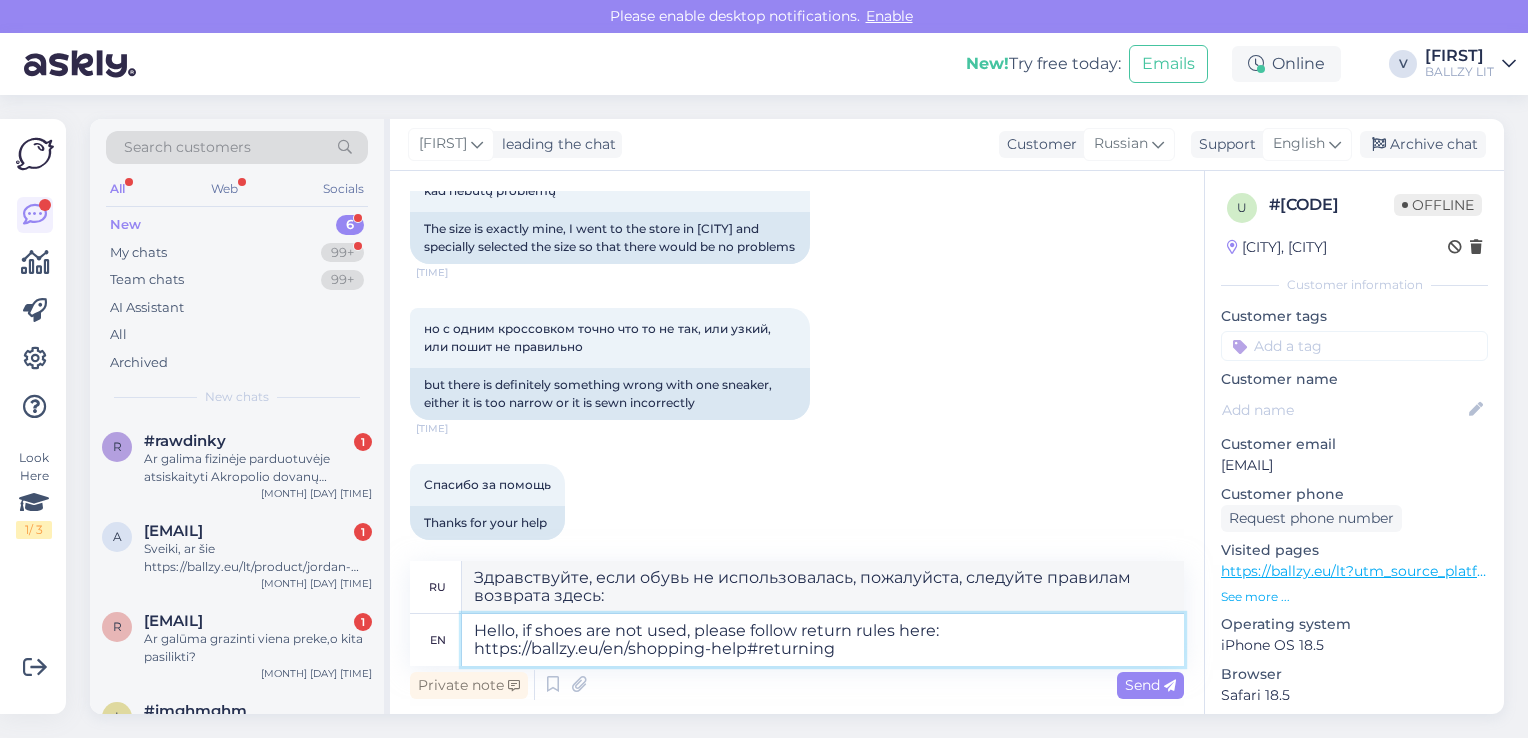 type on "Здравствуйте, если обувь не использовалась, пожалуйста, следуйте правилам возврата здесь: https://ballzy.eu/en/shopping-help#returning" 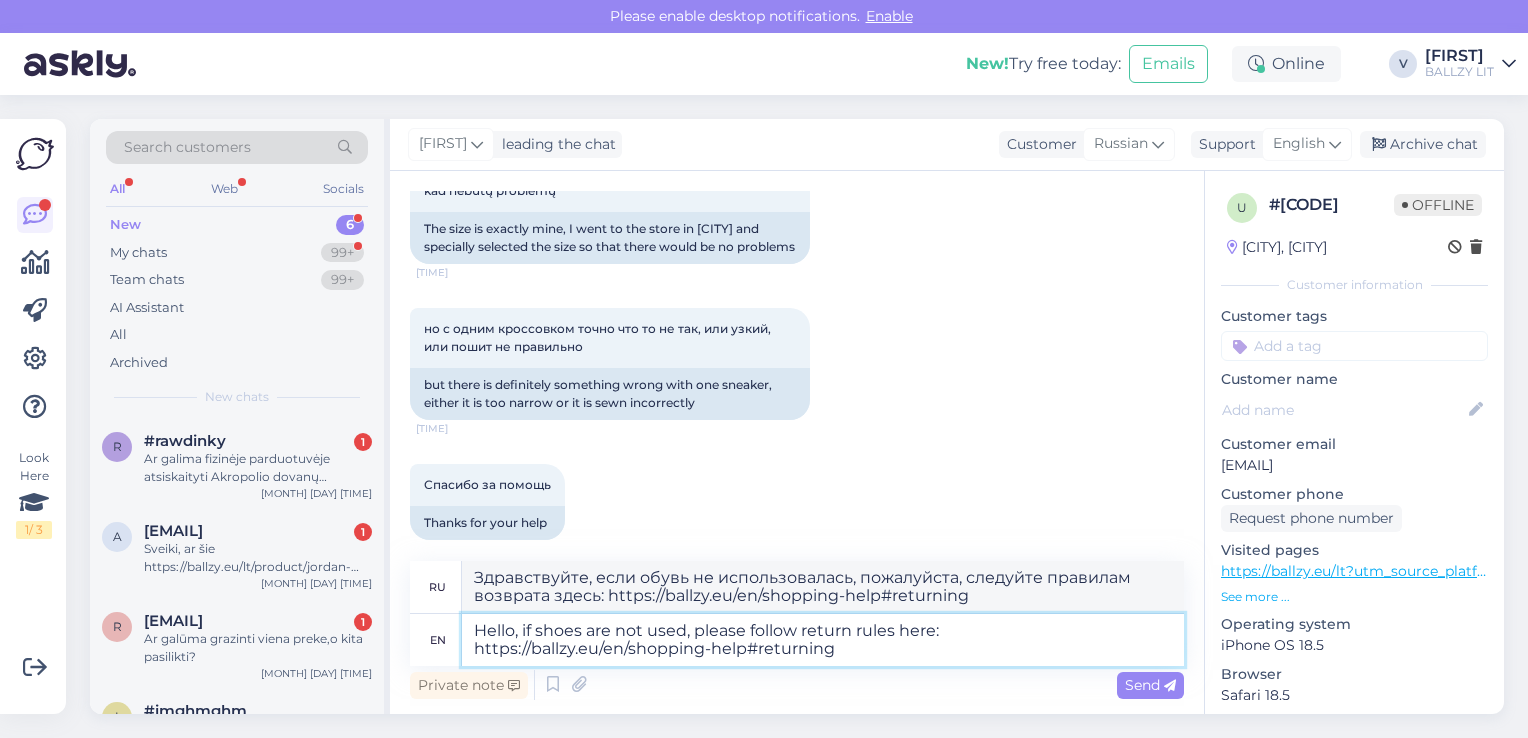 type on "Hello, if shoes are not used, please follow return rules here: https://ballzy.eu/en/shopping-help#returning" 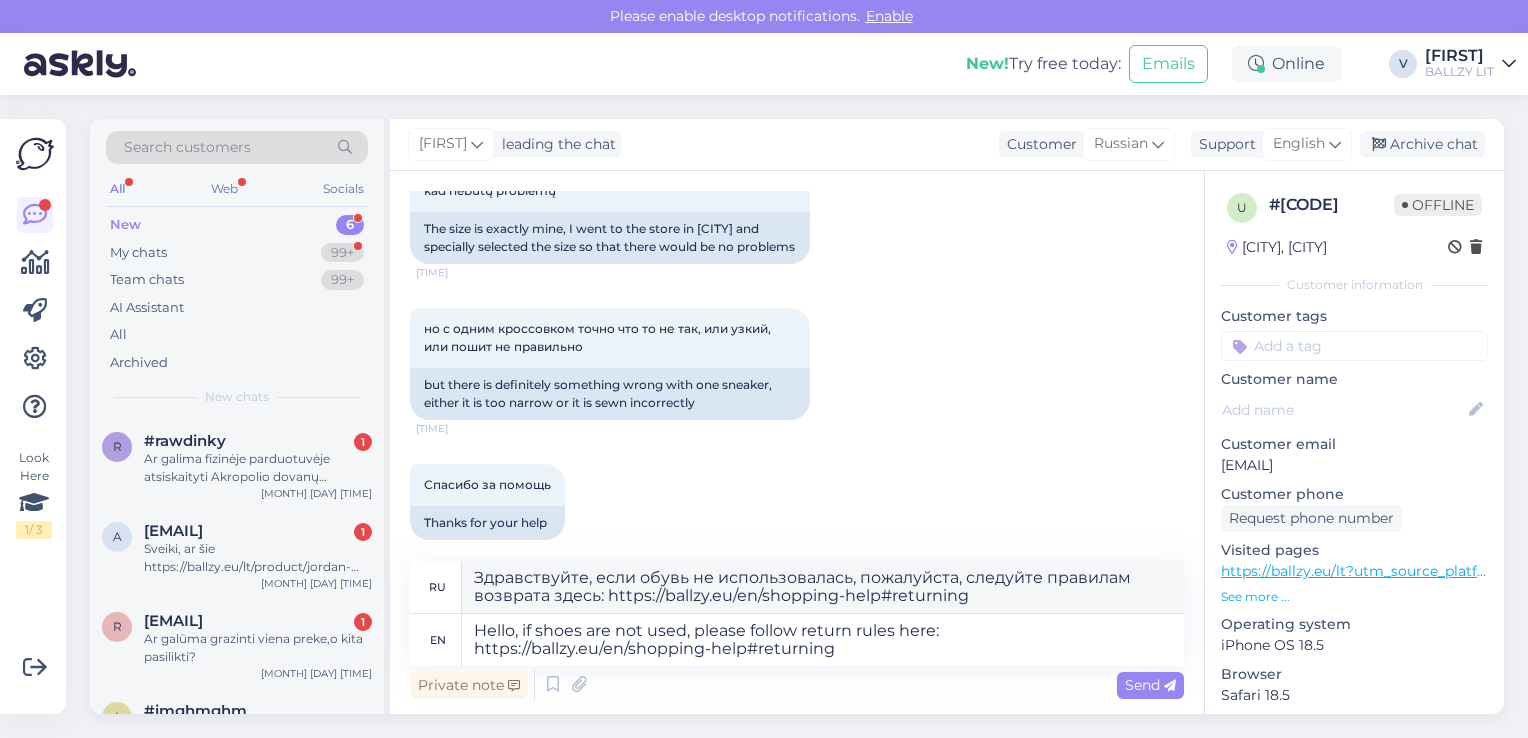 drag, startPoint x: 1216, startPoint y: 468, endPoint x: 1384, endPoint y: 466, distance: 168.0119 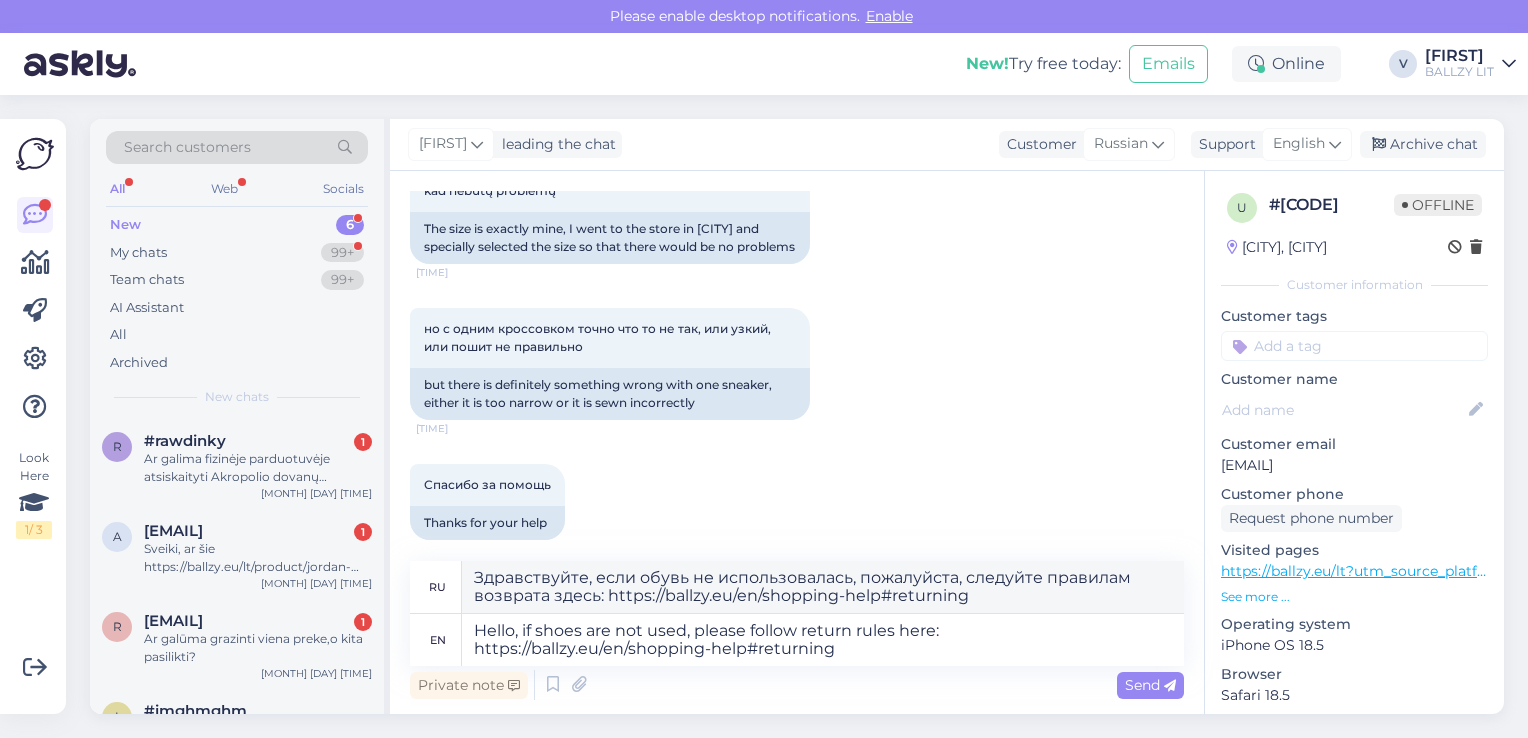 click on "Visitor [COUNTRY], [CITY] Customer information Customer tags Customer name Customer email [EMAIL] Customer phone Request phone number Visited pages https://ballzy.eu/lt?utm_source_platform=Google%20Ads&utm_source=google&utm_medium=cpc&utm_campaign=Search%20%7C%20Brand%20%7C%20LT&utm_id=11900594343&utm_adgroupid=124083657548&utm_term=ballzy&utm_product_id=&gad_source=1&gad_campaignid=11900594343&gbraid=0AAAAABtDjbPR0sjwZQe7anNaDqStjAyBR&gclid=CjwKCAjwqKzEBhANEiwAeQaPVSZcywyOcN6ChLXsV6uXMWS_FMfIMZj_ZcEyzndGMY8Hd0EWllbgRRoCZTMQAvD_BwE See more ... Operating system iPhone OS 18.5 Browser Safari 18.5 Extra Notes" at bounding box center (1354, 582) 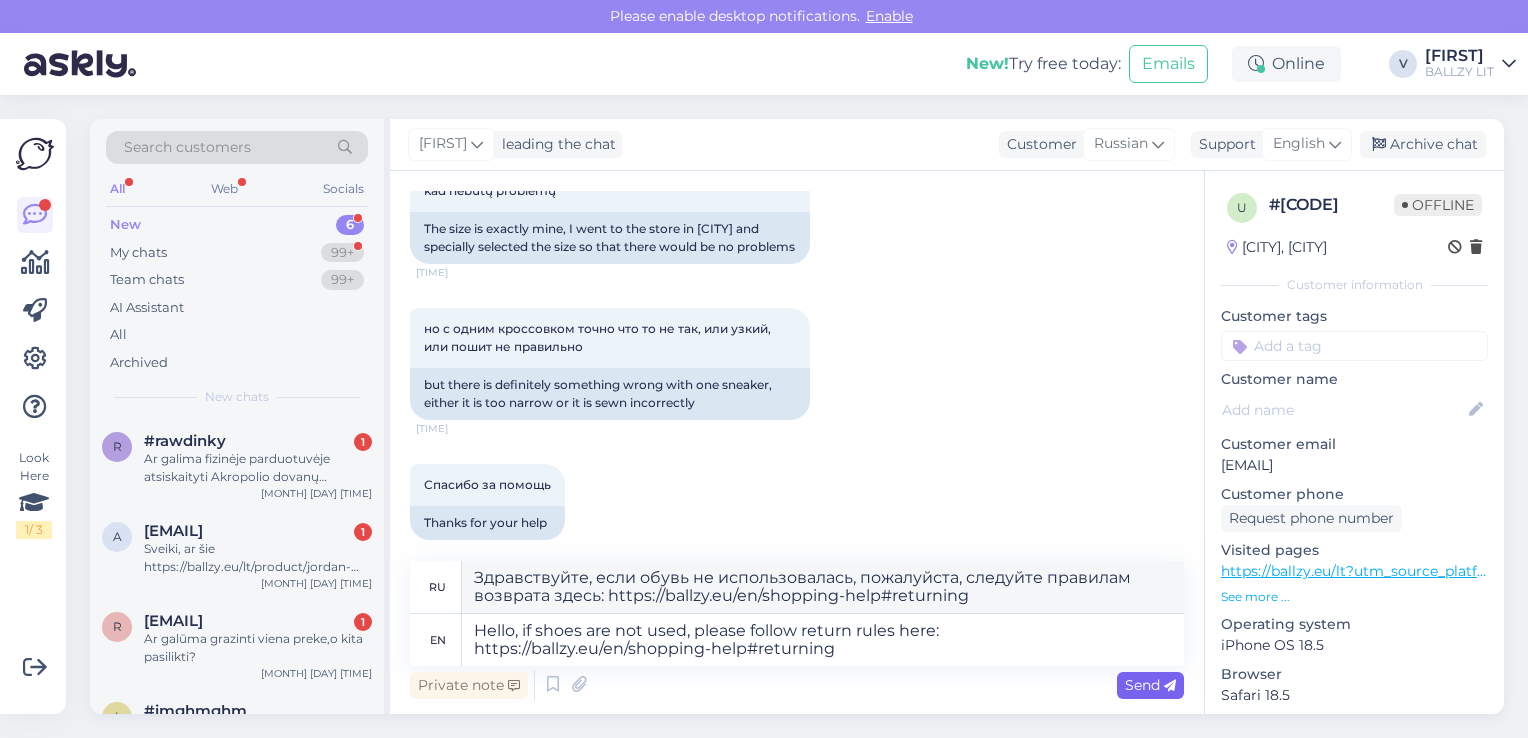 click on "Send" at bounding box center [1150, 685] 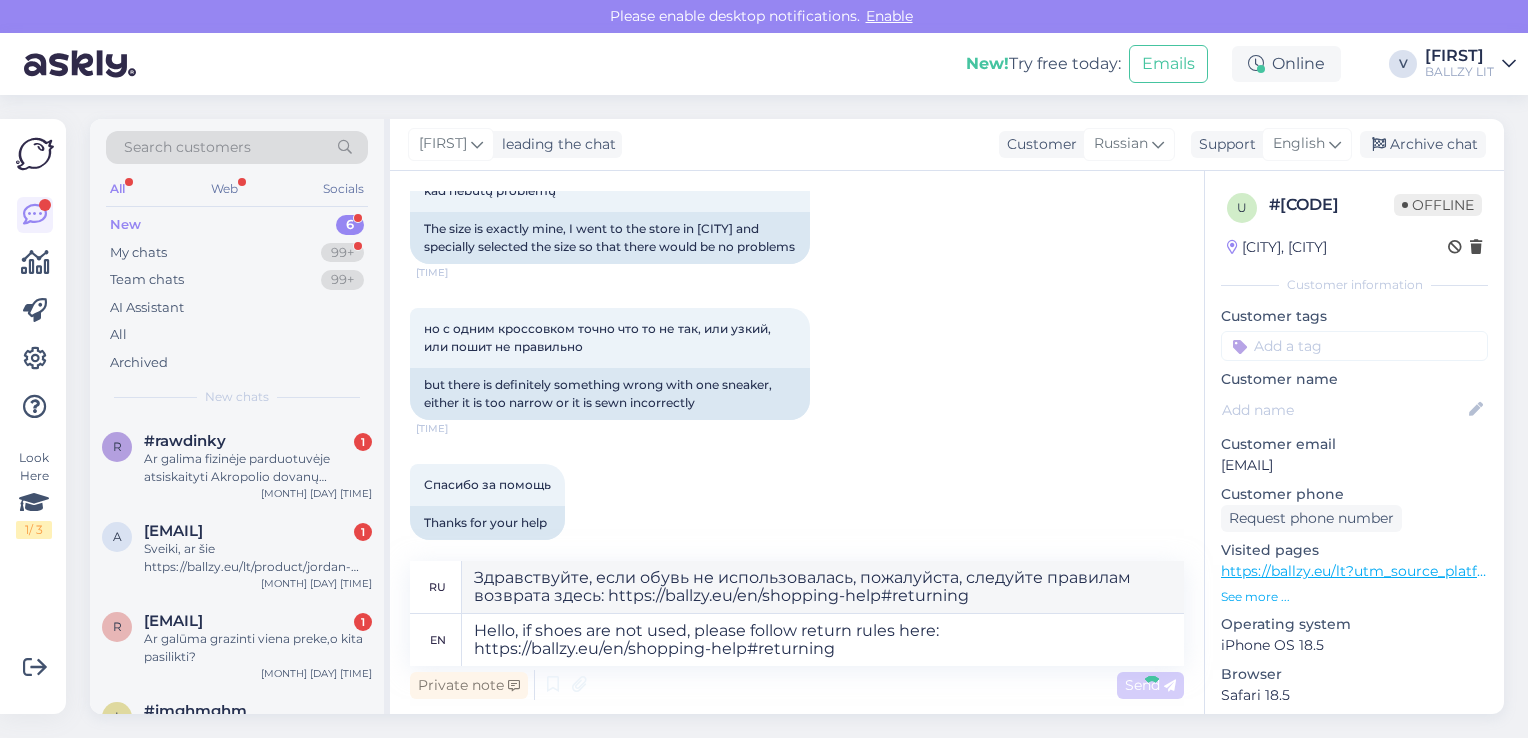 type 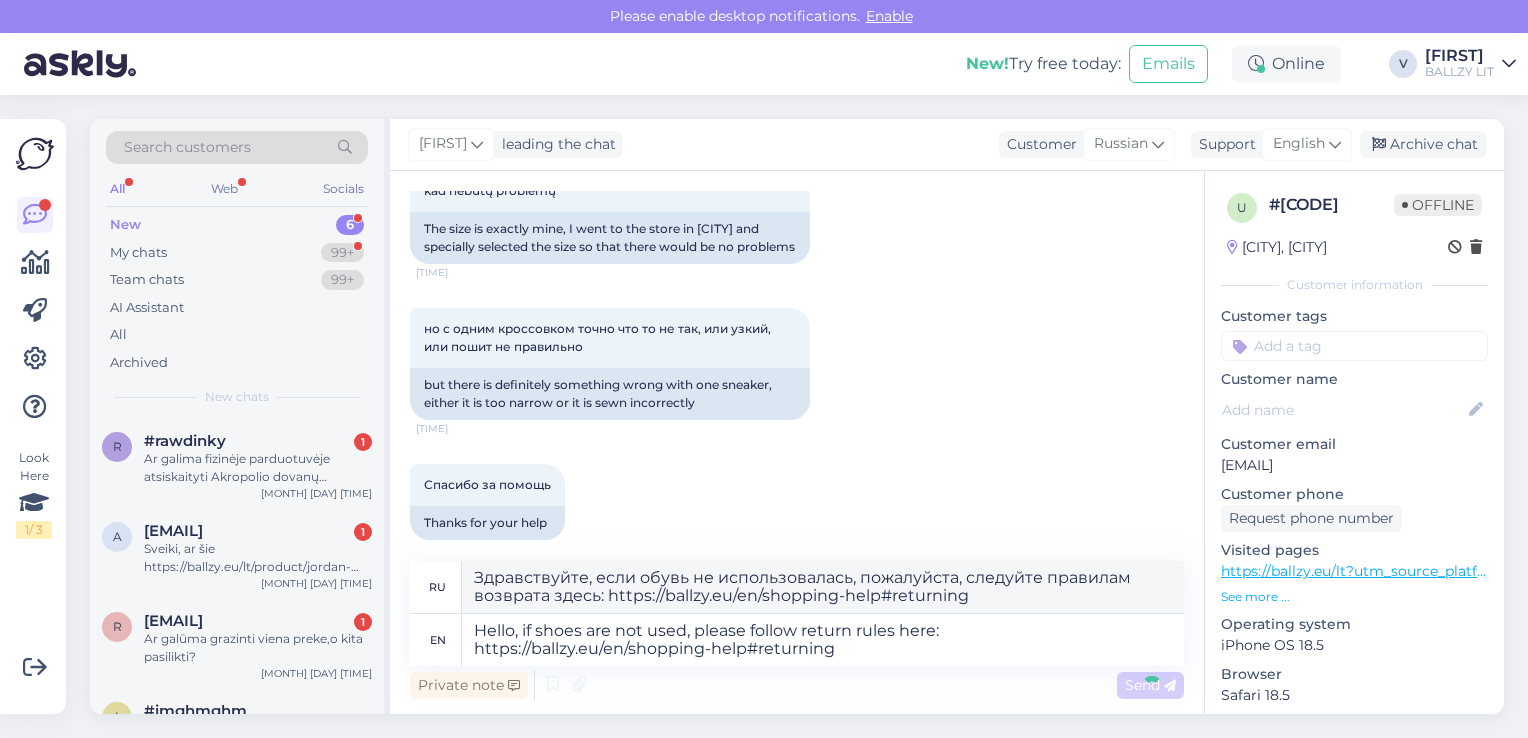 type 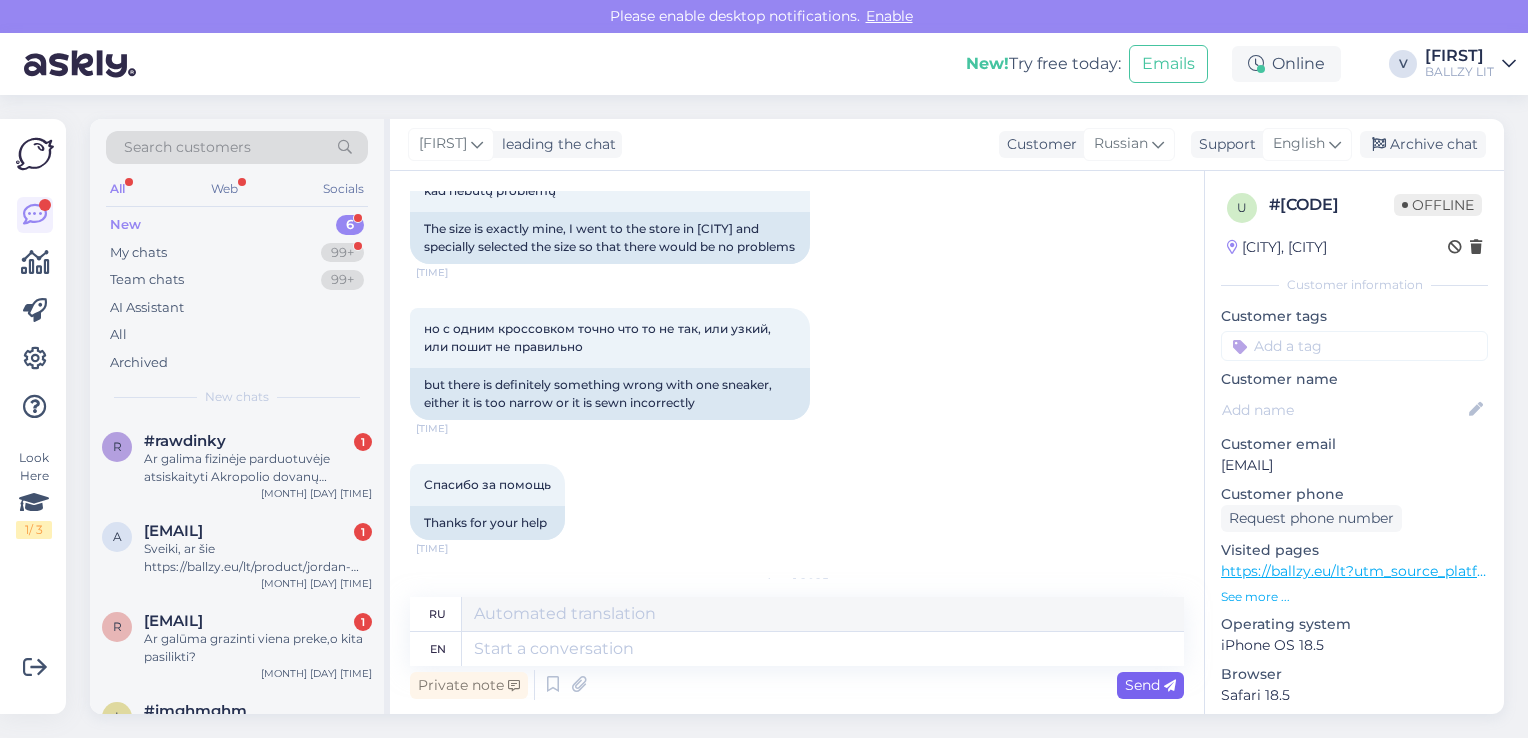 scroll, scrollTop: 775, scrollLeft: 0, axis: vertical 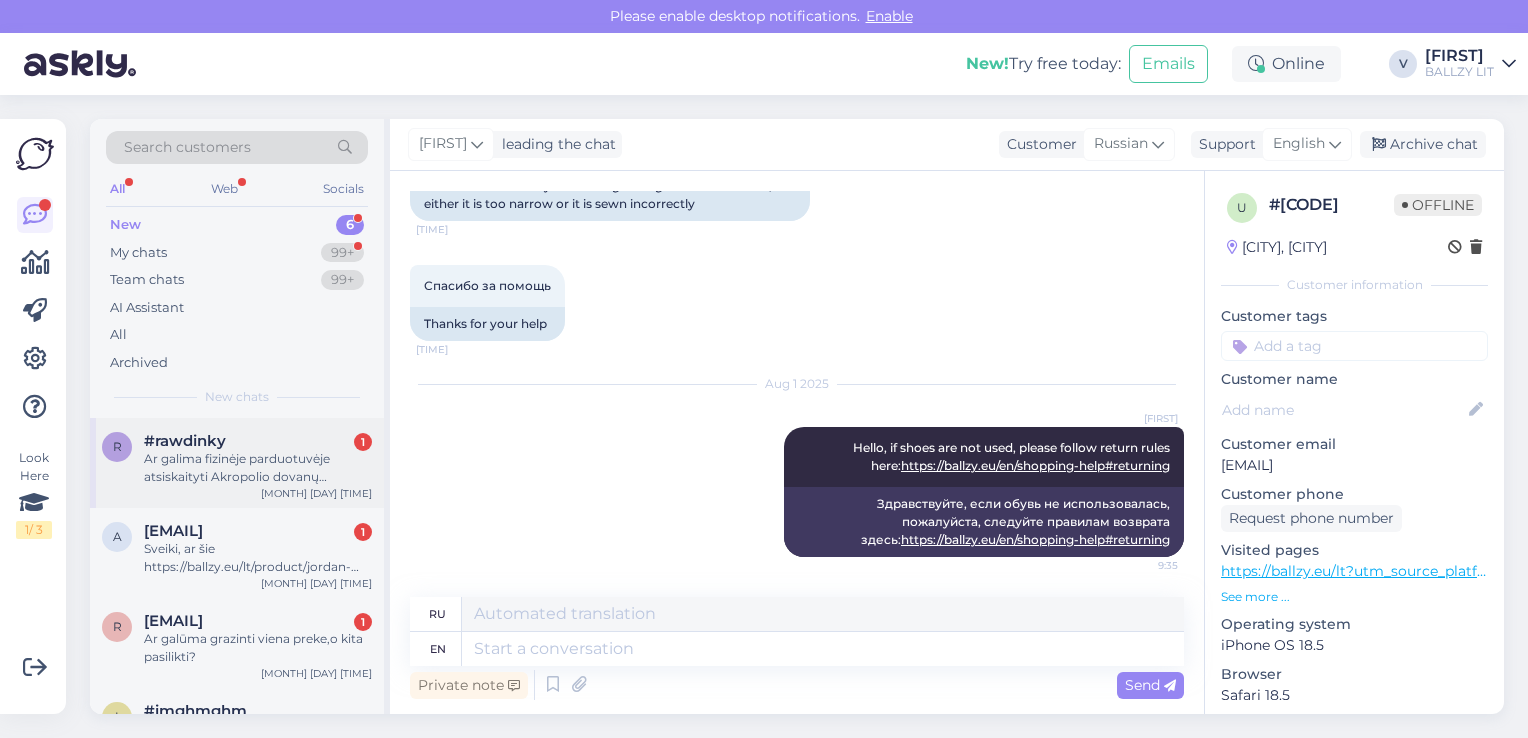 click on "Ar galima fizinėje parduotuvėje atsiskaityti Akropolio dovanų kuponais?" at bounding box center (258, 468) 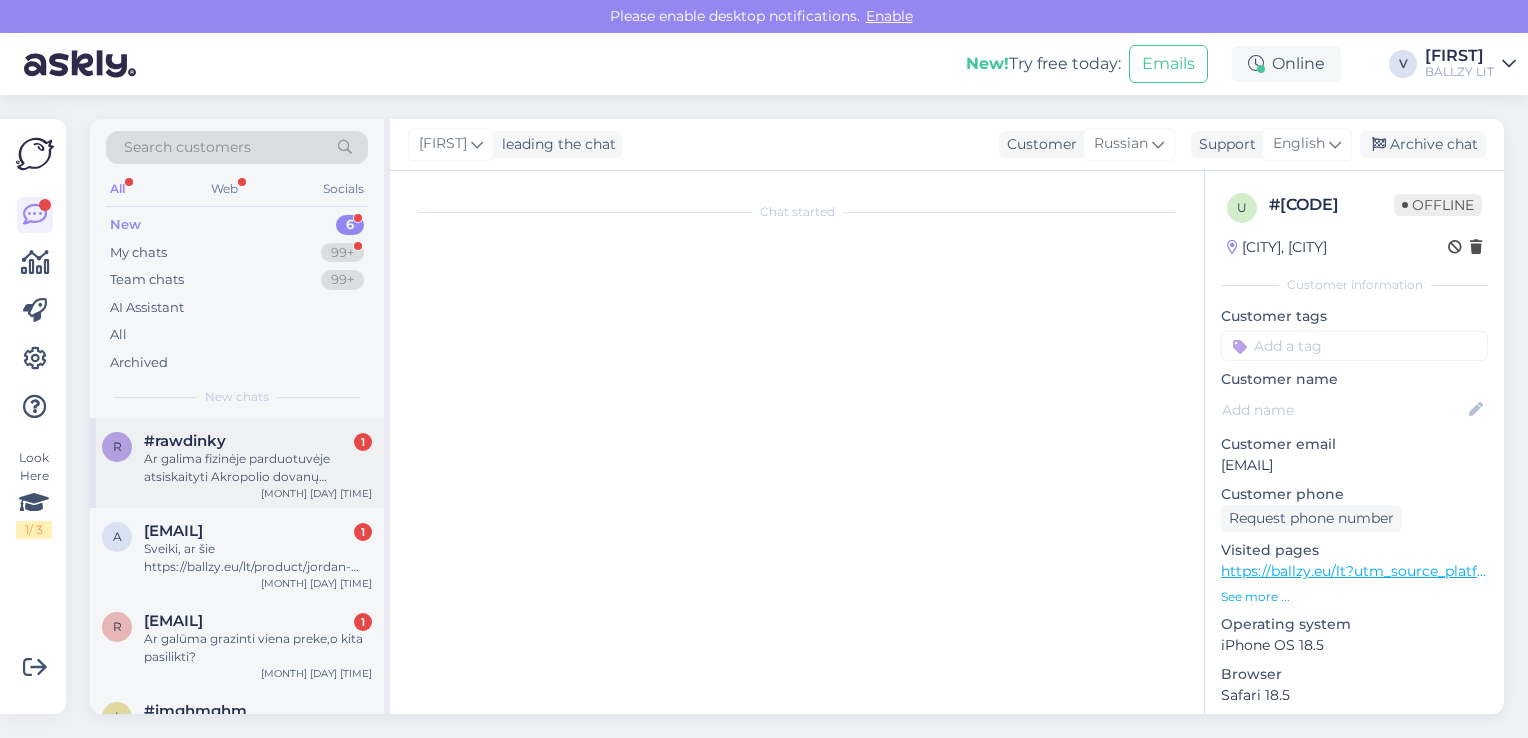 scroll, scrollTop: 0, scrollLeft: 0, axis: both 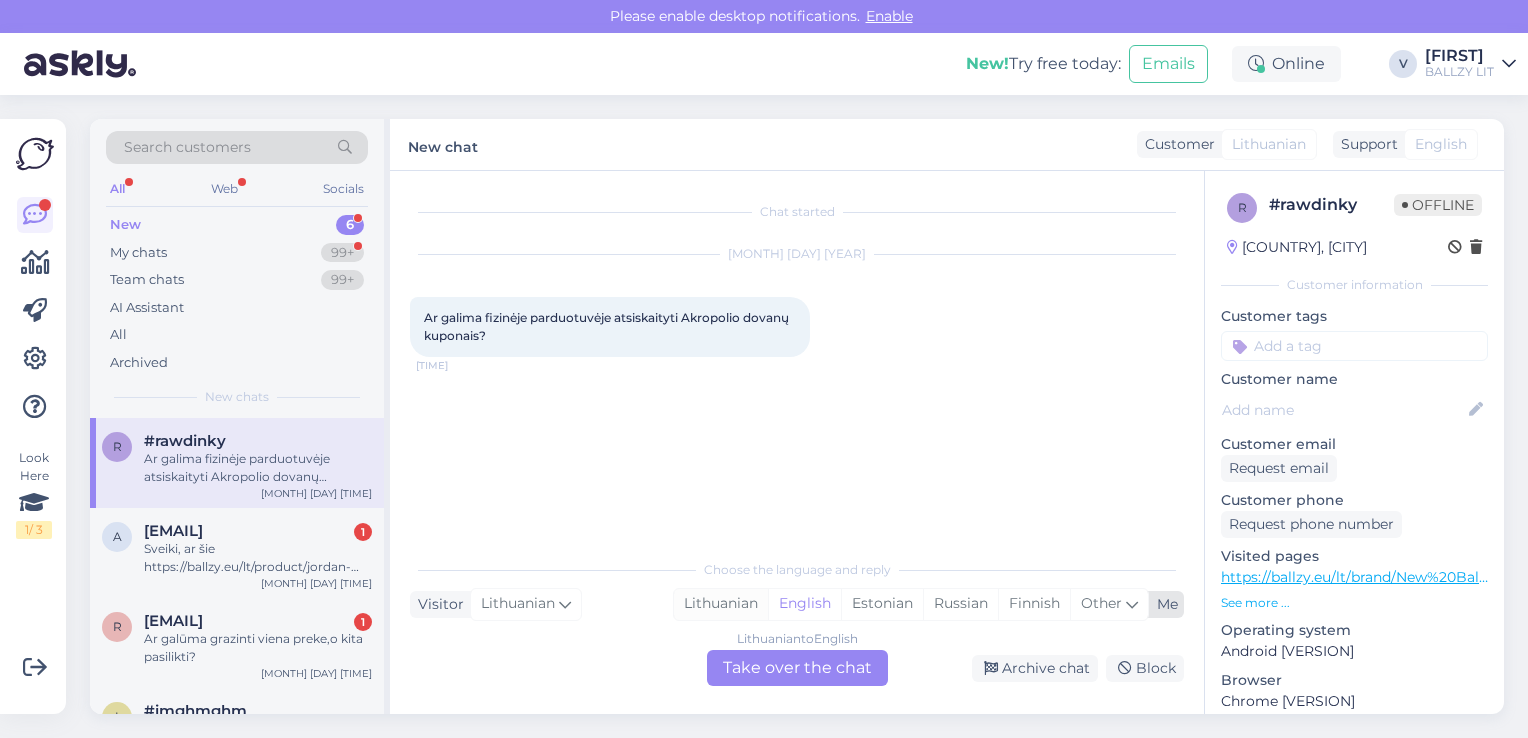 click on "Lithuanian" at bounding box center (721, 604) 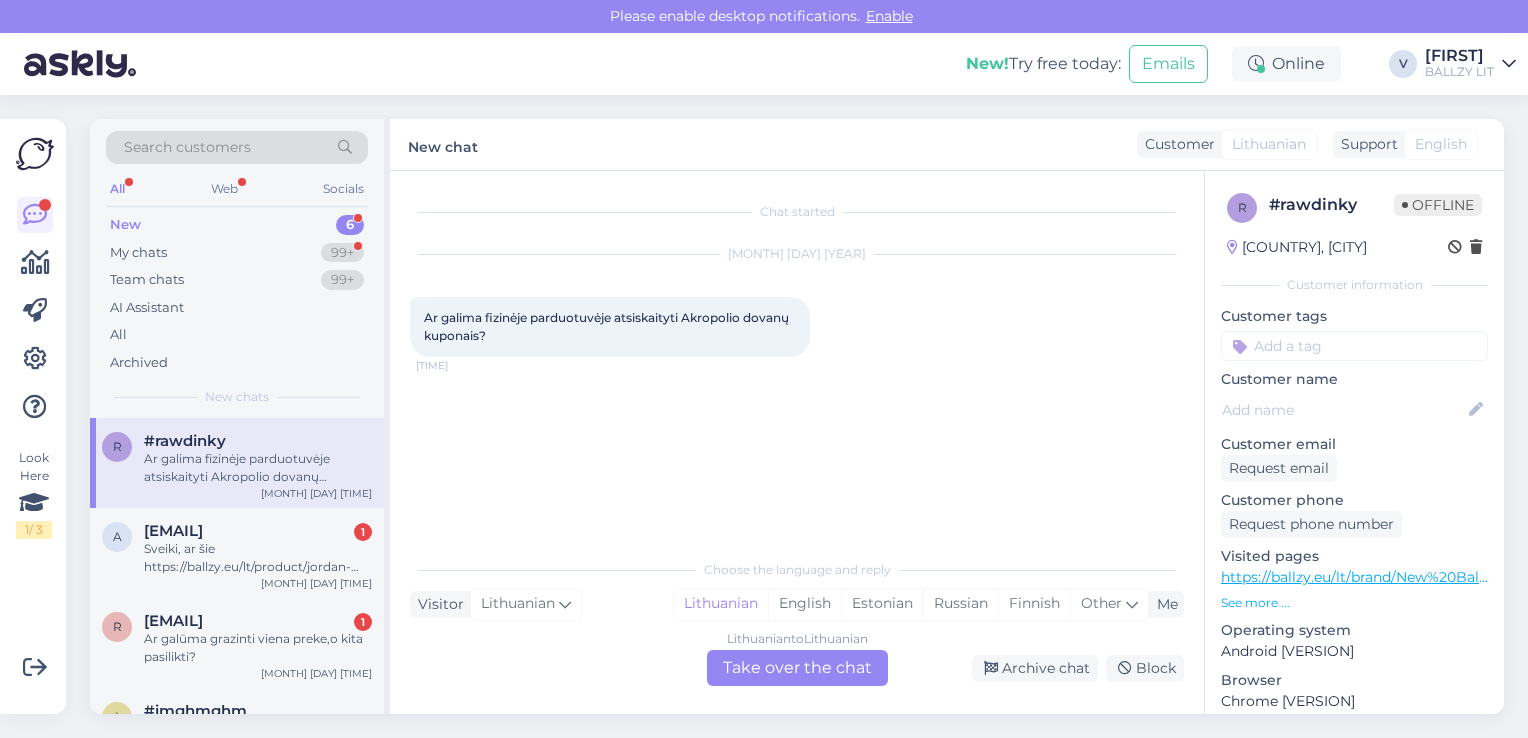 click on "Lithuanian  to  Lithuanian Take over the chat" at bounding box center [797, 668] 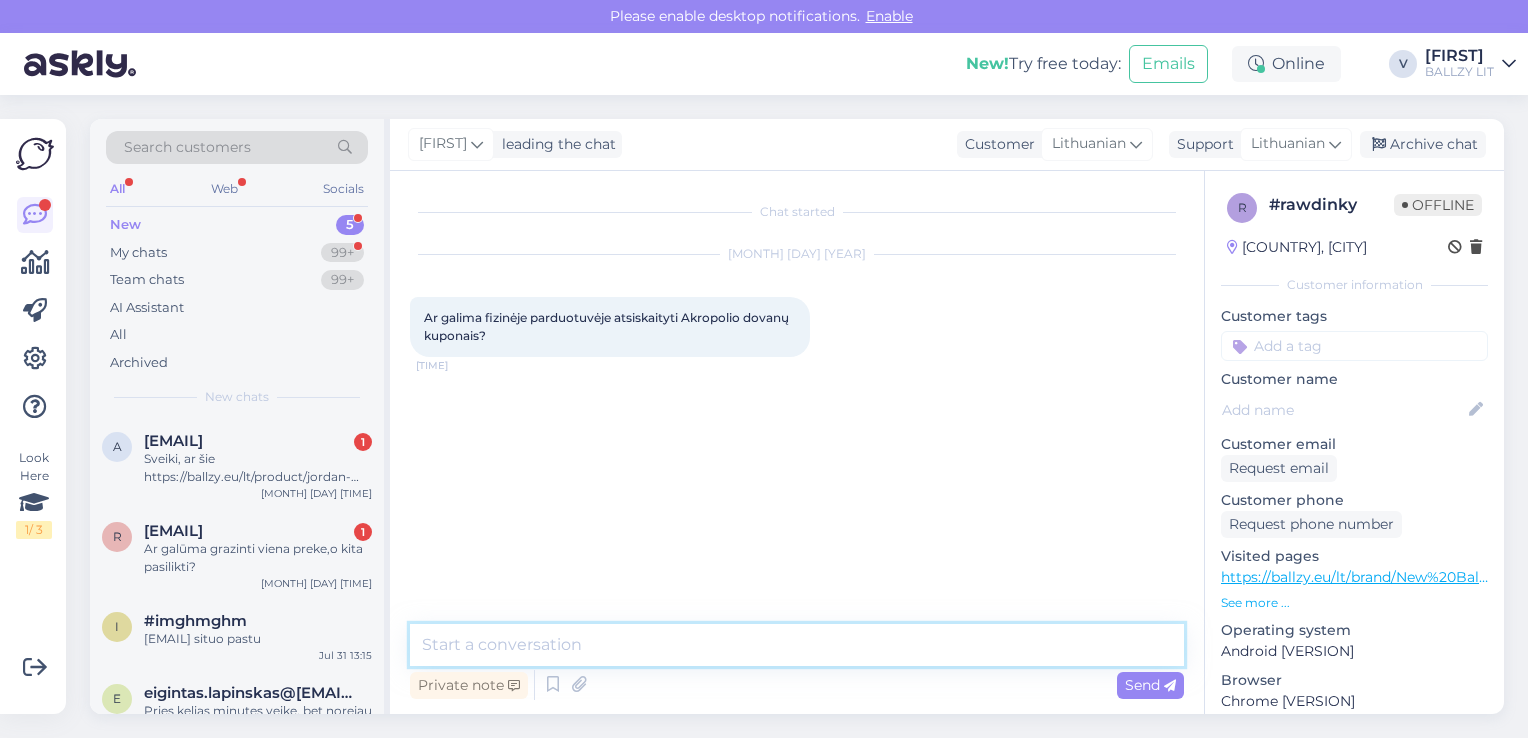 click at bounding box center (797, 645) 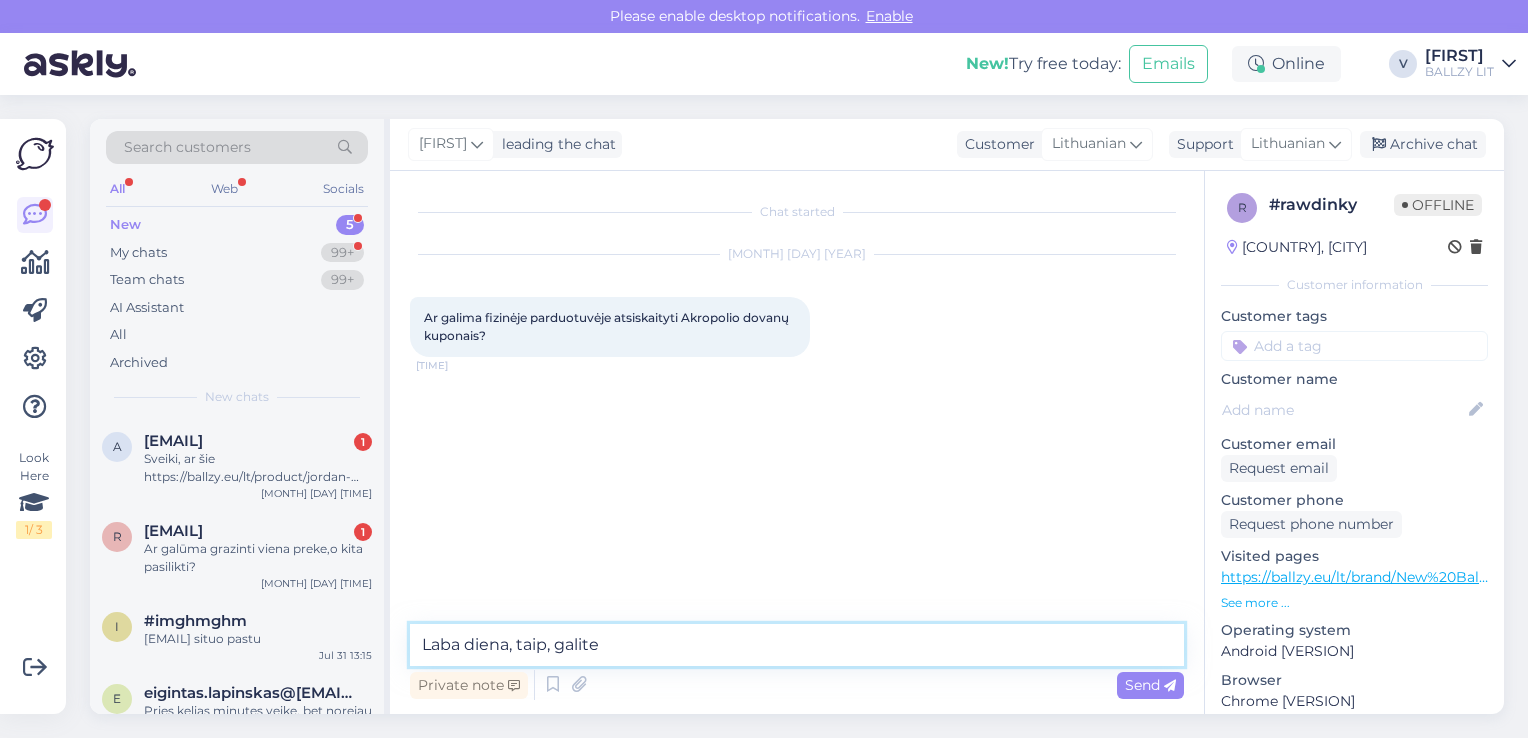 type on "Laba diena, taip, galite." 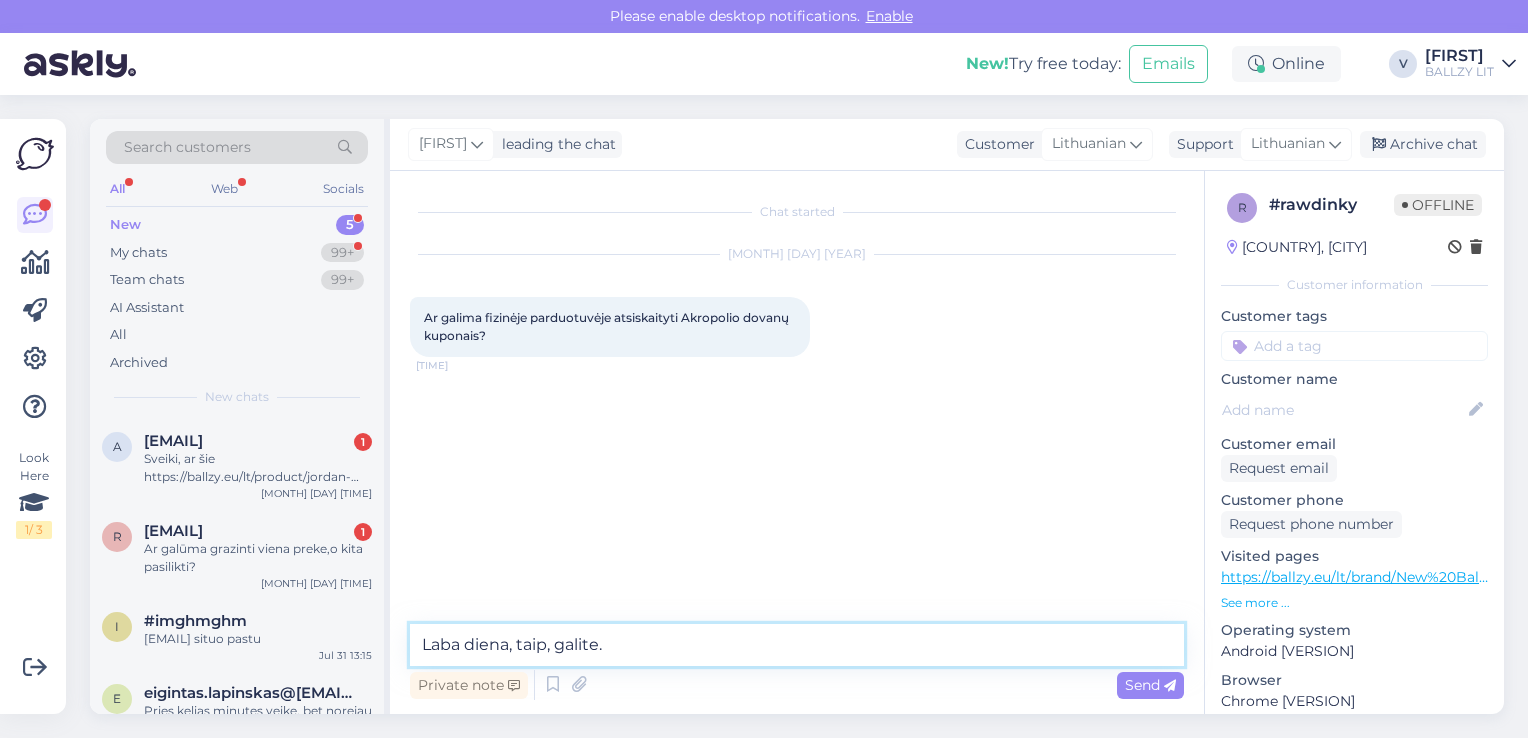 type 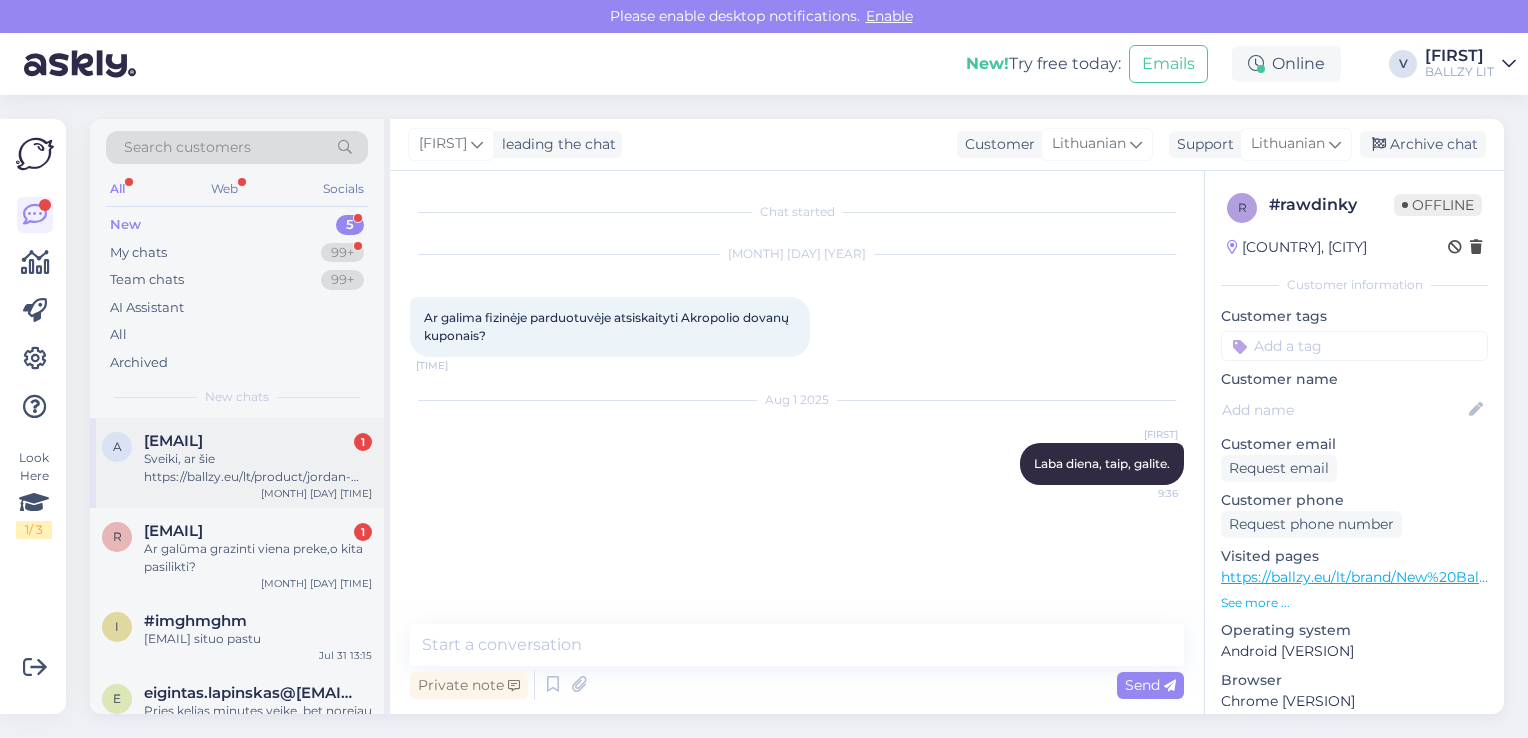 click on "Sveiki, ar šie https://ballzy.eu/lt/product/jordan-spizike-low-fq1759-001-8-cnf batai atvyktų iki [DATE]?" at bounding box center (258, 468) 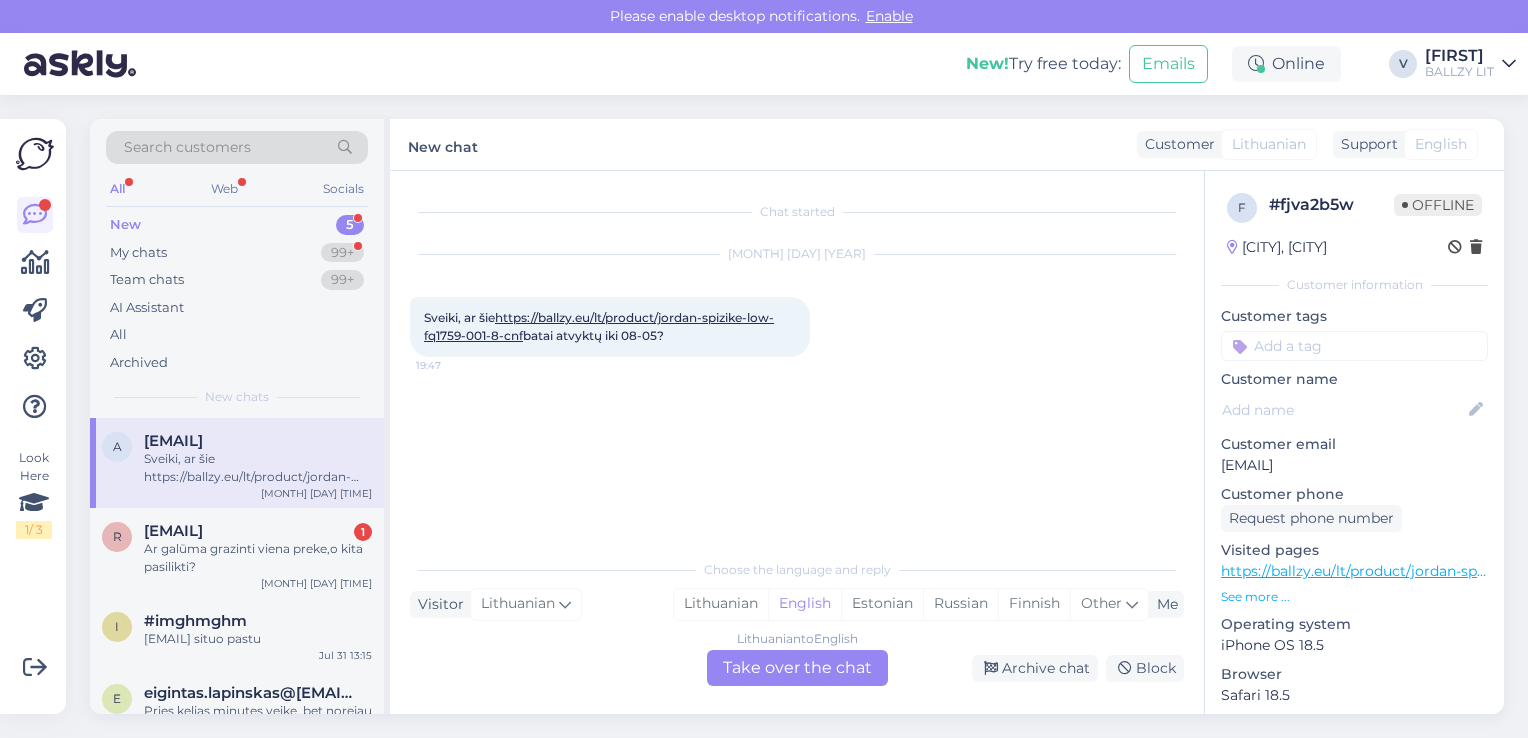 click on "https://ballzy.eu/lt/product/jordan-spizike-low-fq1759-001-8-cnf" at bounding box center (599, 326) 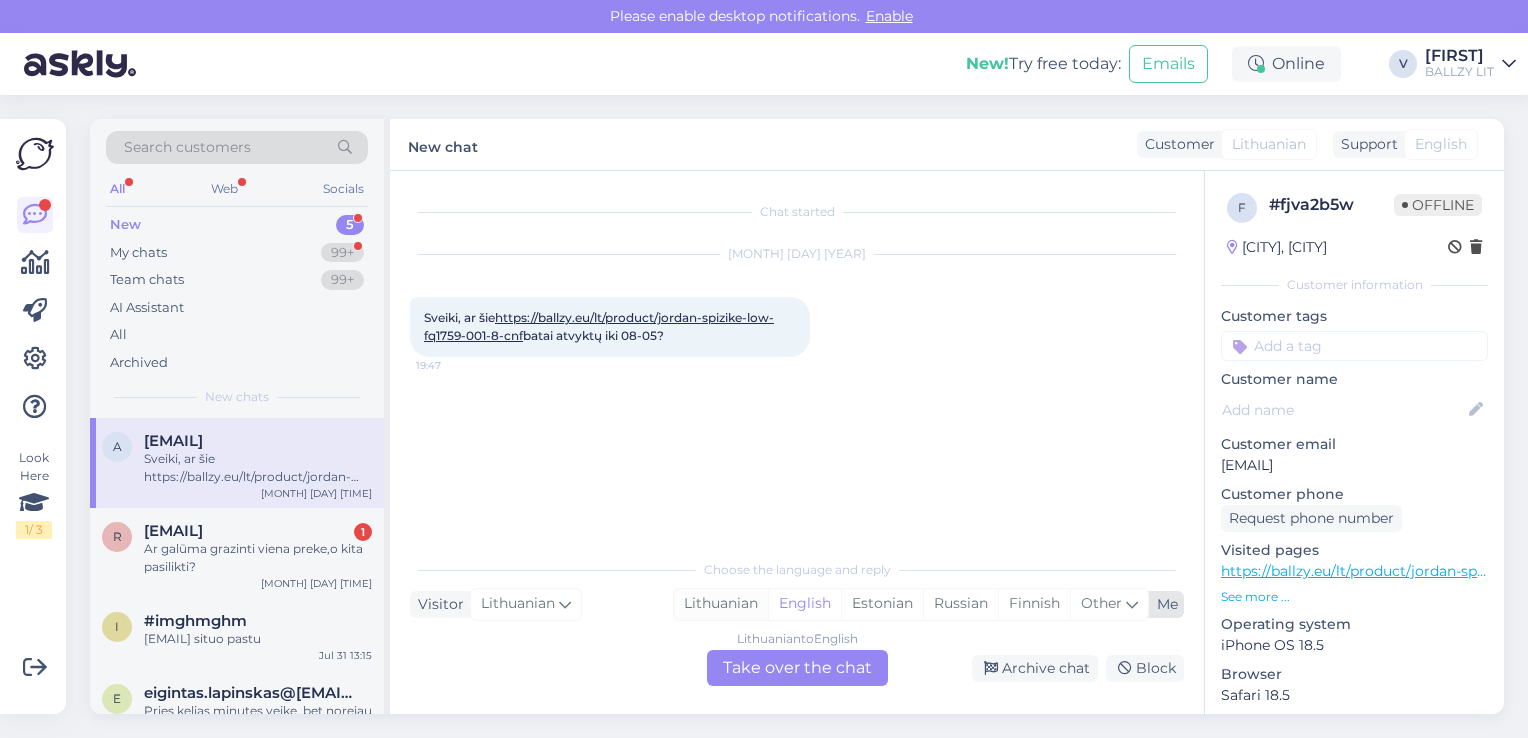click on "Lithuanian" at bounding box center [721, 604] 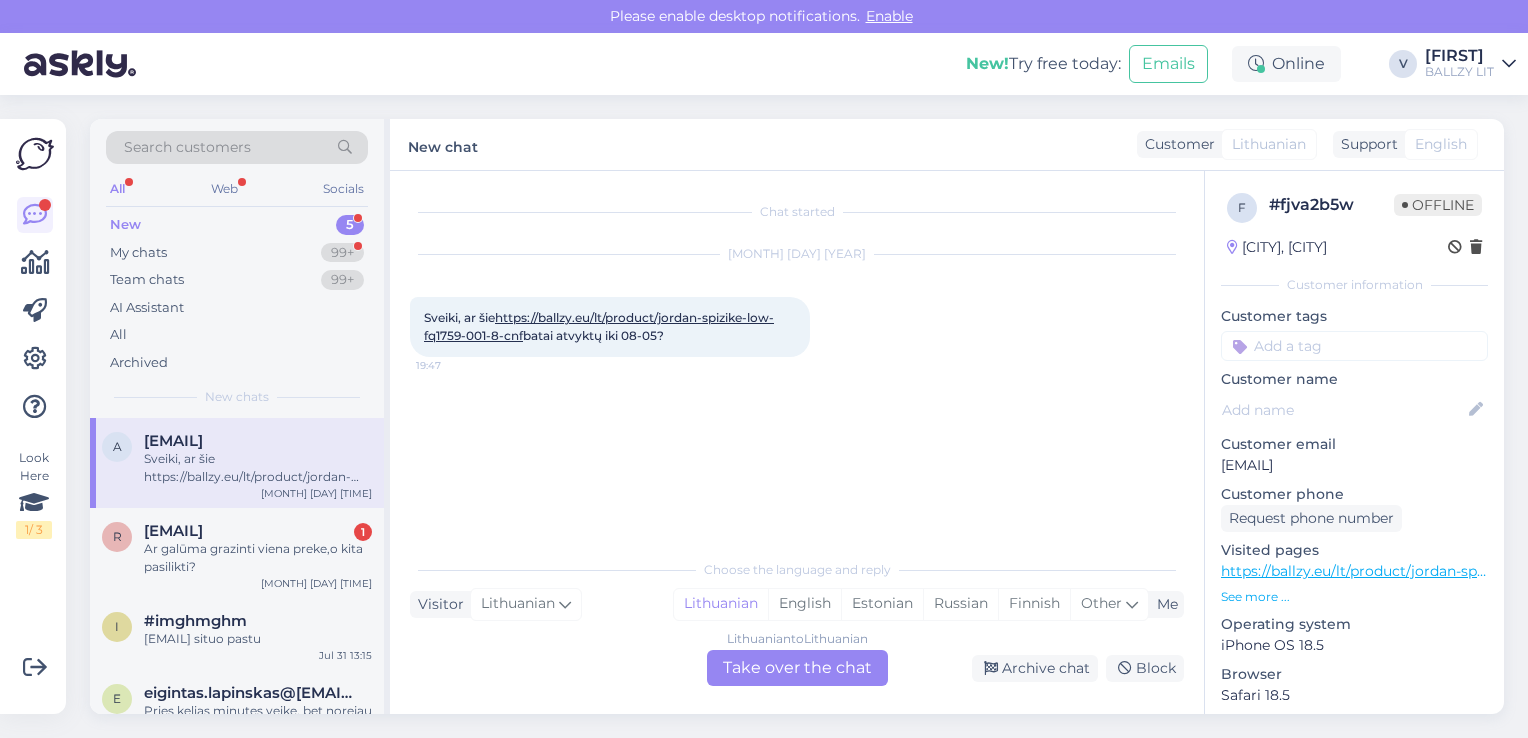 click on "Lithuanian  to  Lithuanian Take over the chat" at bounding box center (797, 668) 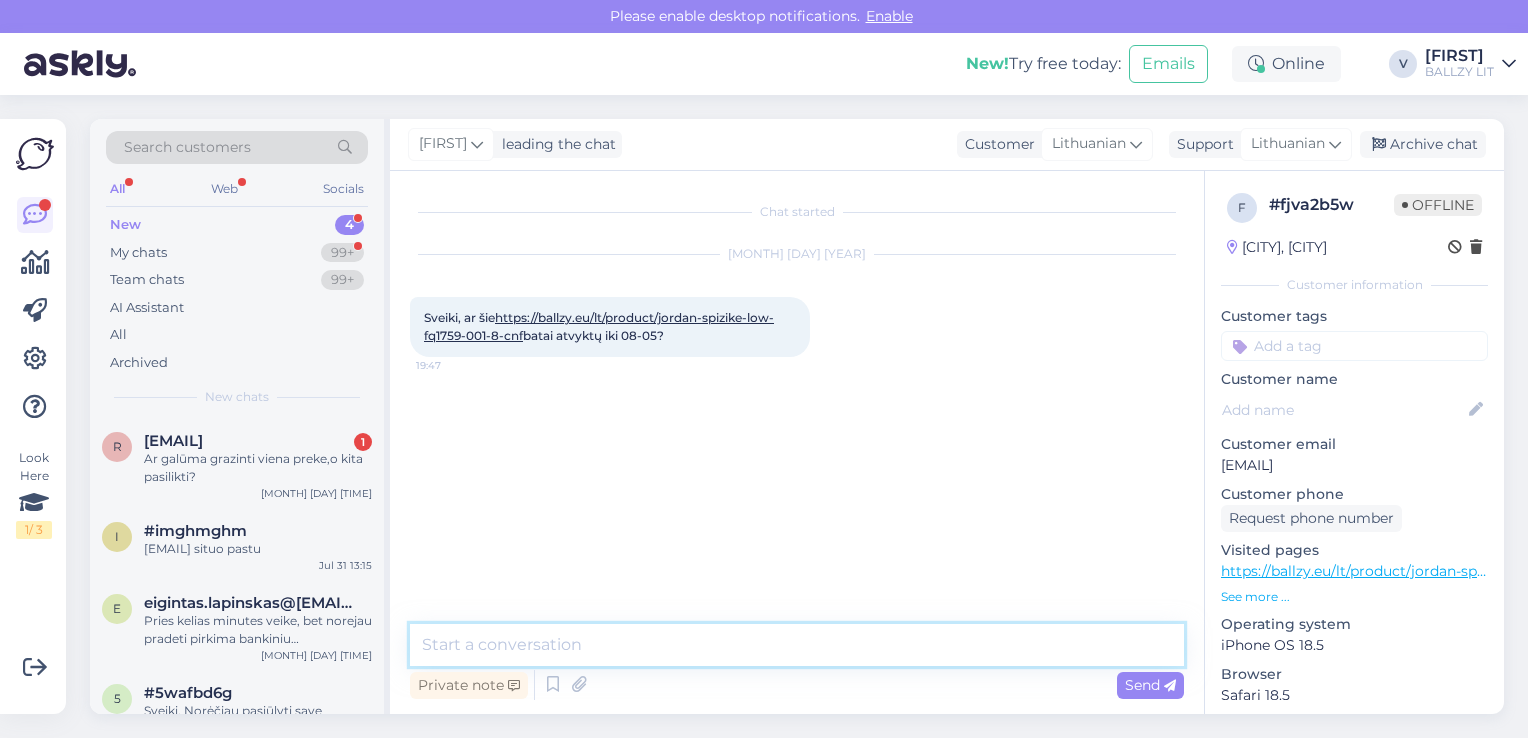 click at bounding box center [797, 645] 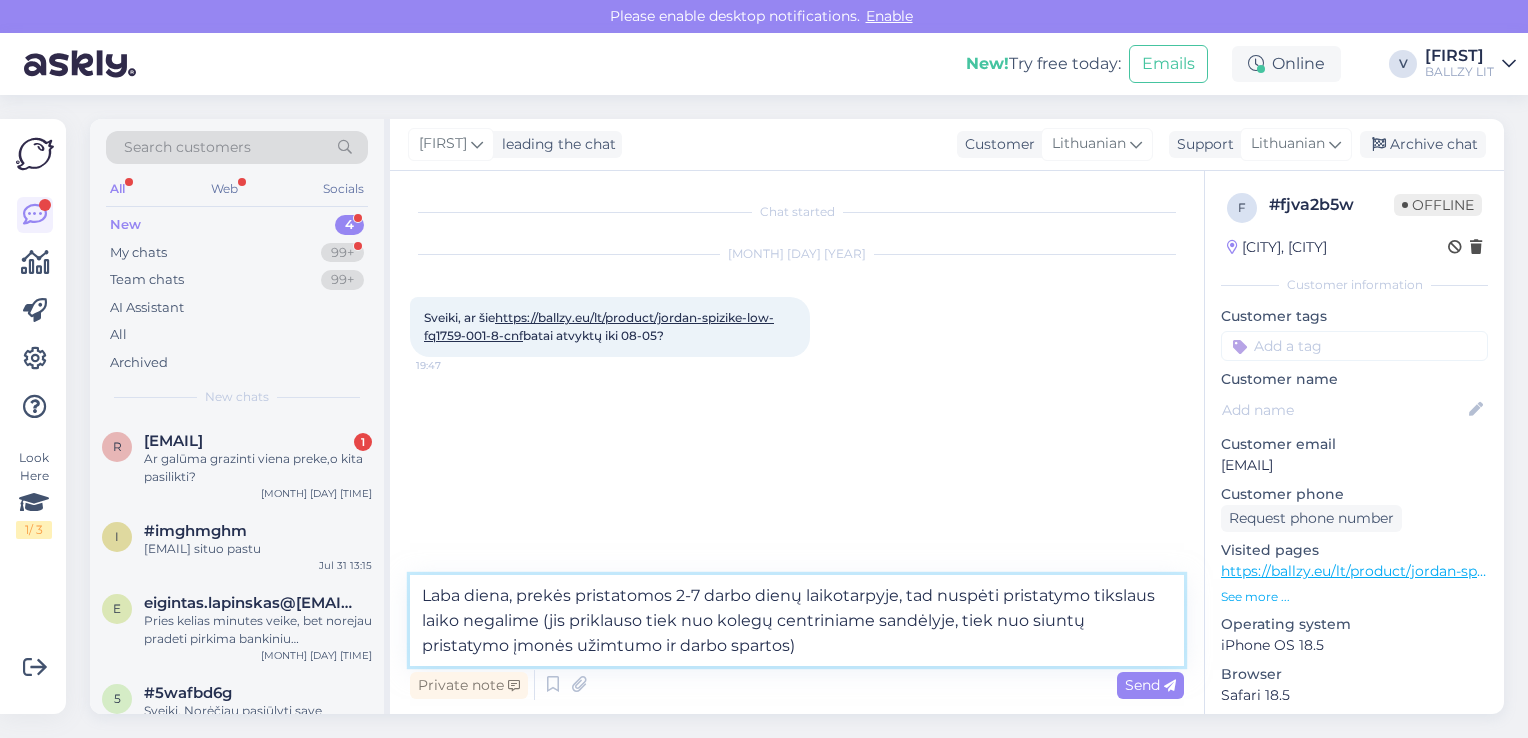 type on "Laba diena, prekės pristatomos 2-7 darbo dienų laikotarpyje, tad nuspėti pristatymo tikslaus laiko negalime (jis priklauso tiek nuo kolegų centriniame sandėlyje, tiek nuo siuntų pristatymo įmonės užimtumo ir darbo spartos)." 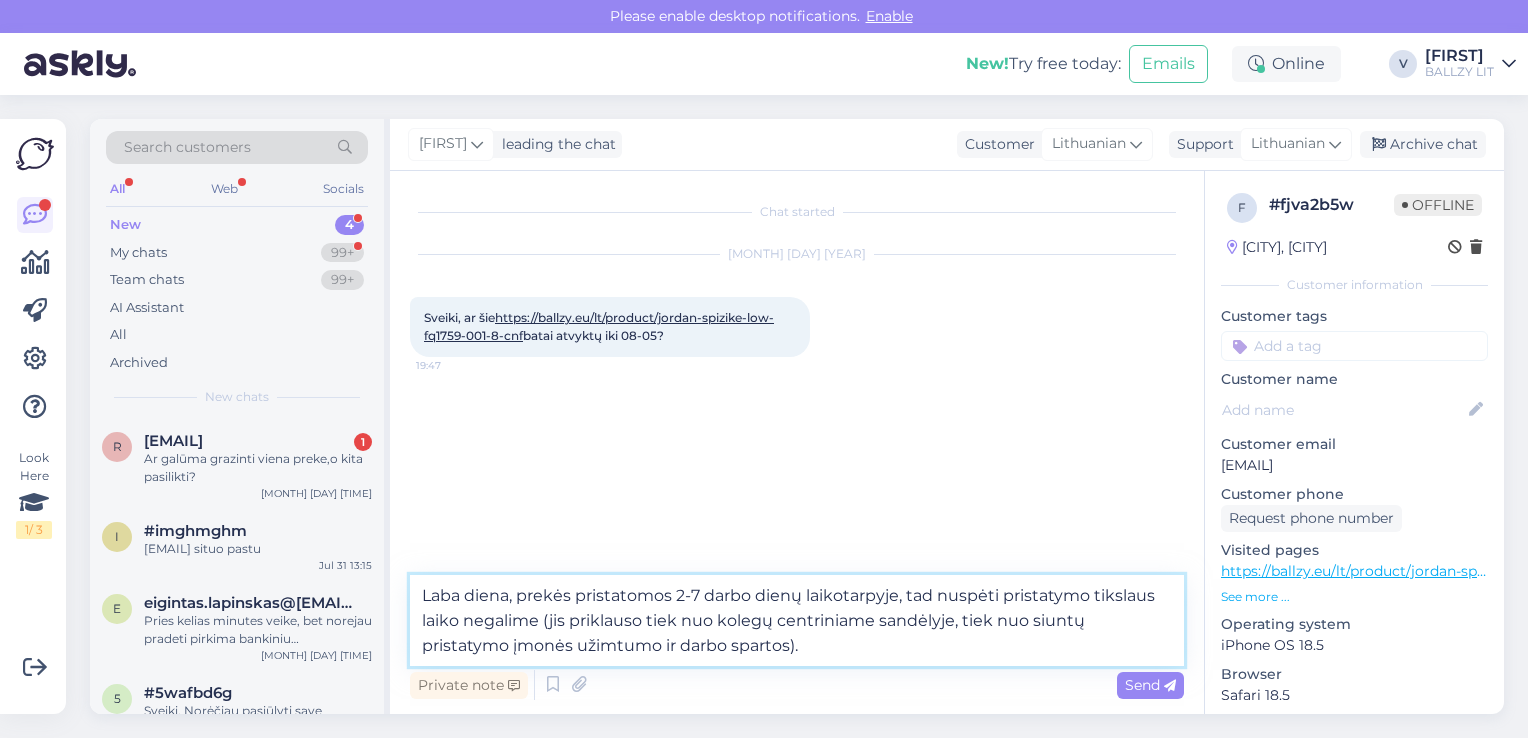type 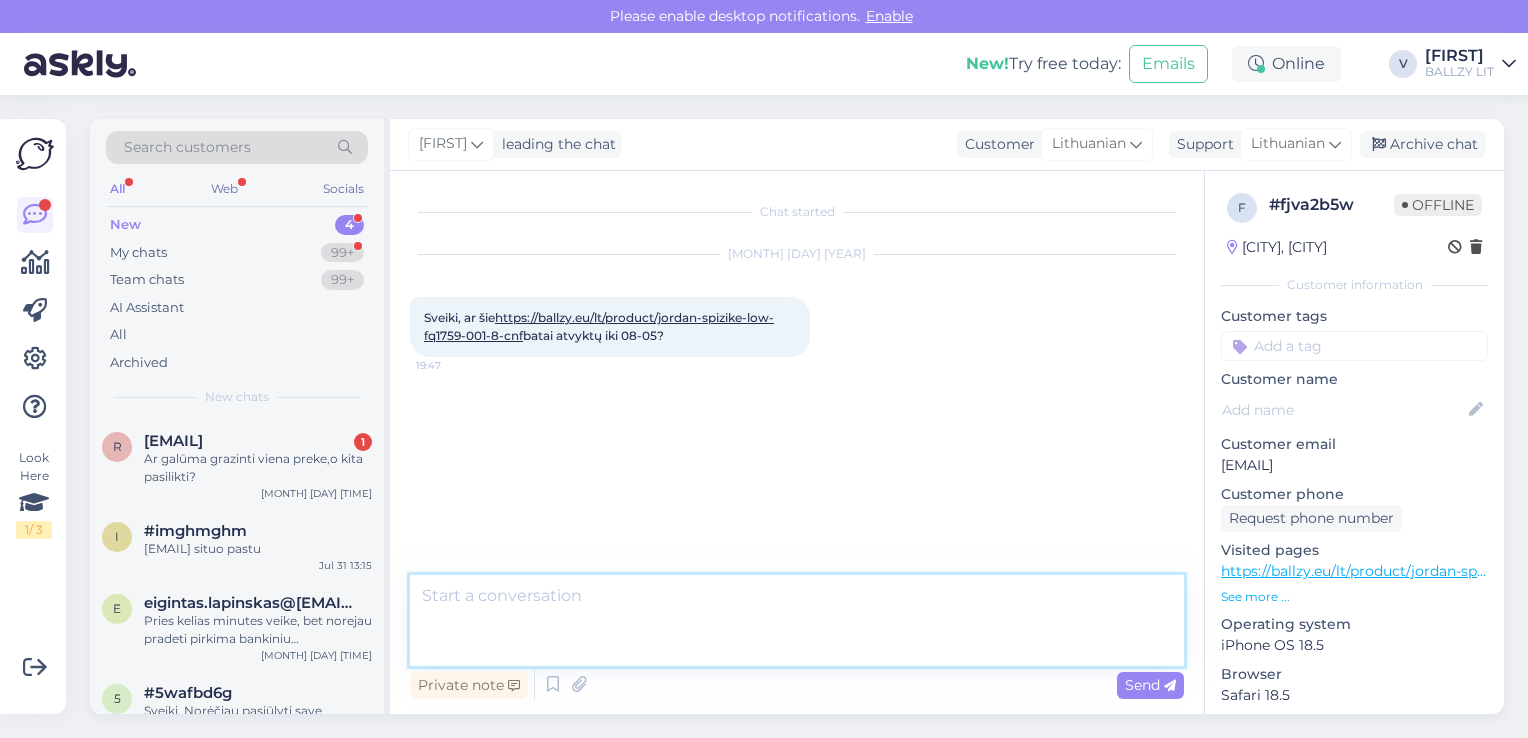 scroll, scrollTop: 0, scrollLeft: 0, axis: both 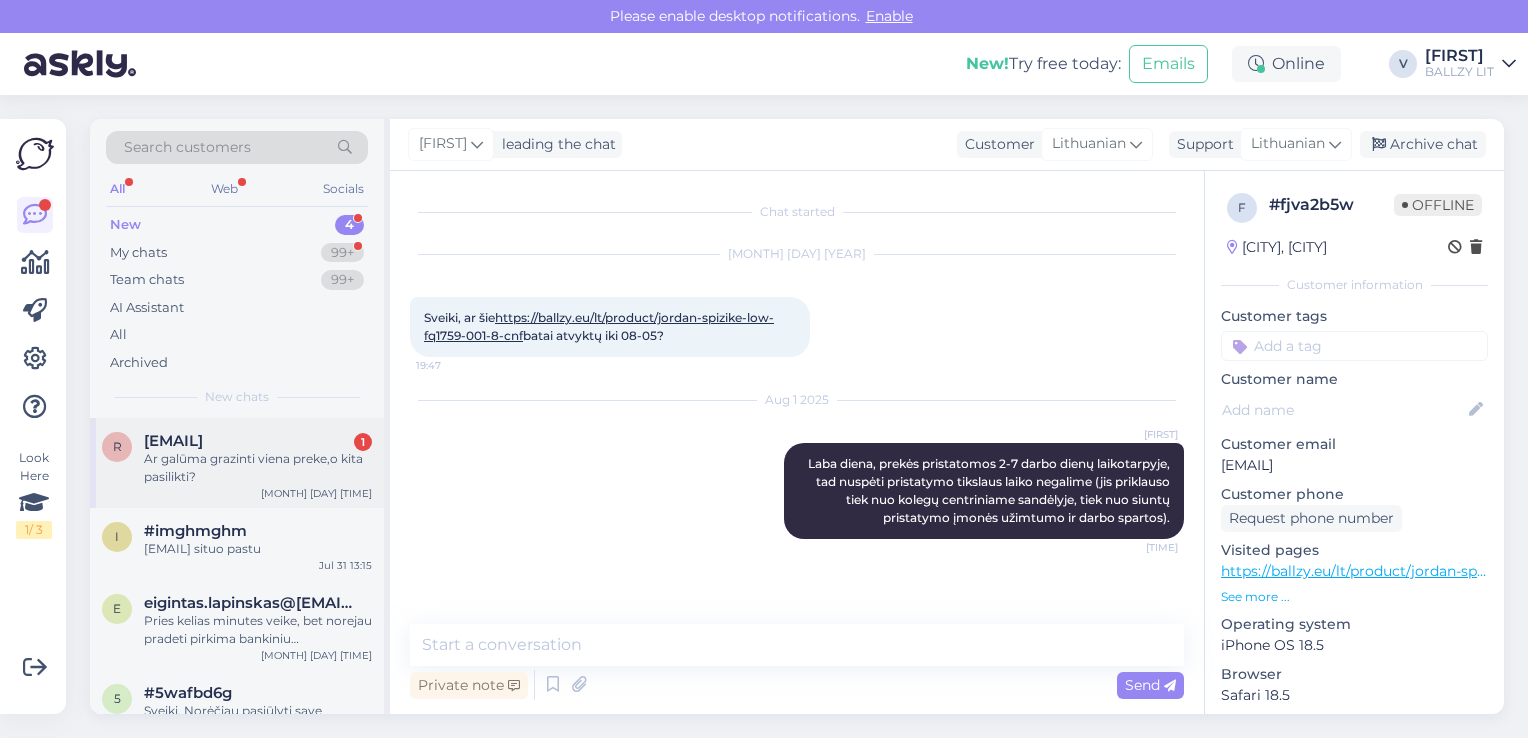 click on "Ar galūma grazinti viena preke,o kita pasilikti?" at bounding box center [258, 468] 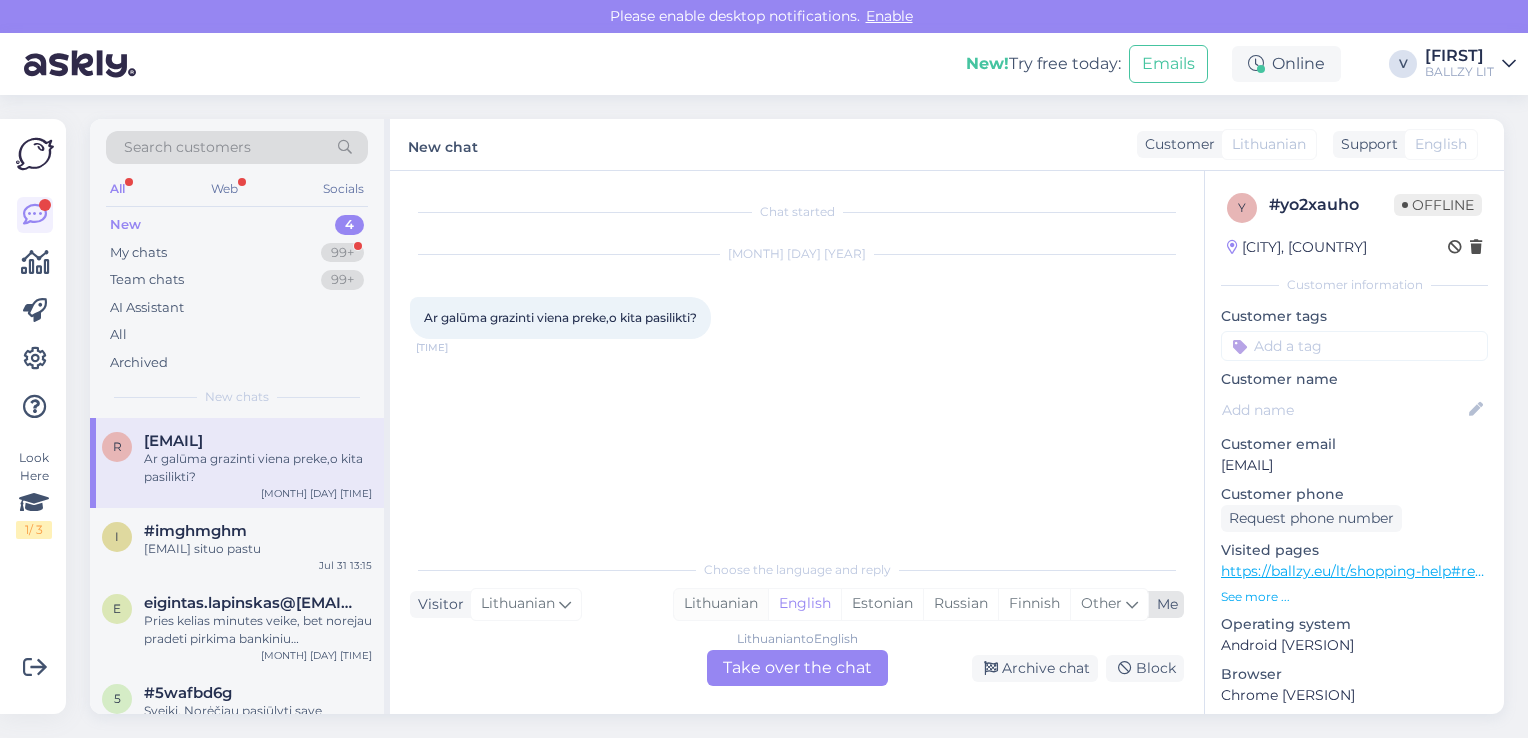 click on "Lithuanian" at bounding box center (721, 604) 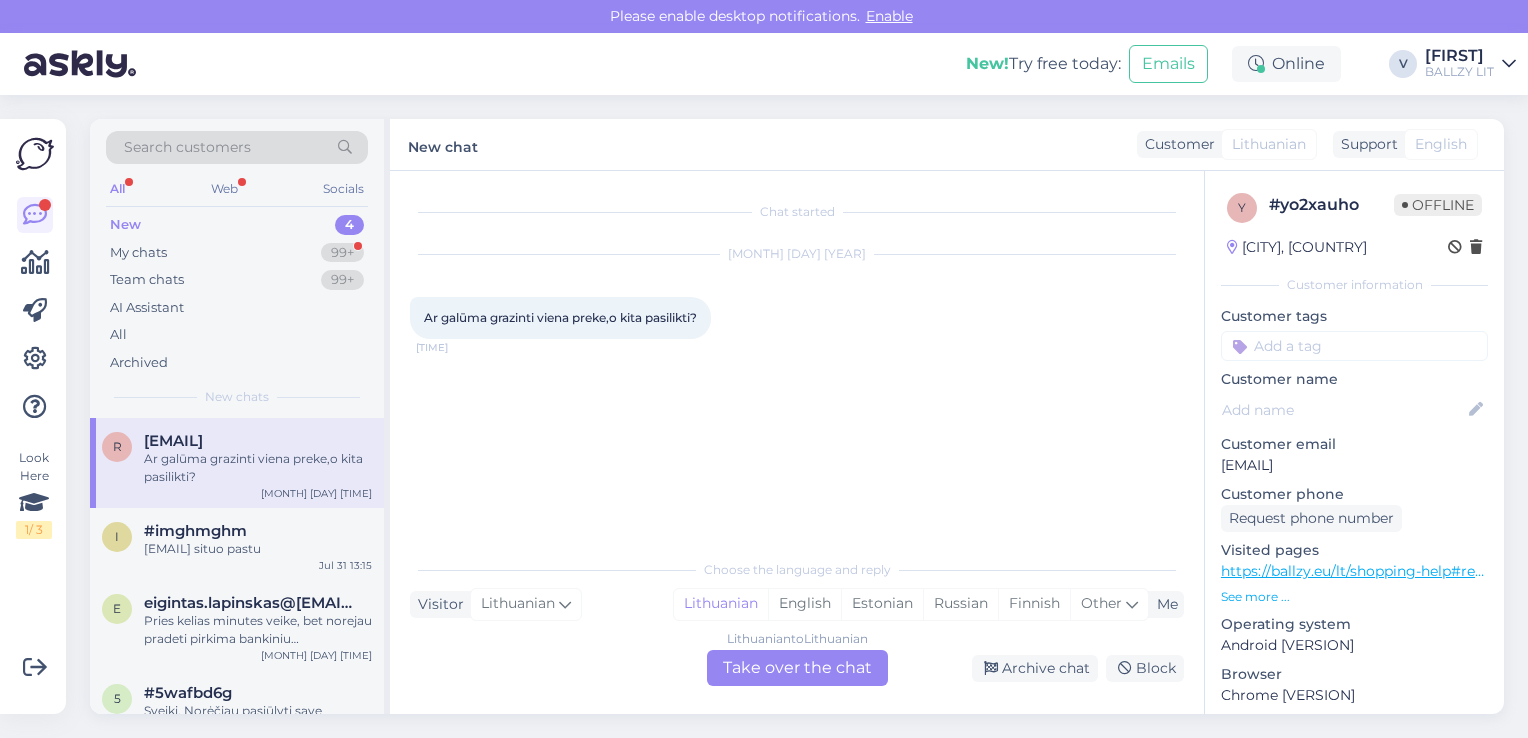 click on "Lithuanian  to  Lithuanian Take over the chat" at bounding box center [797, 668] 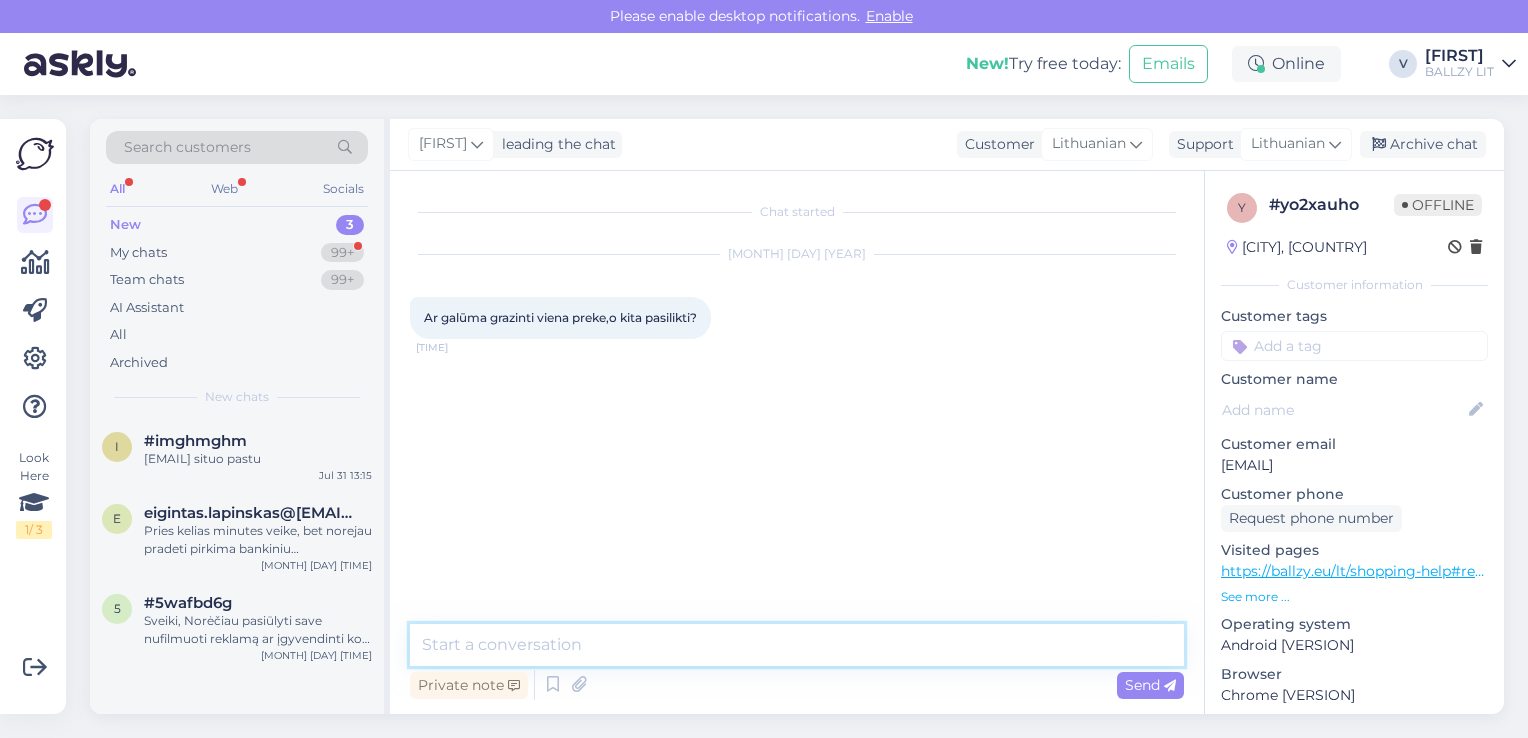 click at bounding box center [797, 645] 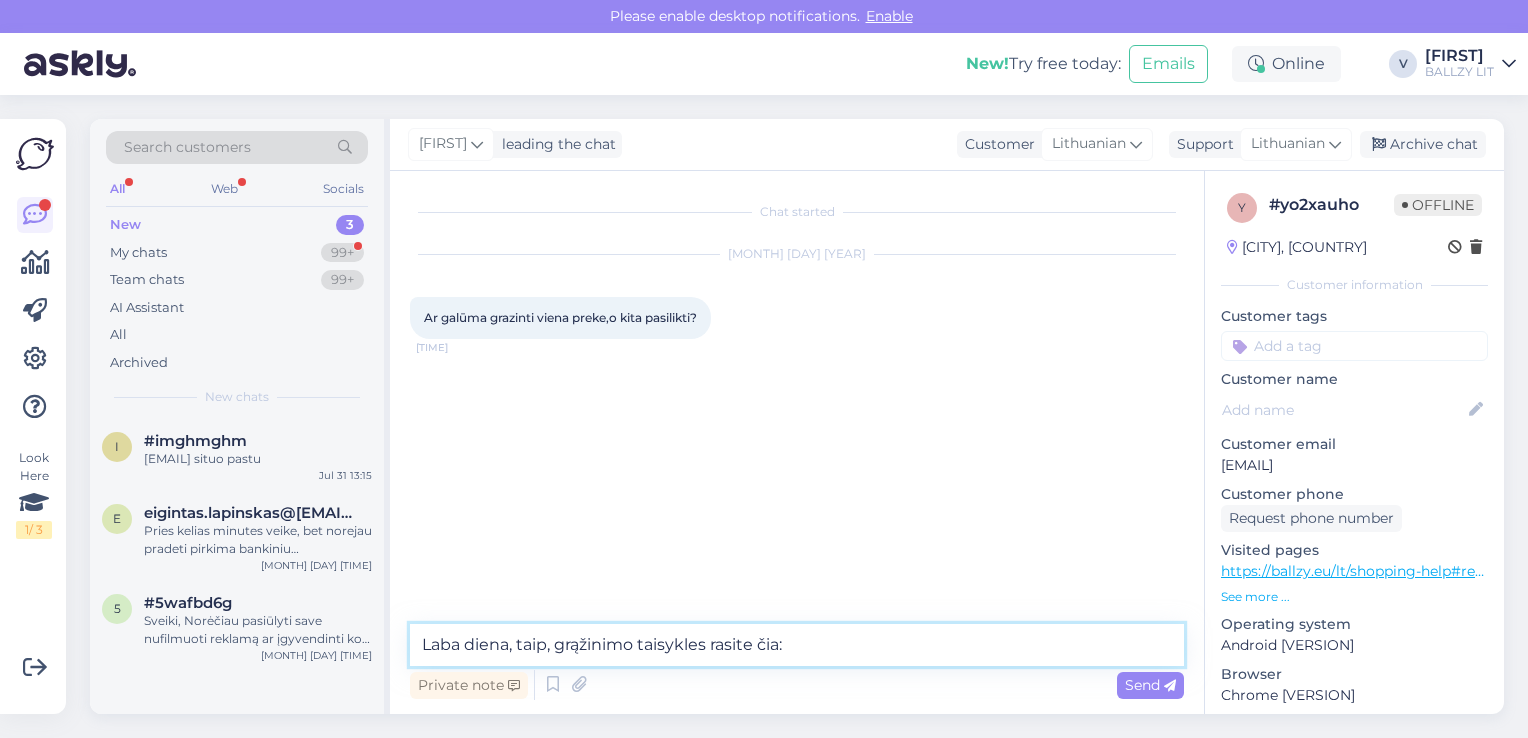 paste on "https://ballzy.eu/lt/shopping-help" 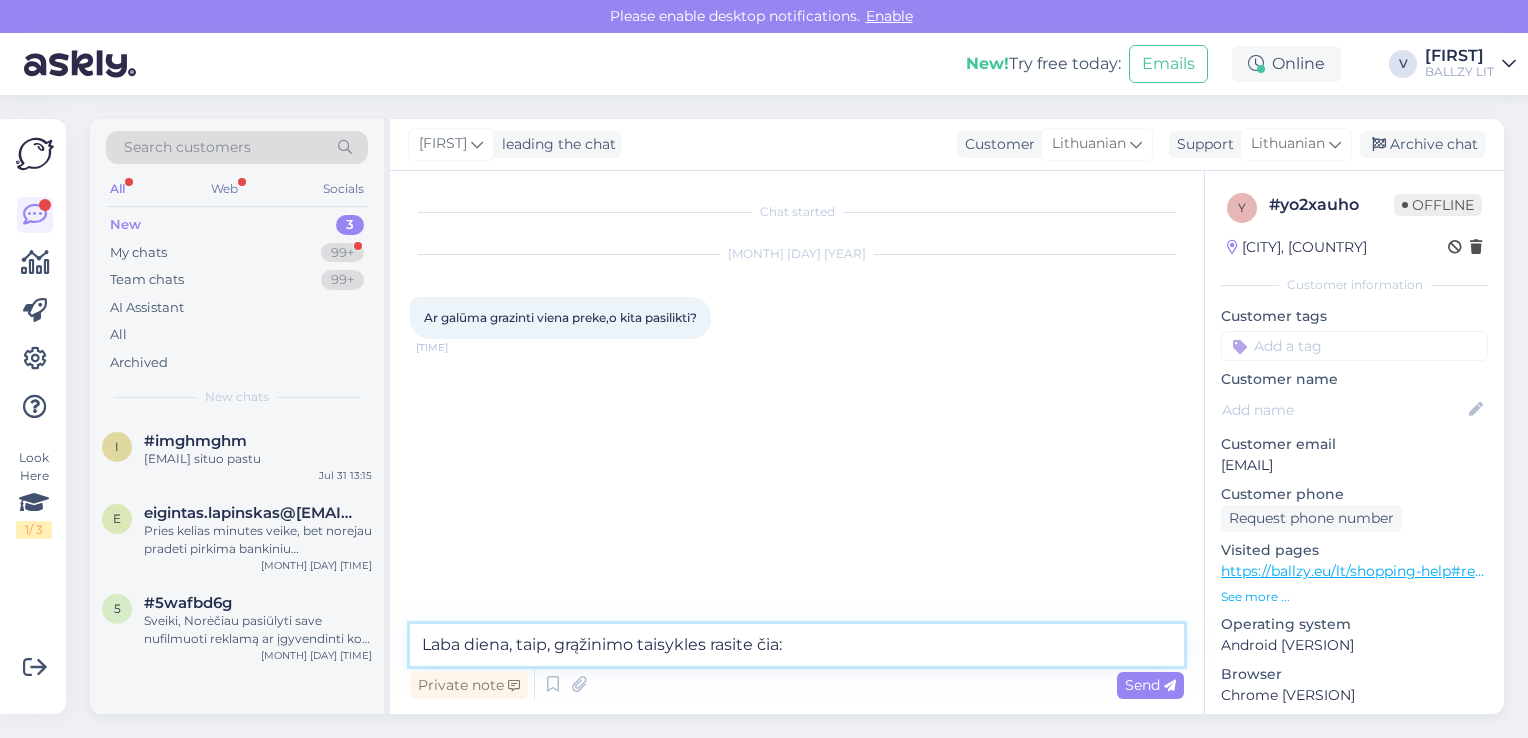 type on "Laba diena, taip, grąžinimo taisykles rasite čia: https://ballzy.eu/lt/shopping-help" 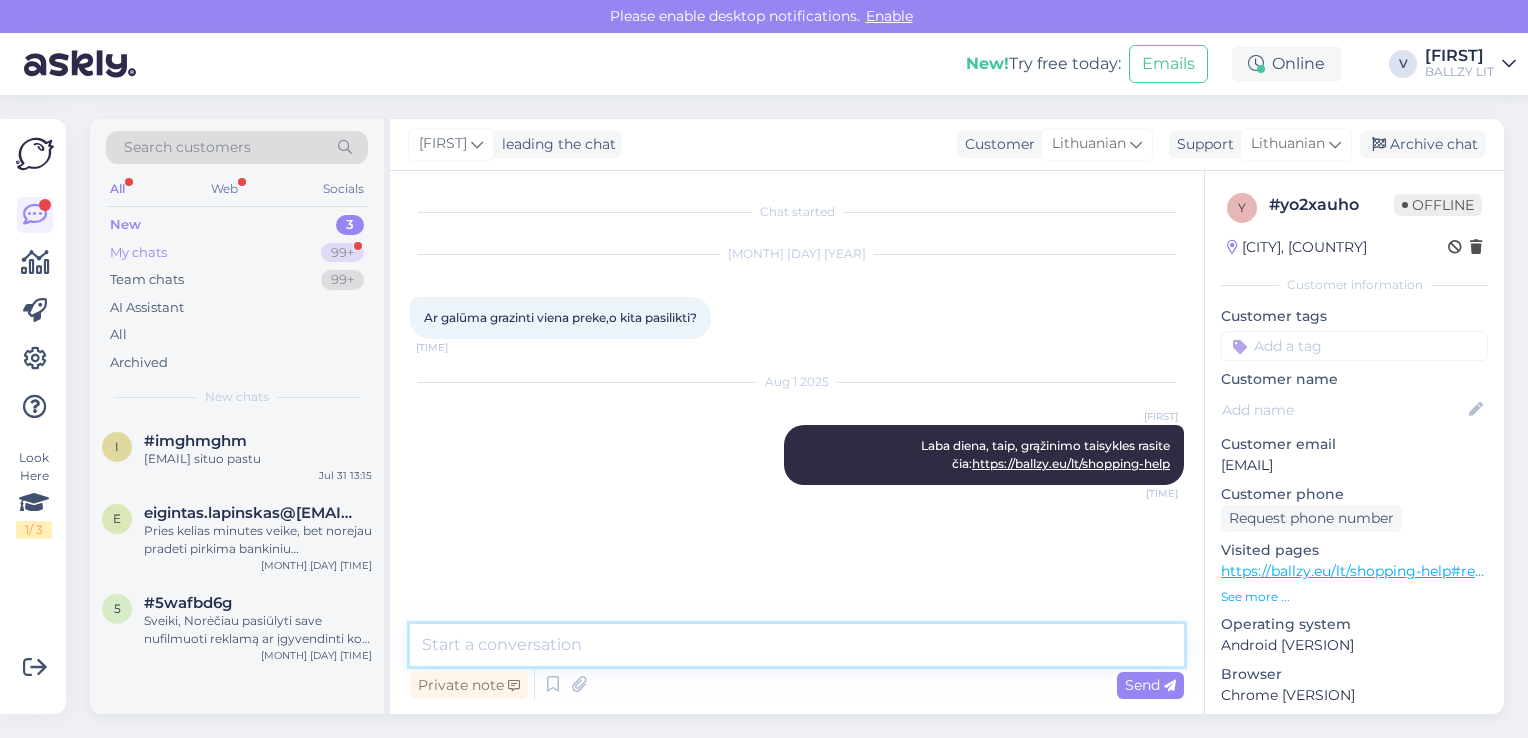 type 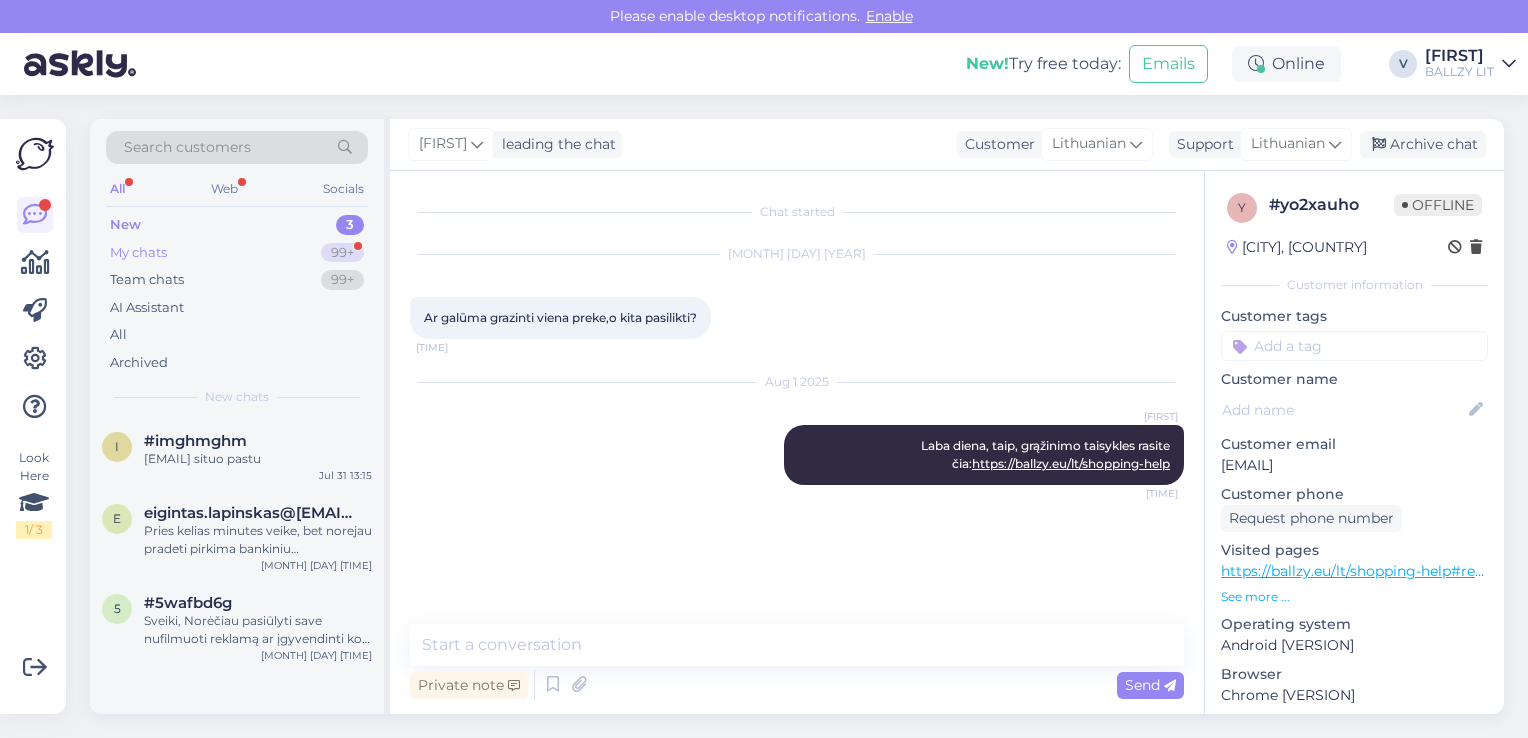 click on "My chats 99+" at bounding box center (237, 253) 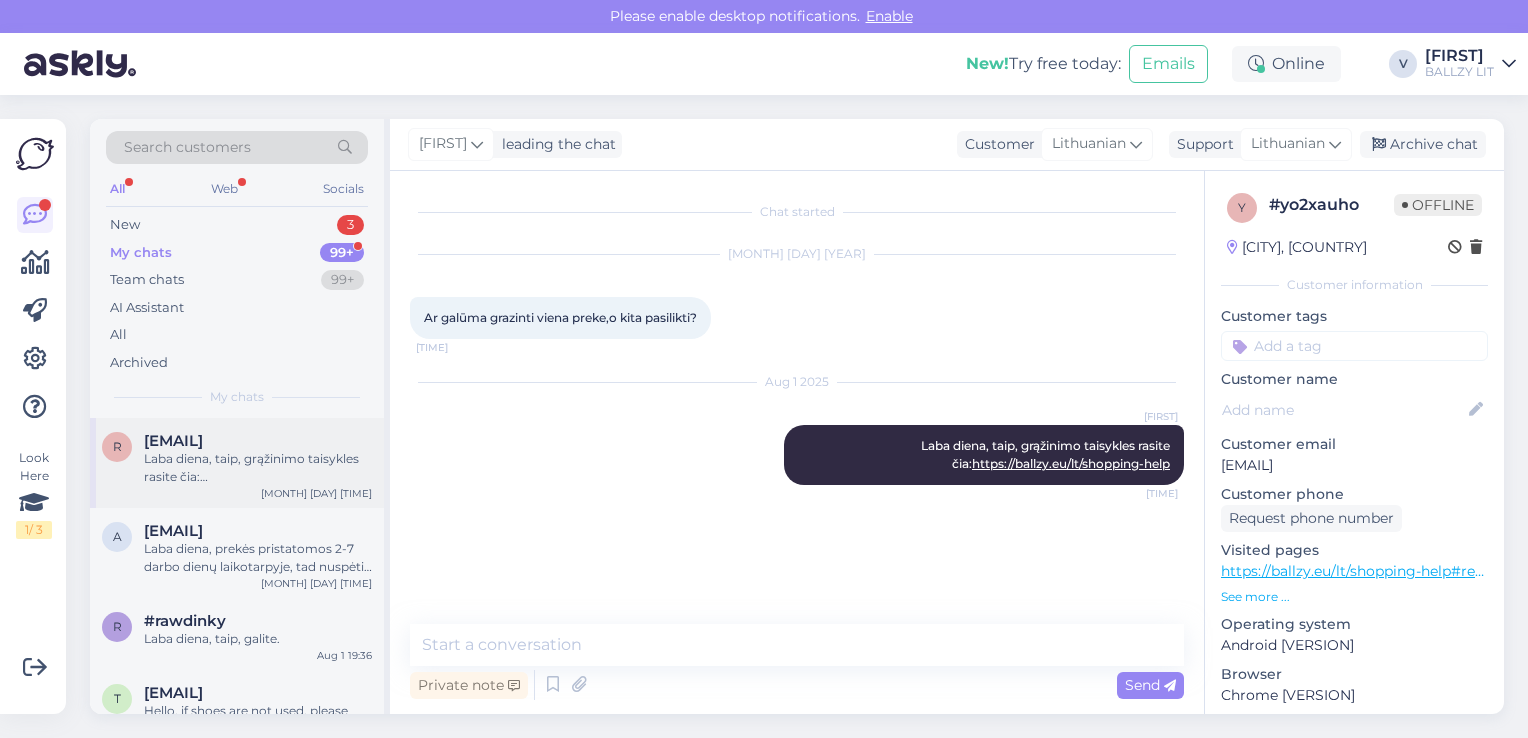 click on "Laba diena, taip, grąžinimo taisykles rasite čia: https://ballzy.eu/lt/shopping-help" at bounding box center (258, 468) 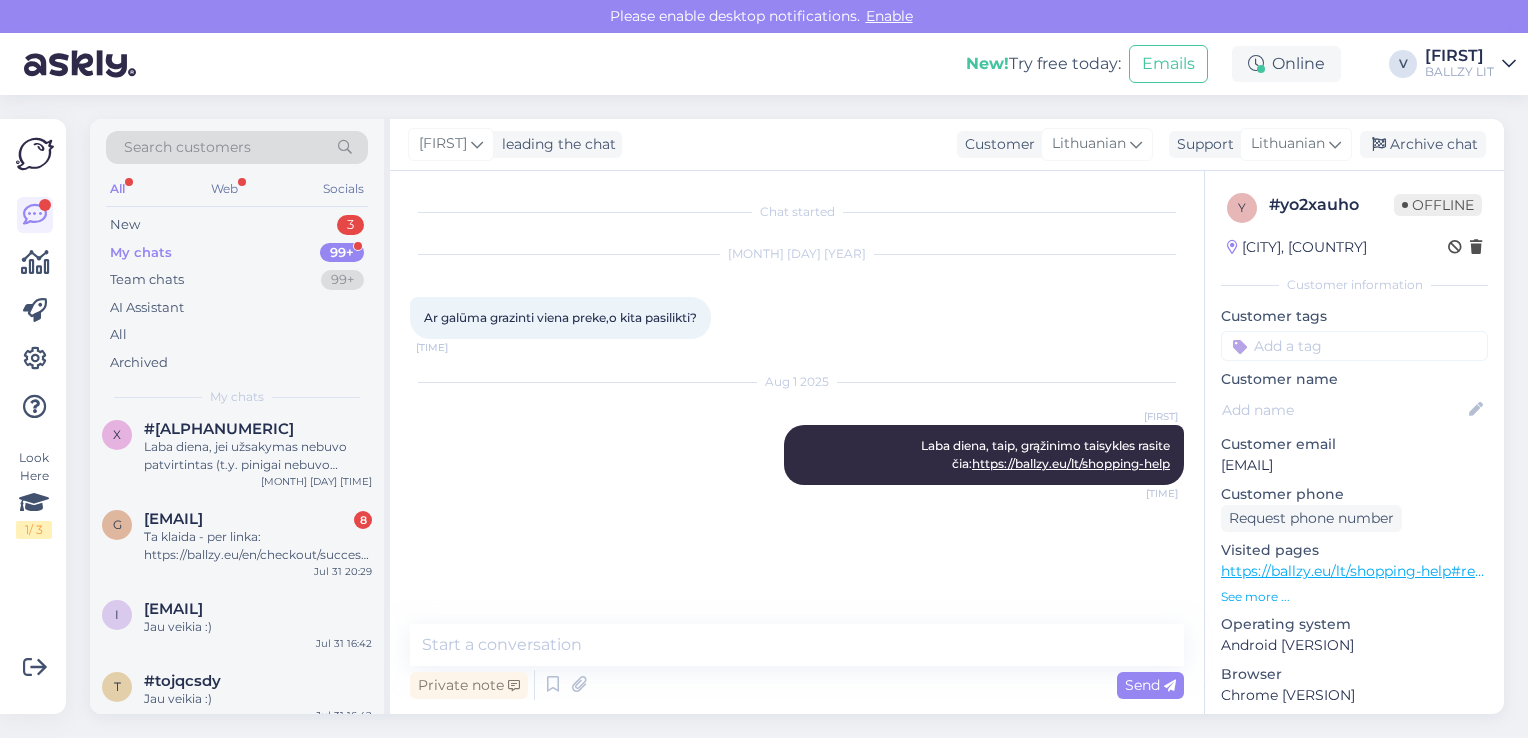 scroll, scrollTop: 480, scrollLeft: 0, axis: vertical 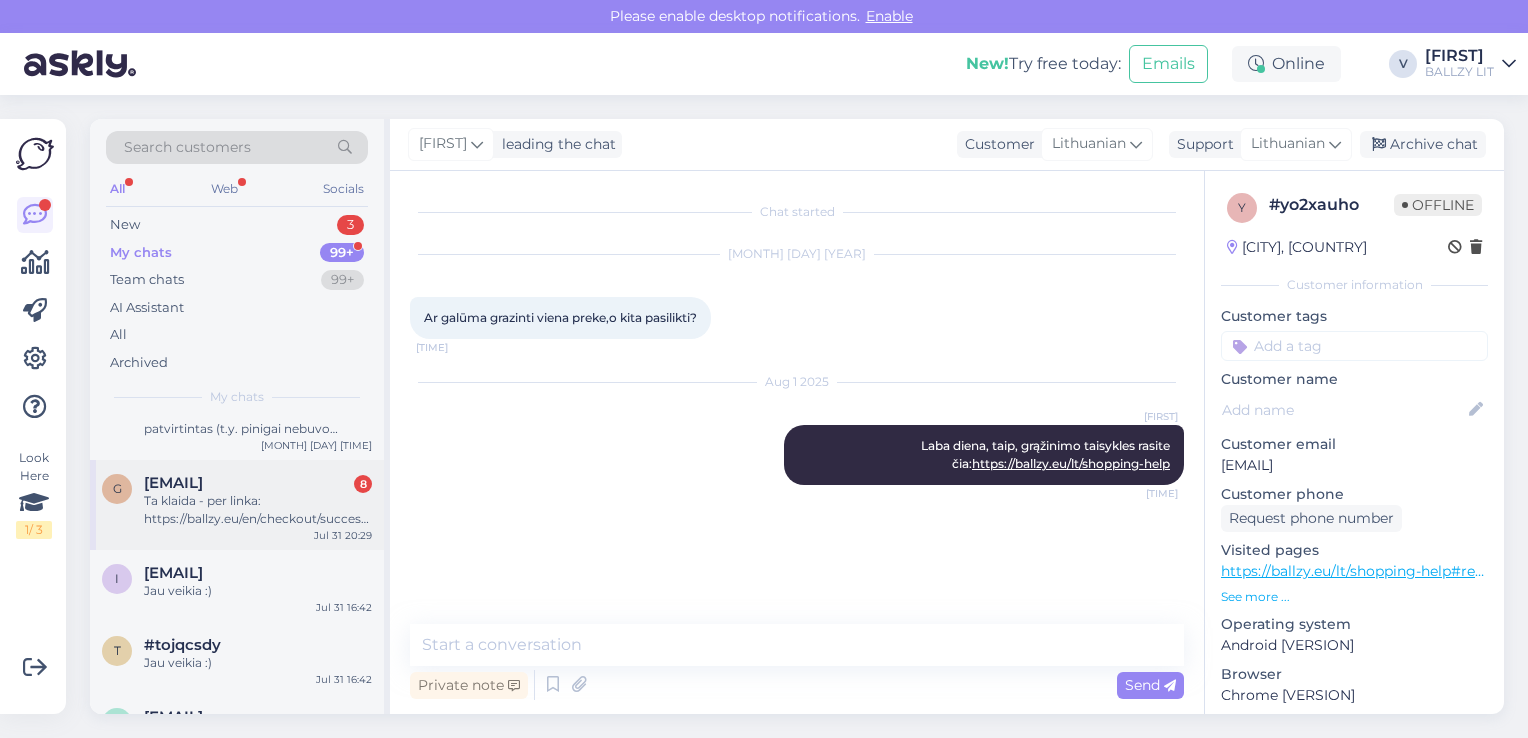 click on "Ta klaida - per linka:
https://ballzy.eu/en/checkout/success?order-token=[TOKEN]" at bounding box center [258, 510] 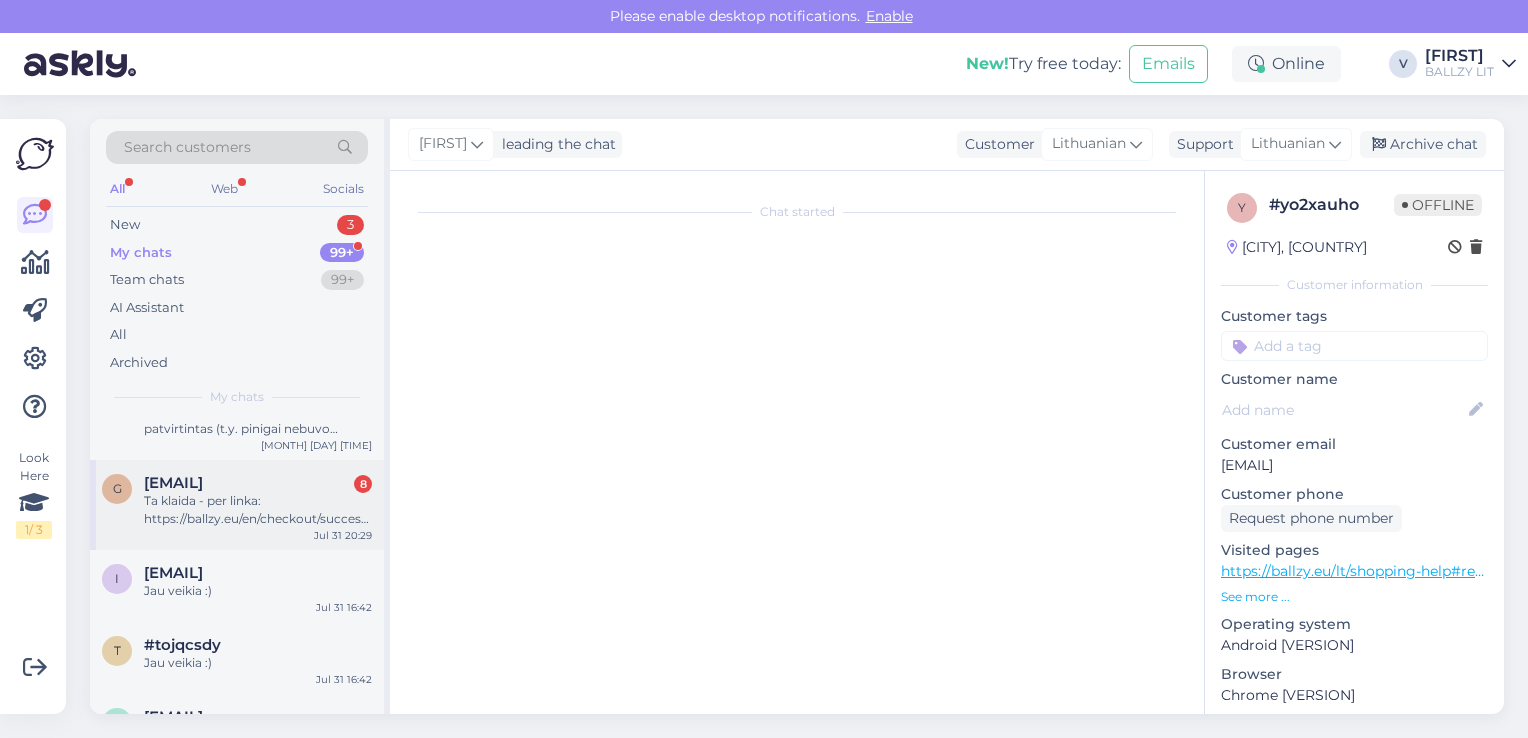 scroll, scrollTop: 1804, scrollLeft: 0, axis: vertical 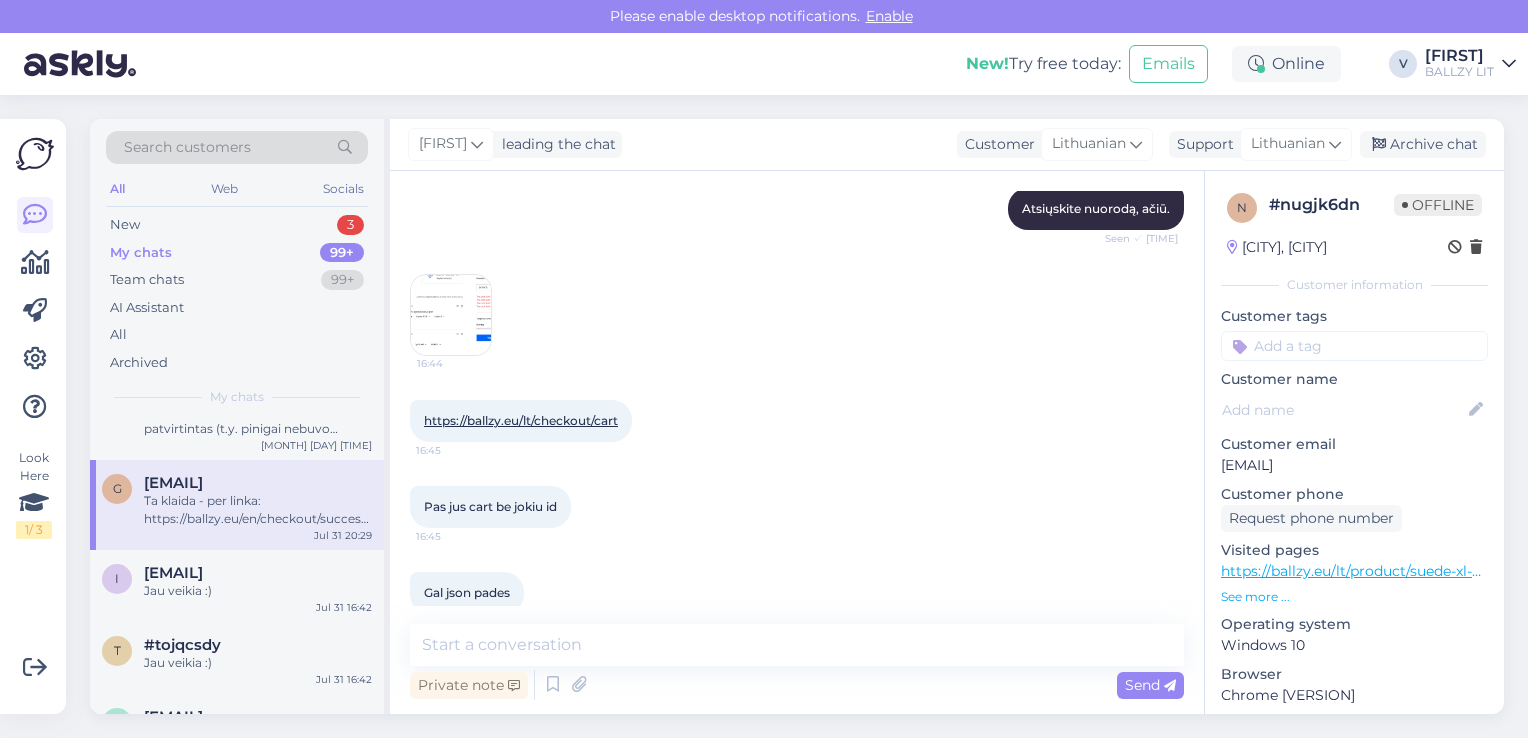 click at bounding box center [451, 315] 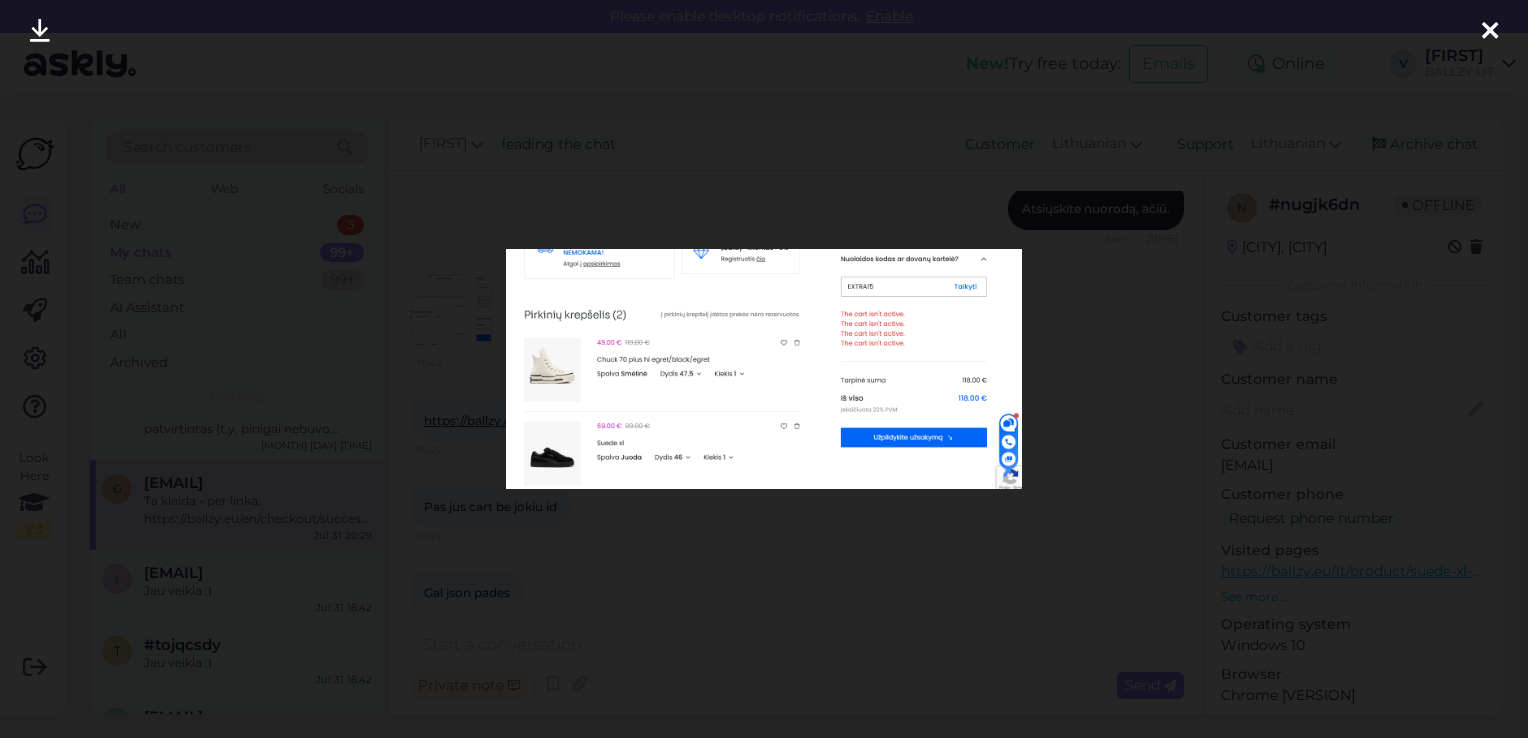 click at bounding box center [764, 369] 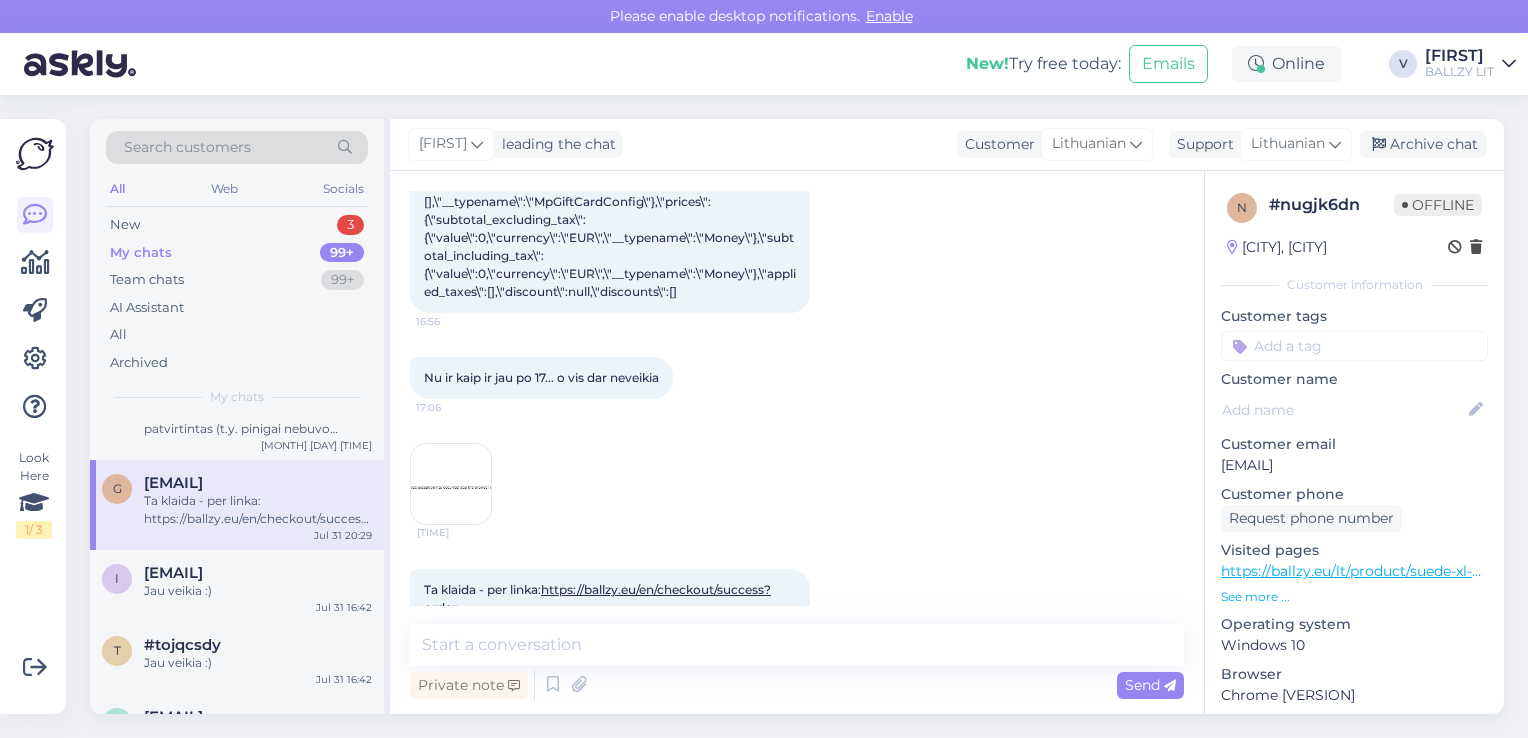 scroll, scrollTop: 1636, scrollLeft: 0, axis: vertical 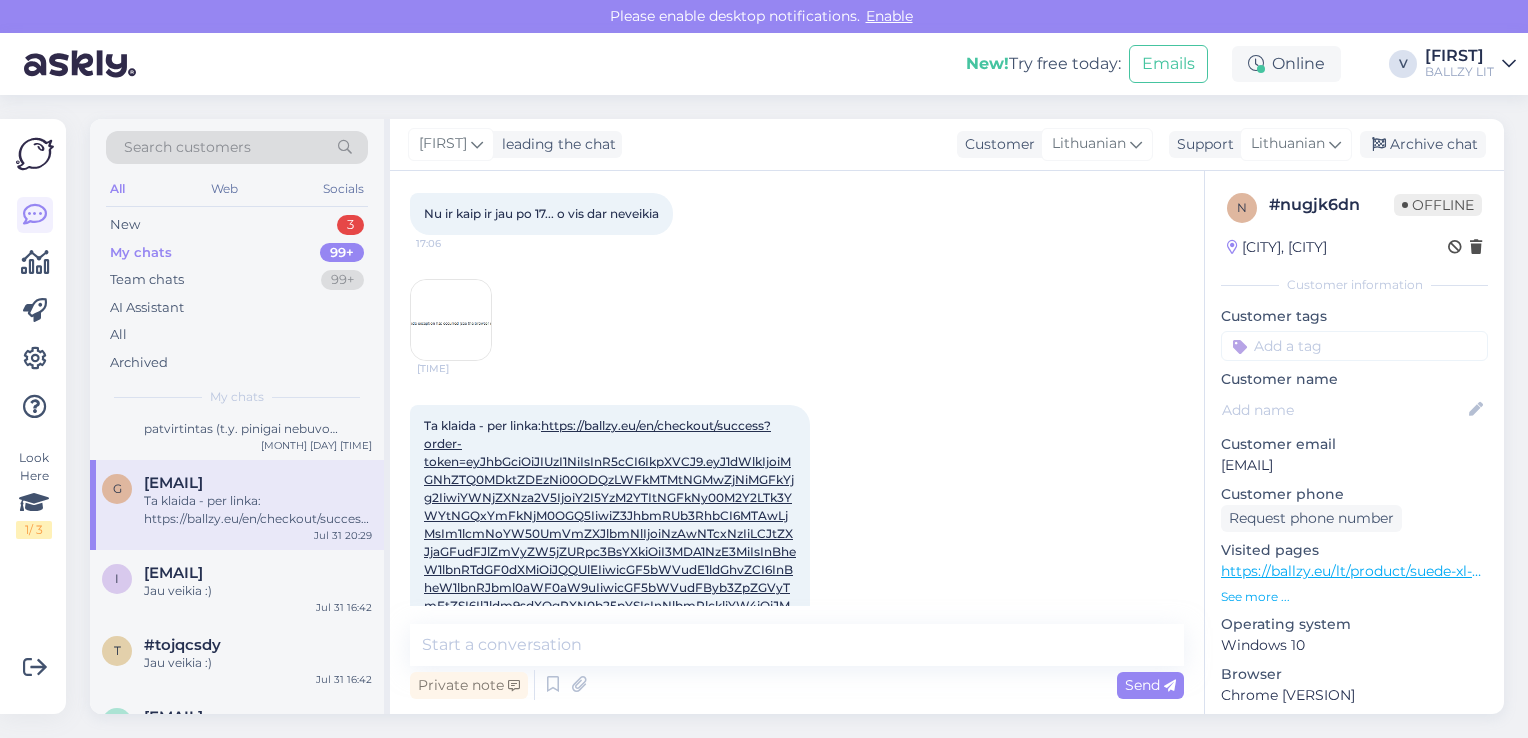 click at bounding box center [451, 320] 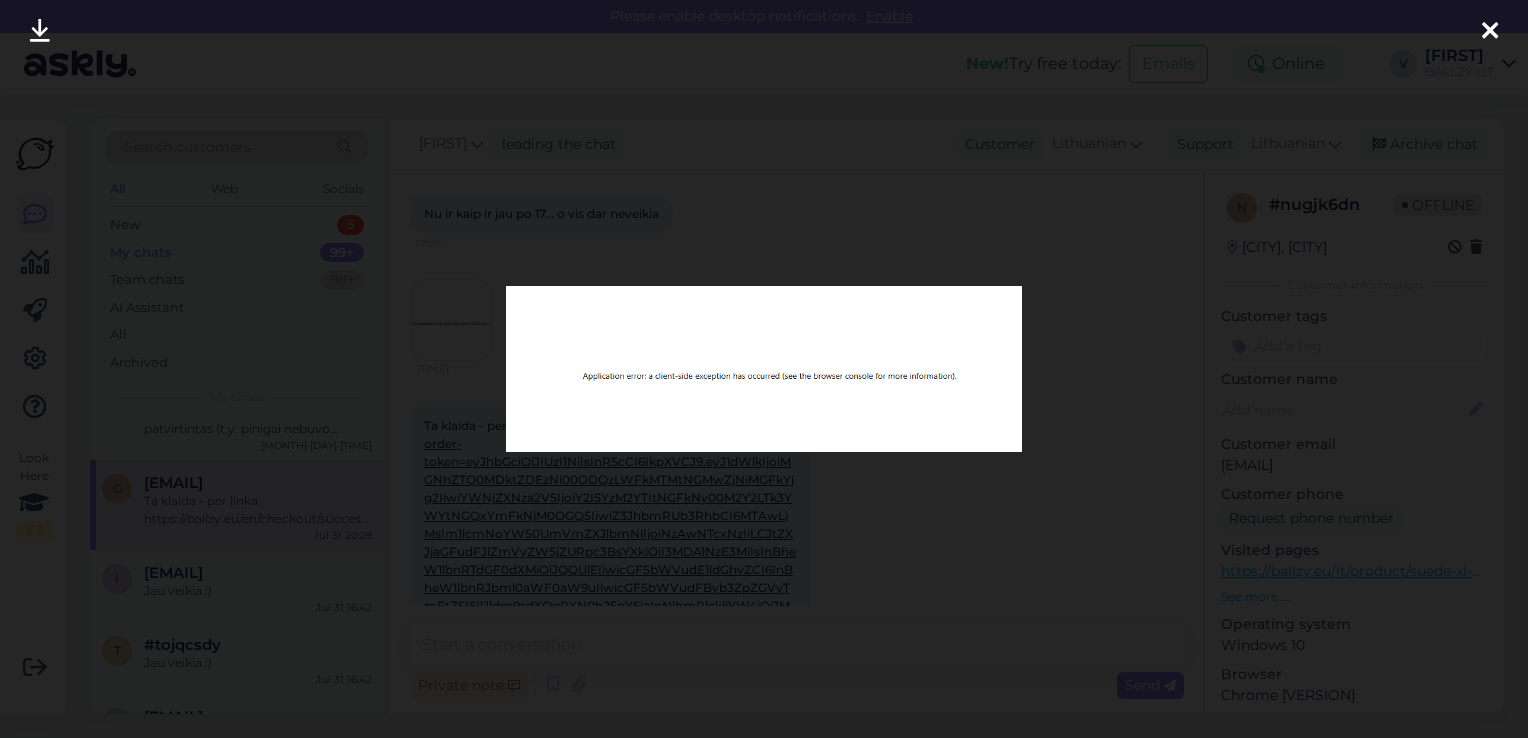 click at bounding box center (764, 369) 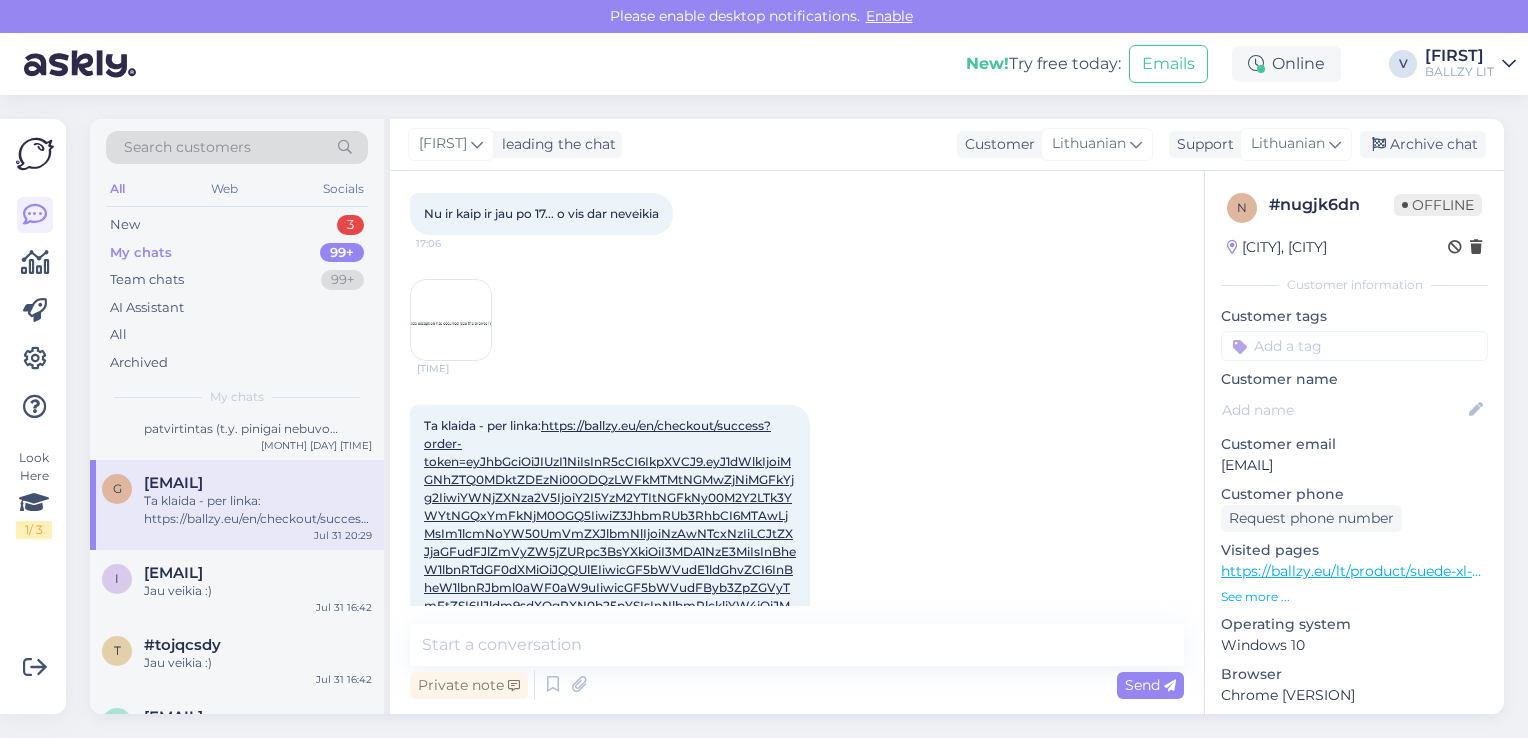 scroll, scrollTop: 1804, scrollLeft: 0, axis: vertical 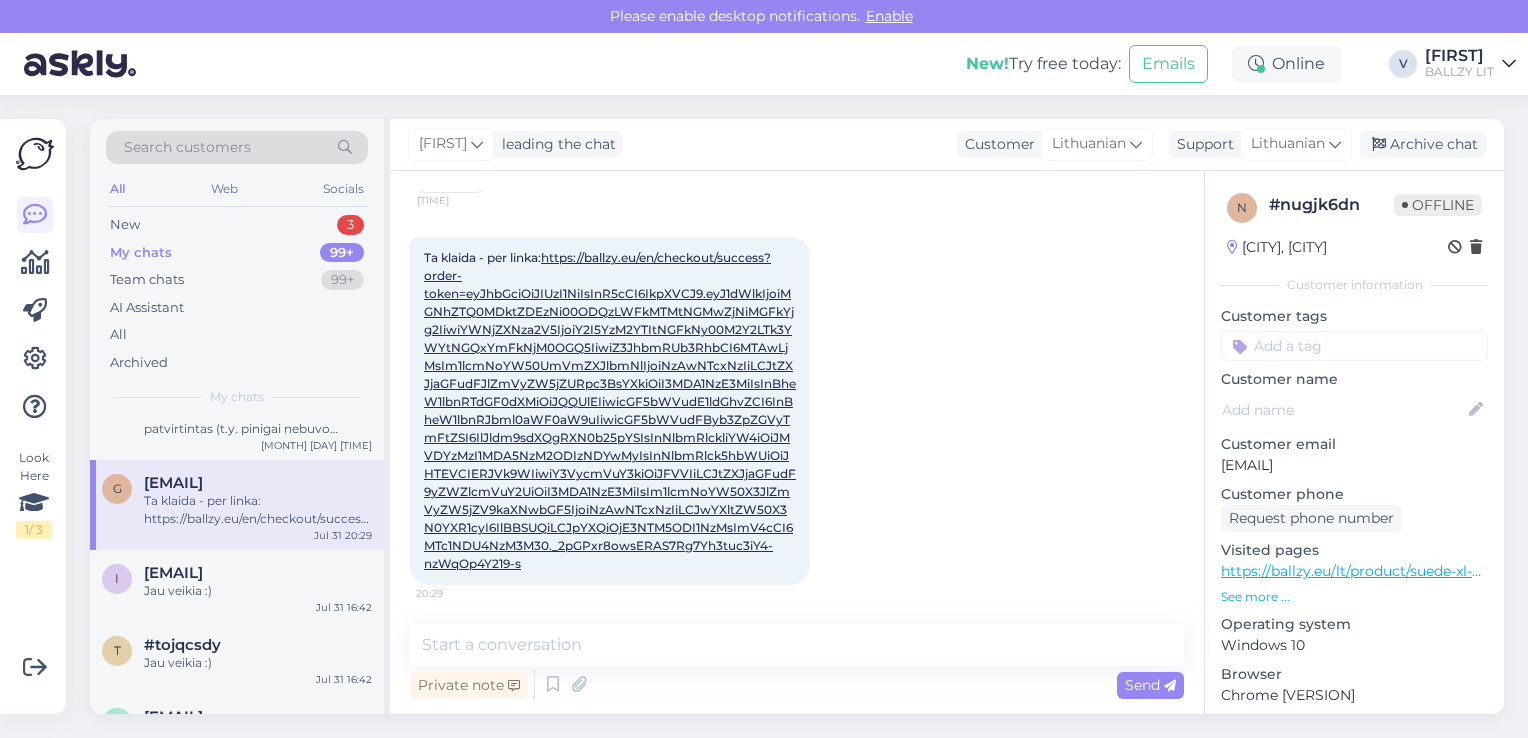 click on "https://ballzy.eu/en/checkout/success?order-token=eyJhbGciOiJIUzI1NiIsInR5cCI6IkpXVCJ9.eyJ1dWlkIjoiMGNhZTQ0MDktZDEzNi00ODQzLWFkMTMtNGMwZjNiMGFkYjg2IiwiYWNjZXNza2V5IjoiY2I5YzM2YTItNGFkNy00M2Y2LTk3YWYtNGQxYmFkNjM0OGQ5IiwiZ3JhbmRUb3RhbCI6MTAwLjMsIm1lcmNoYW50UmVmZXJlbmNlIjoiNzAwNTcxNzIiLCJtZXJjaGFudFJlZmVyZW5jZURpc3BsYXkiOiI3MDA1NzE3MiIsInBheW1lbnRTdGF0dXMiOiJQQUlEIiwicGF5bWVudE1ldGhvZCI6InBheW1lbnRJbml0aWF0aW9uIiwicGF5bWVudFByb3ZpZGVyTmFtZSI6IlJldm9sdXQgRXN0b25pYSIsInNlbmRlckliYW4iOiJMVDYzMzI1MDA5NzM2ODIzNDYwMyIsInNlbmRlck5hbWUiOiJHTEVCIERJVk9WIiwiY3VycmVuY3kiOiJFVVIiLCJtZXJjaGFudF9yZWZlcmVuY2UiOiI3MDA1NzE3MiIsIm1lcmNoYW50X3JlZmVyZW5jZV9kaXNwbGF5IjoiNzAwNTcxNzIiLCJwYXltZW50X3N0YXR1cyI6IlBBSUQiLCJpYXQiOjE3NTM5ODI1NzMsImV4cCI6MTc1NDU4NzM3M30._2pGPxr8owsERAS7Rg7Yh3tuc3iY4-nzWqOp4Y219-s" at bounding box center (610, 410) 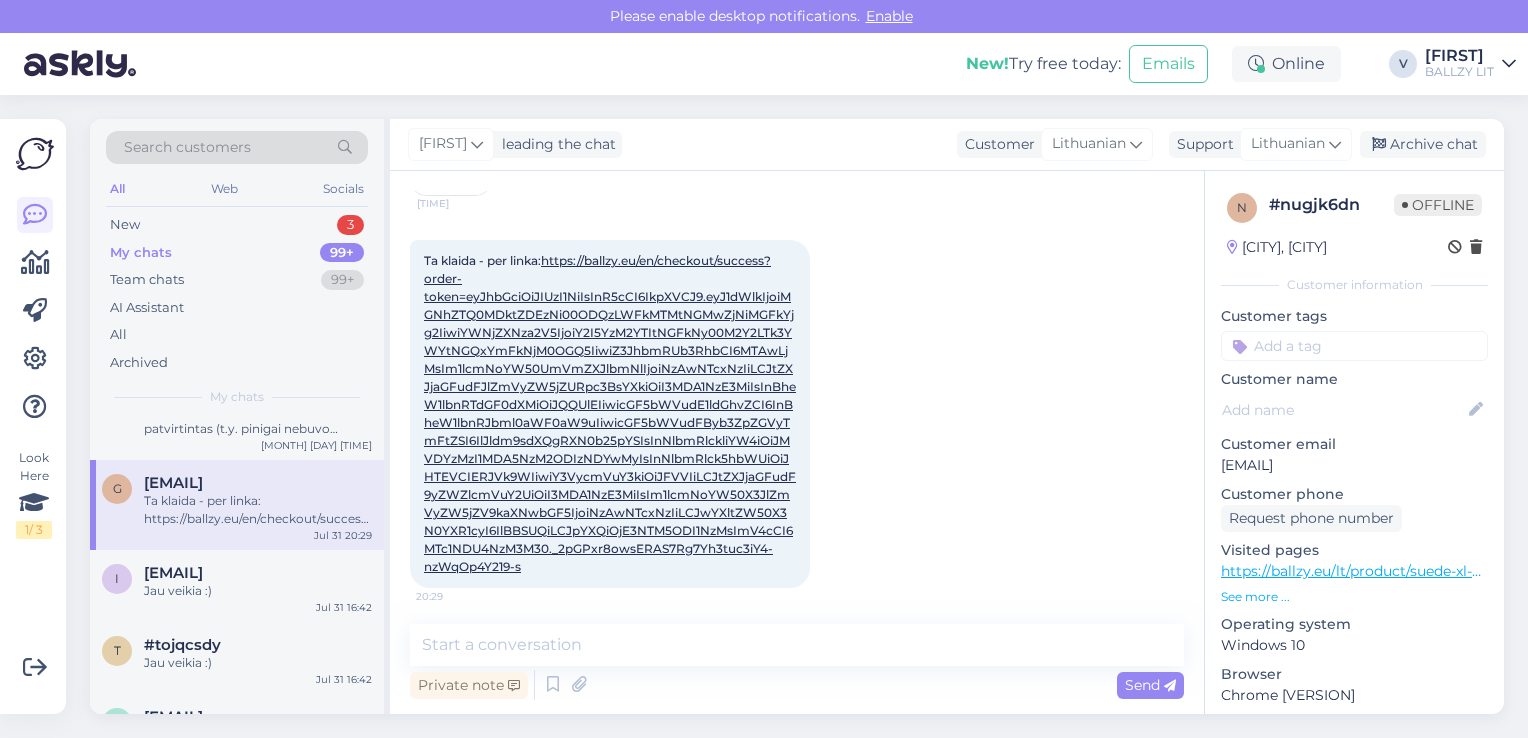 scroll, scrollTop: 1804, scrollLeft: 0, axis: vertical 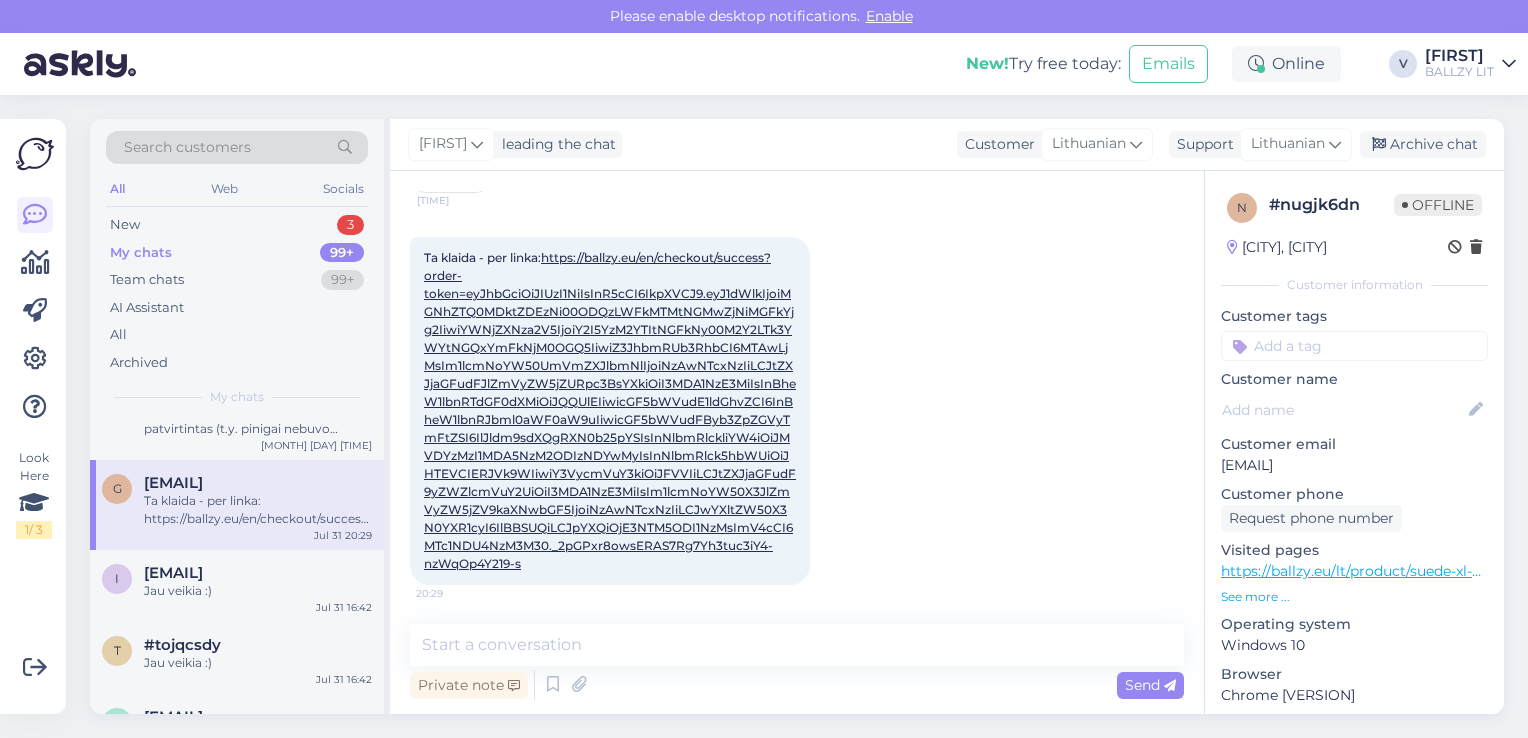 drag, startPoint x: 1221, startPoint y: 464, endPoint x: 1375, endPoint y: 464, distance: 154 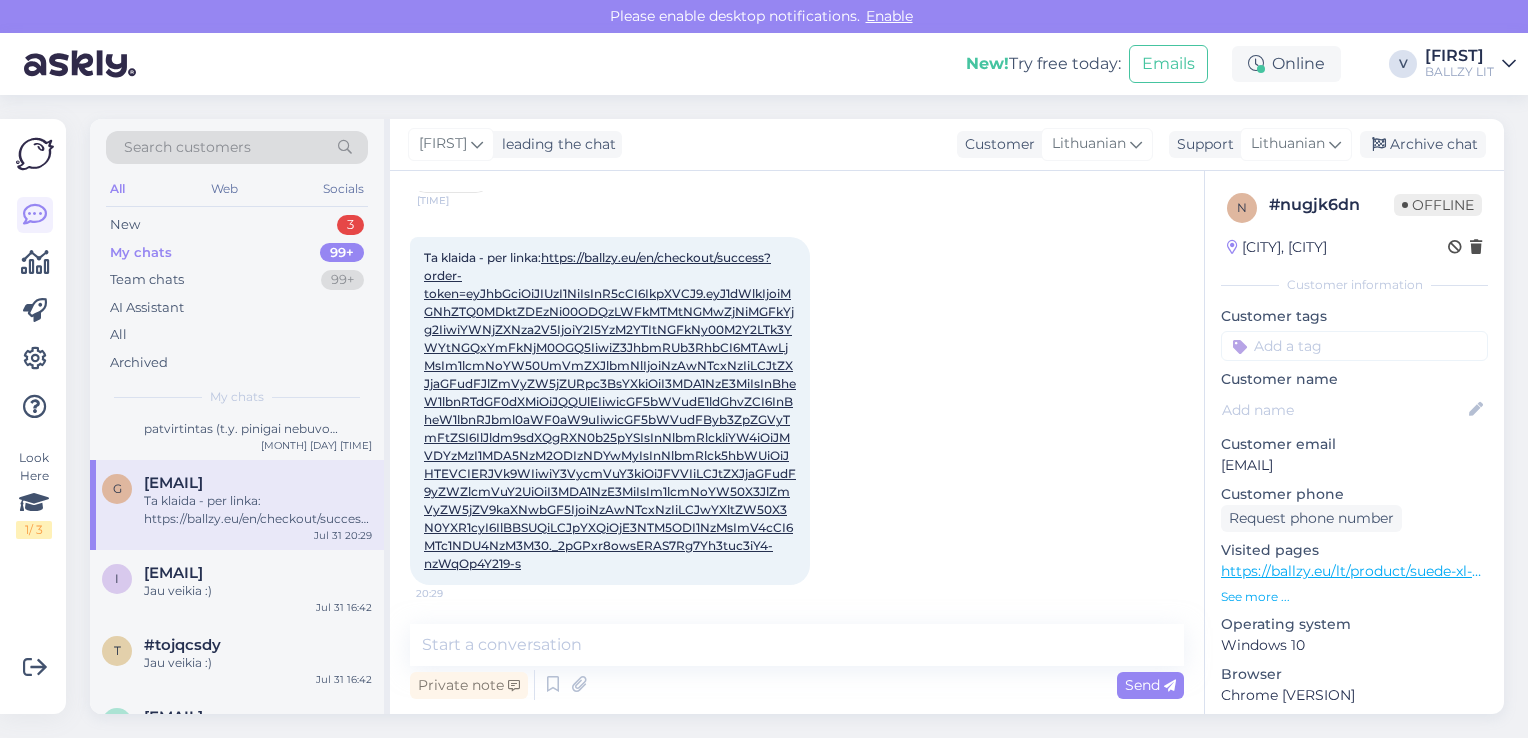 click on "[EMAIL]" at bounding box center (1354, 465) 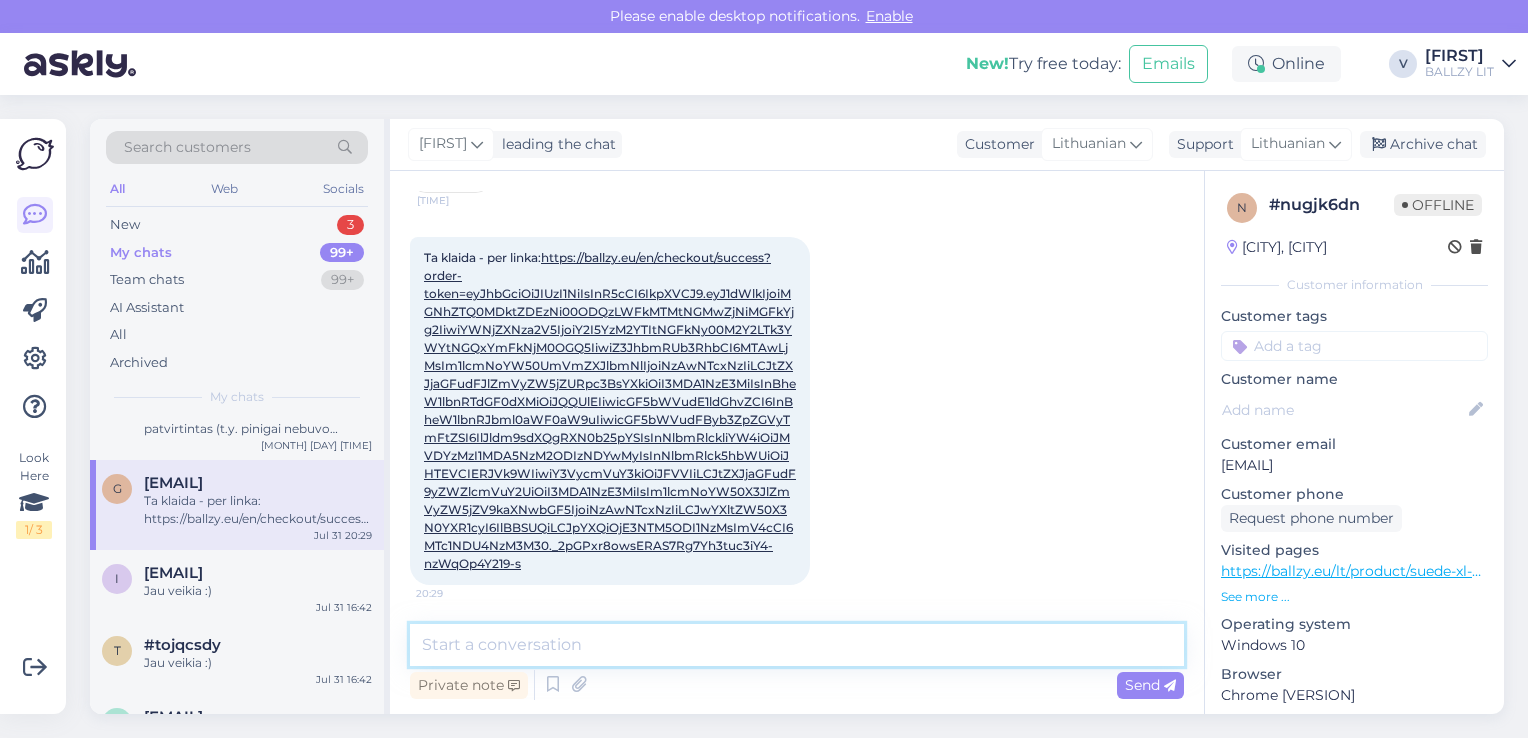 click at bounding box center (797, 645) 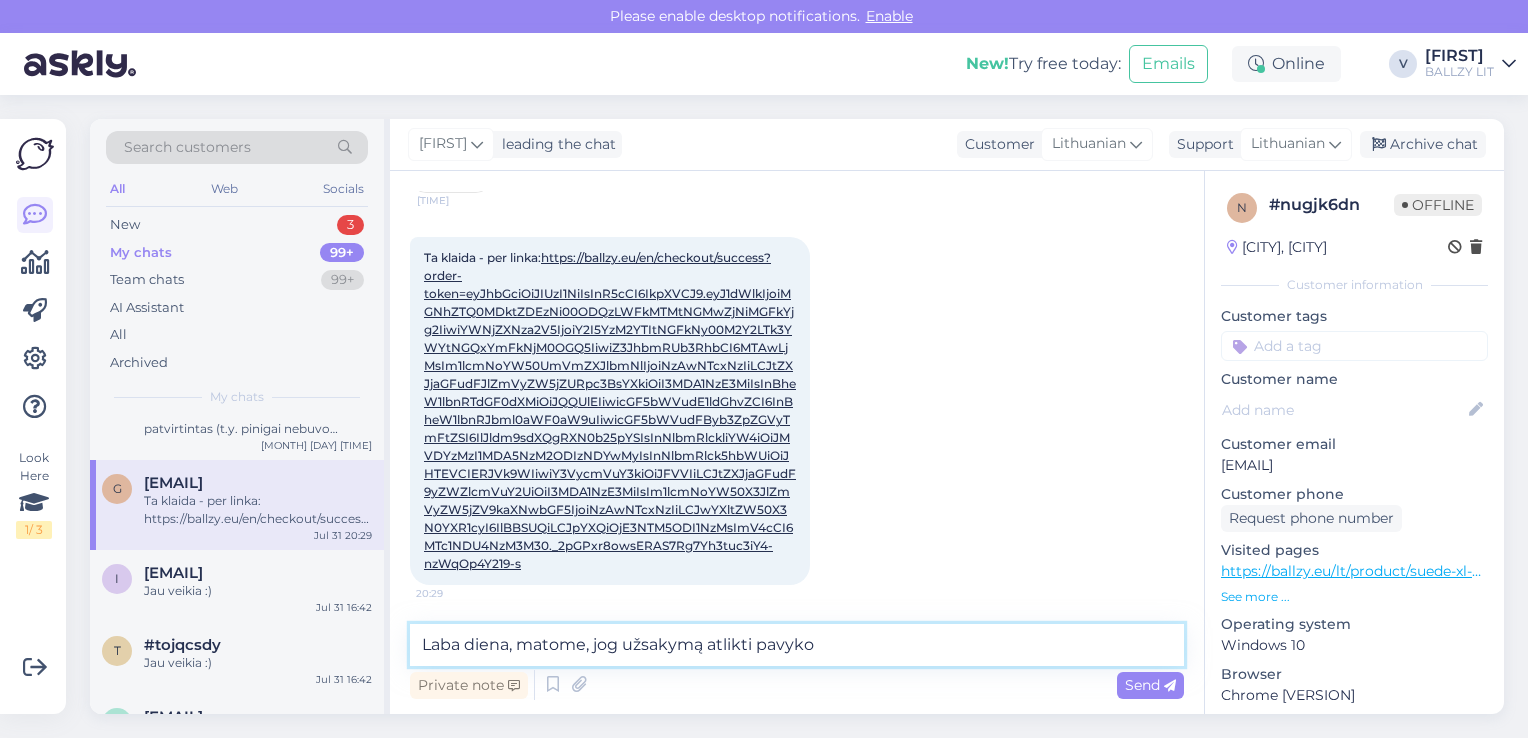 type on "Laba diena, matome, jog užsakymą atlikti pavyko?" 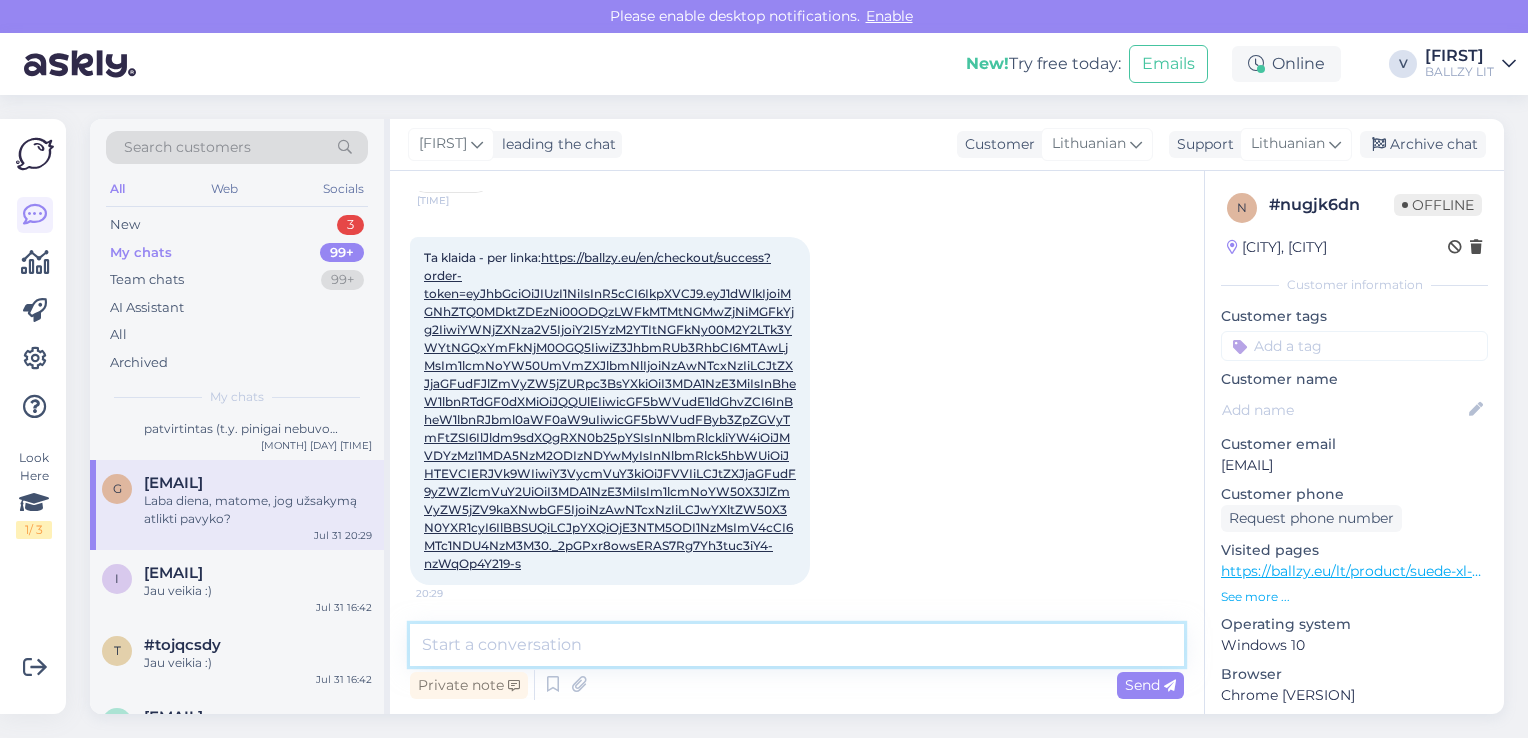 scroll, scrollTop: 1932, scrollLeft: 0, axis: vertical 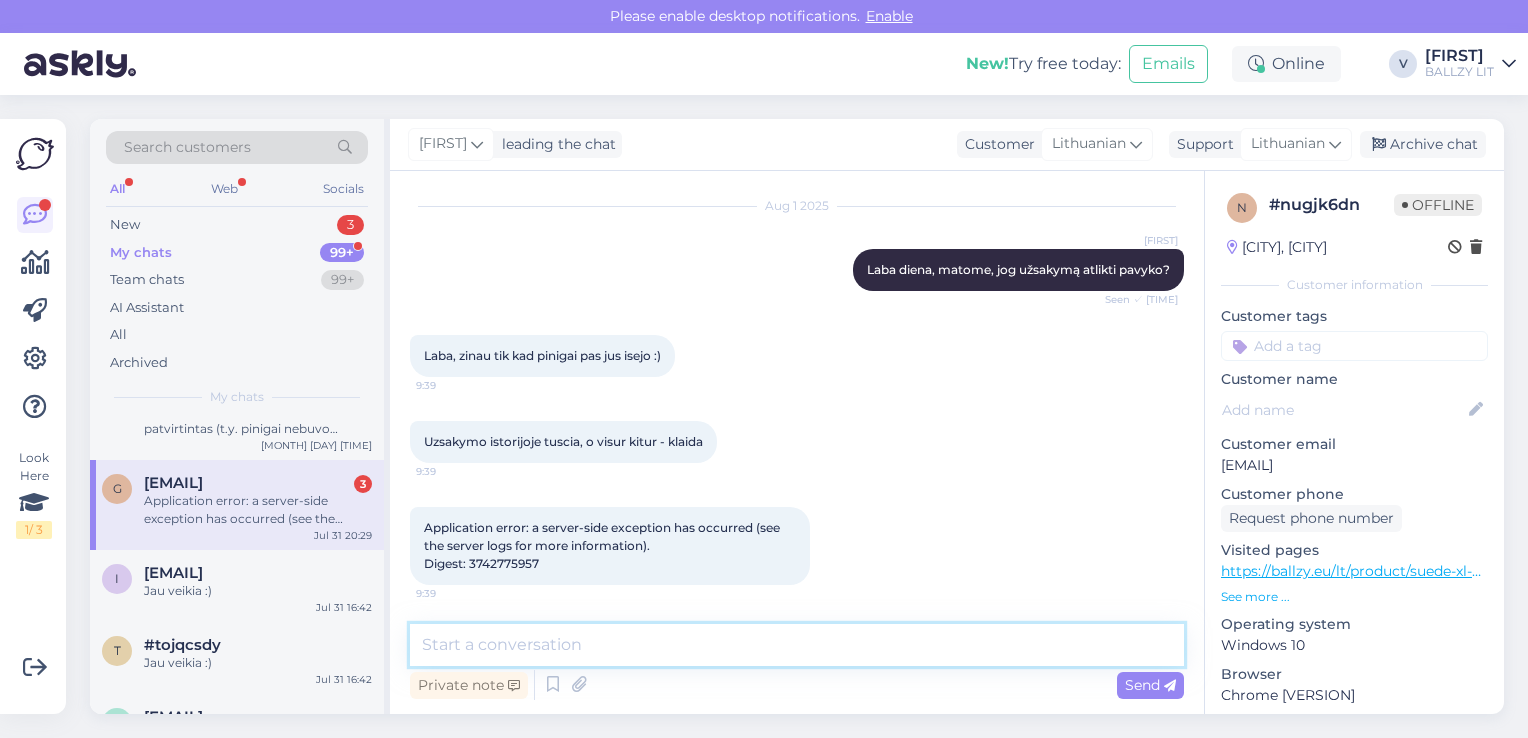 click at bounding box center [797, 645] 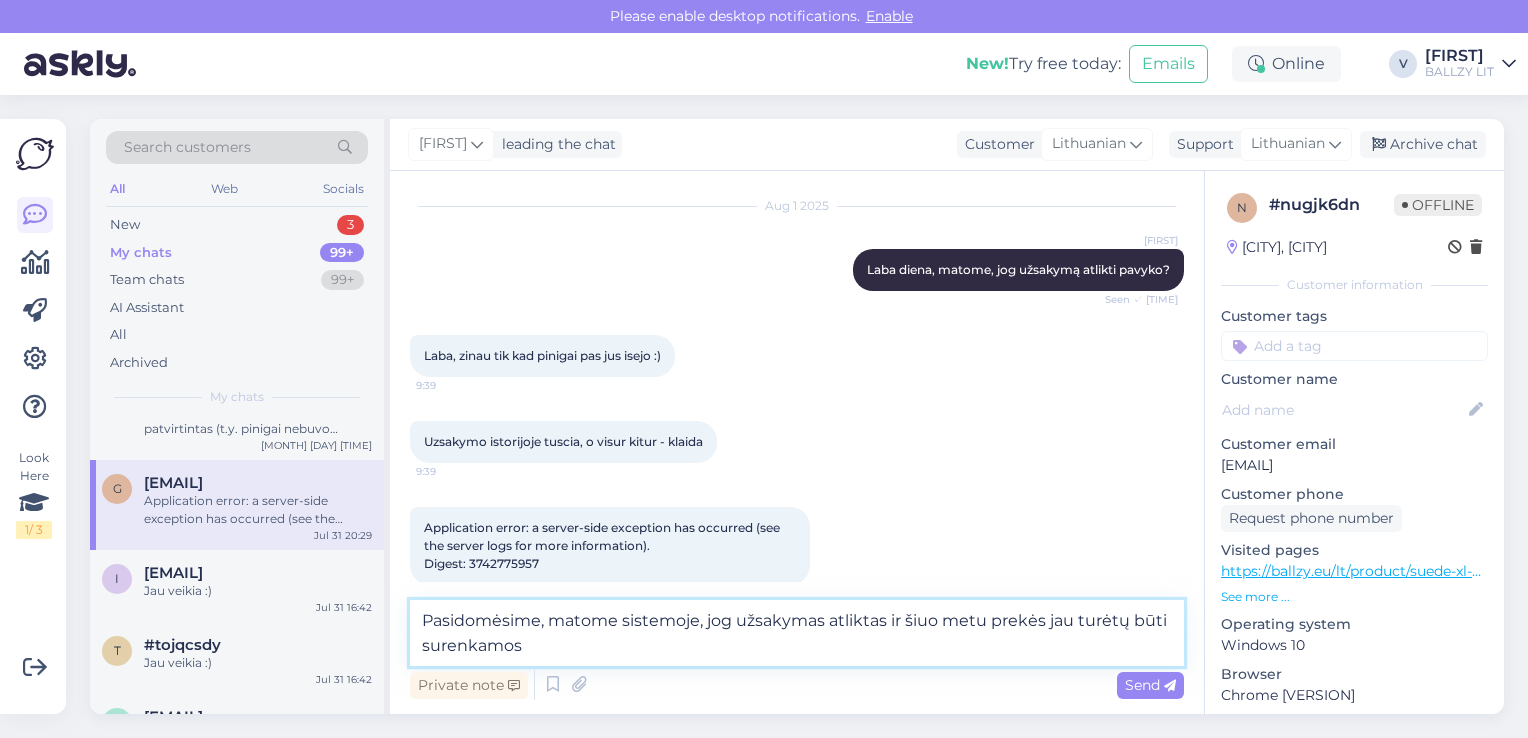 type on "Pasidomėsime, matome sistemoje, jog užsakymas atliktas ir šiuo metu prekės jau turėtų būti surenkamos." 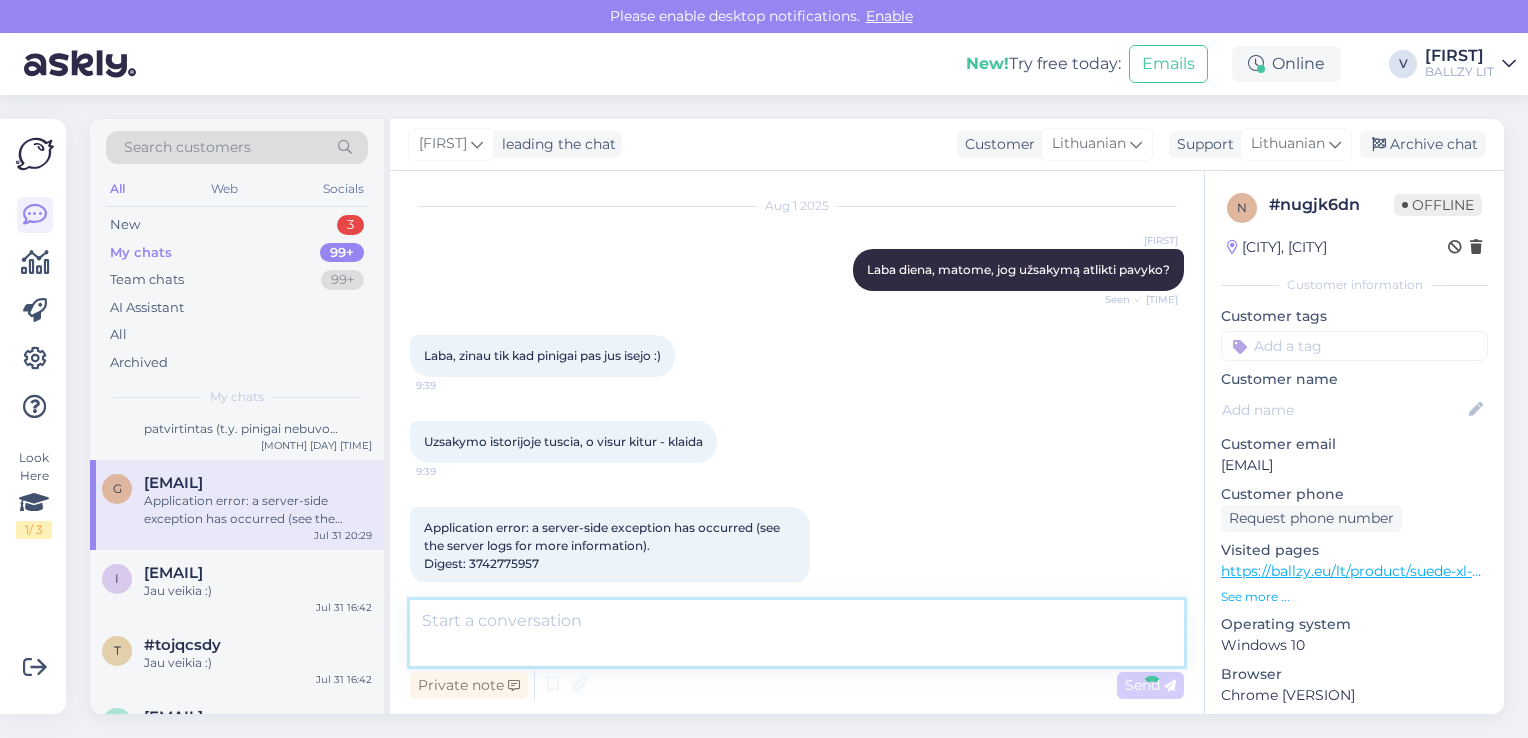 scroll, scrollTop: 2330, scrollLeft: 0, axis: vertical 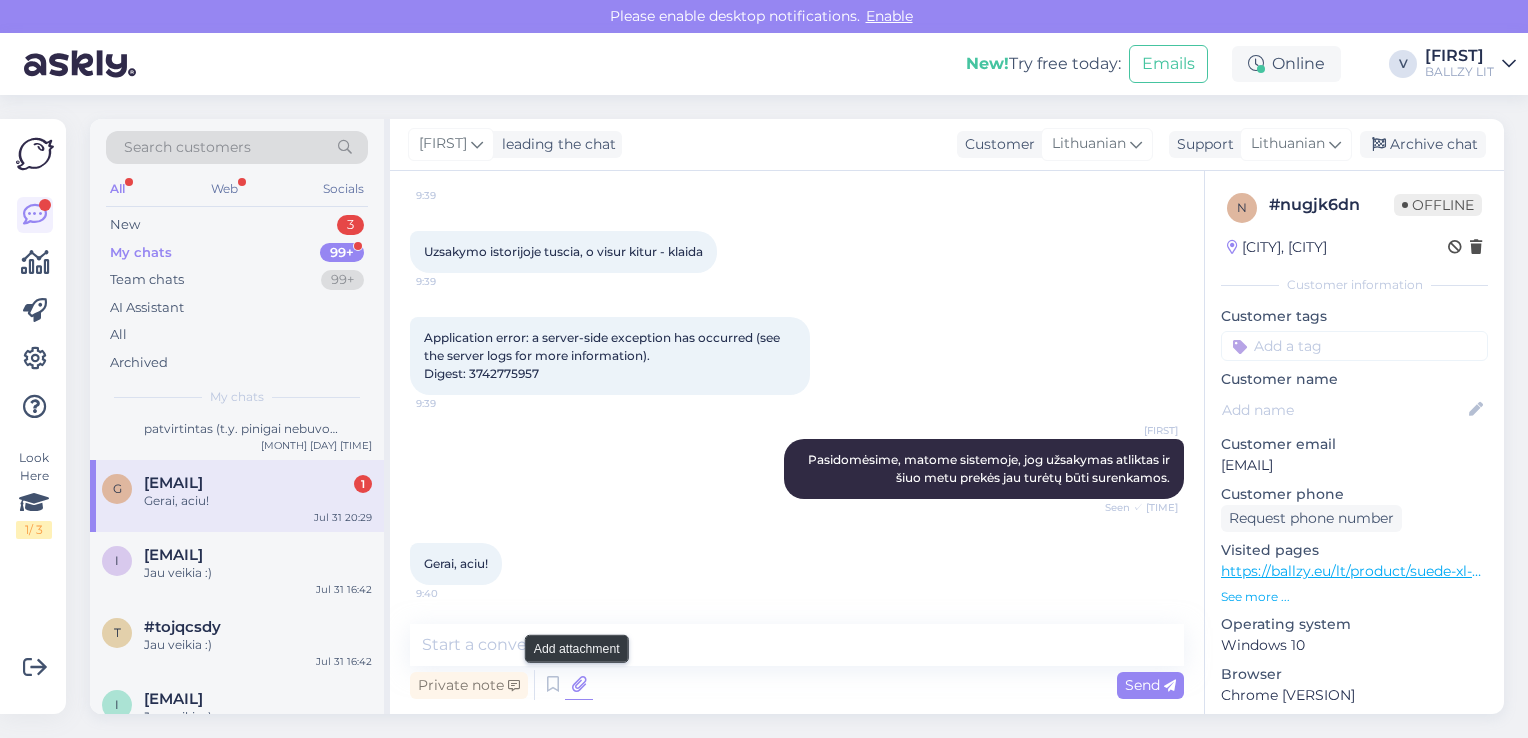 click at bounding box center (579, 685) 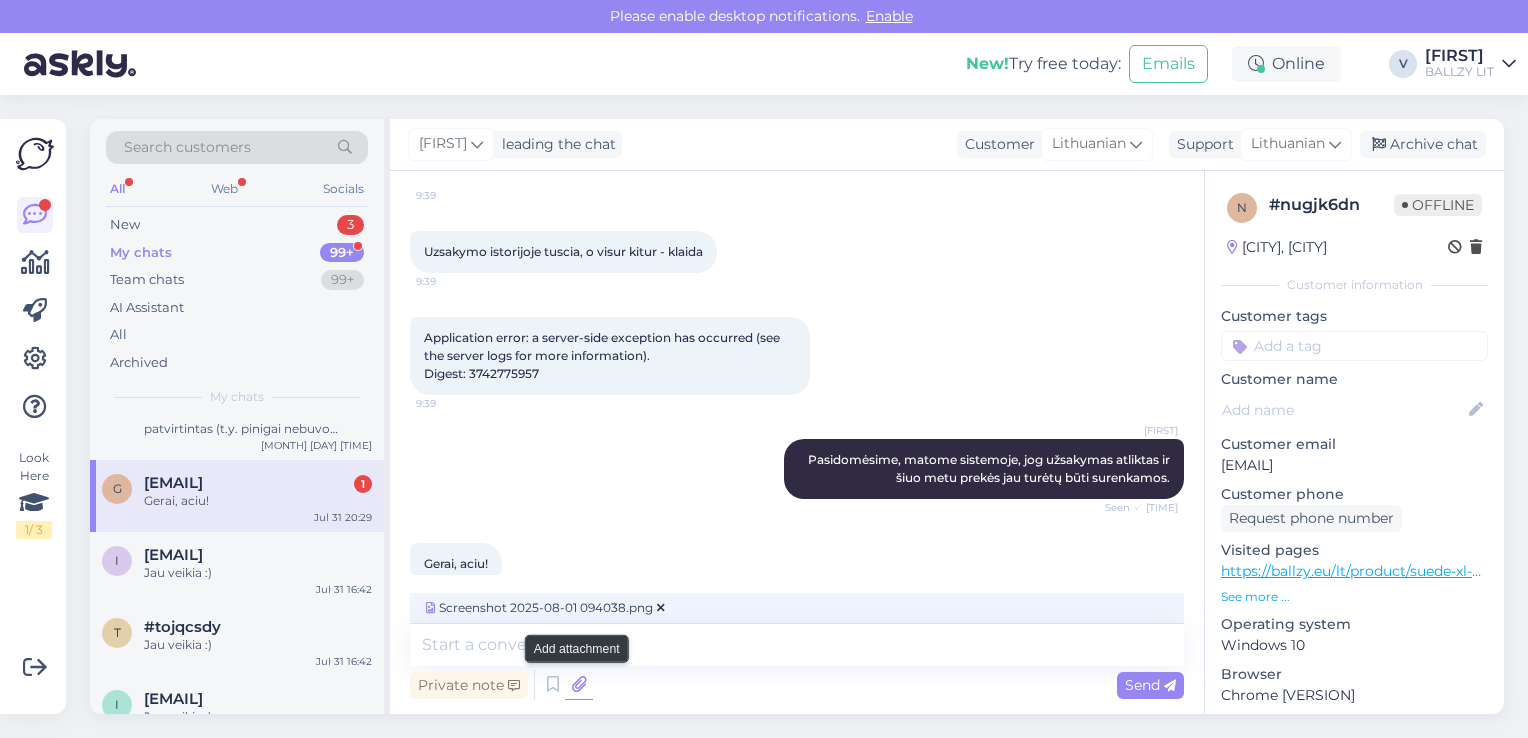 scroll, scrollTop: 2436, scrollLeft: 0, axis: vertical 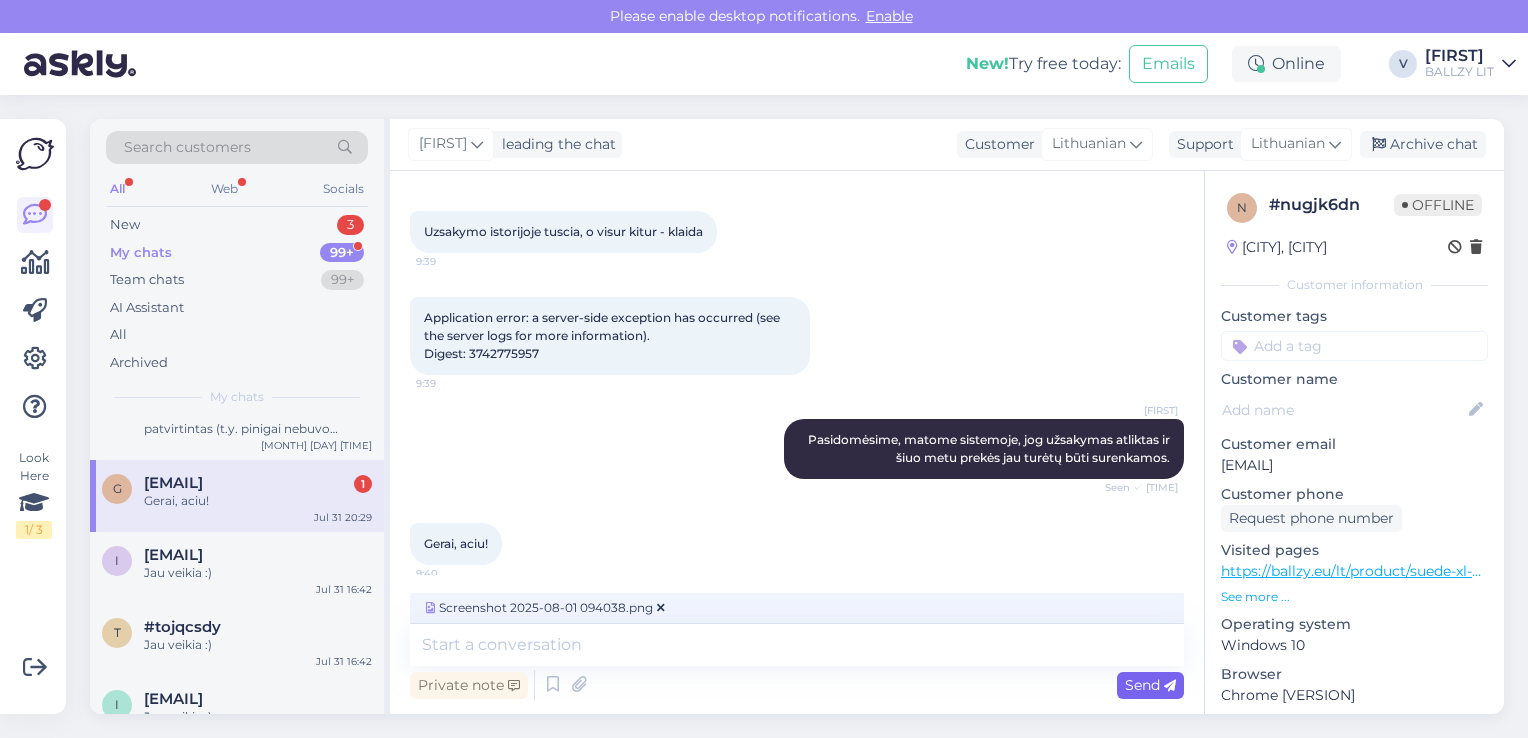 click at bounding box center (1170, 686) 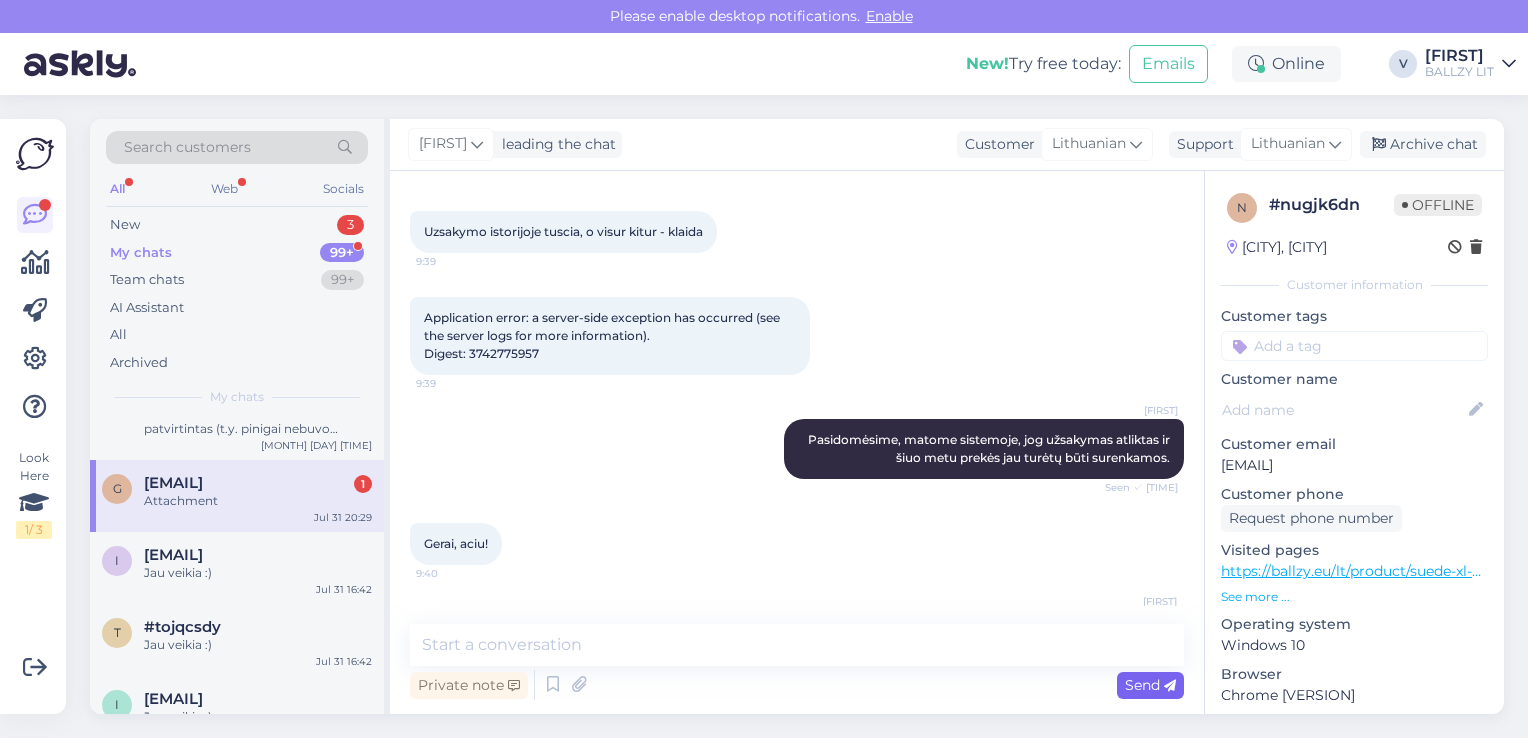 scroll, scrollTop: 2541, scrollLeft: 0, axis: vertical 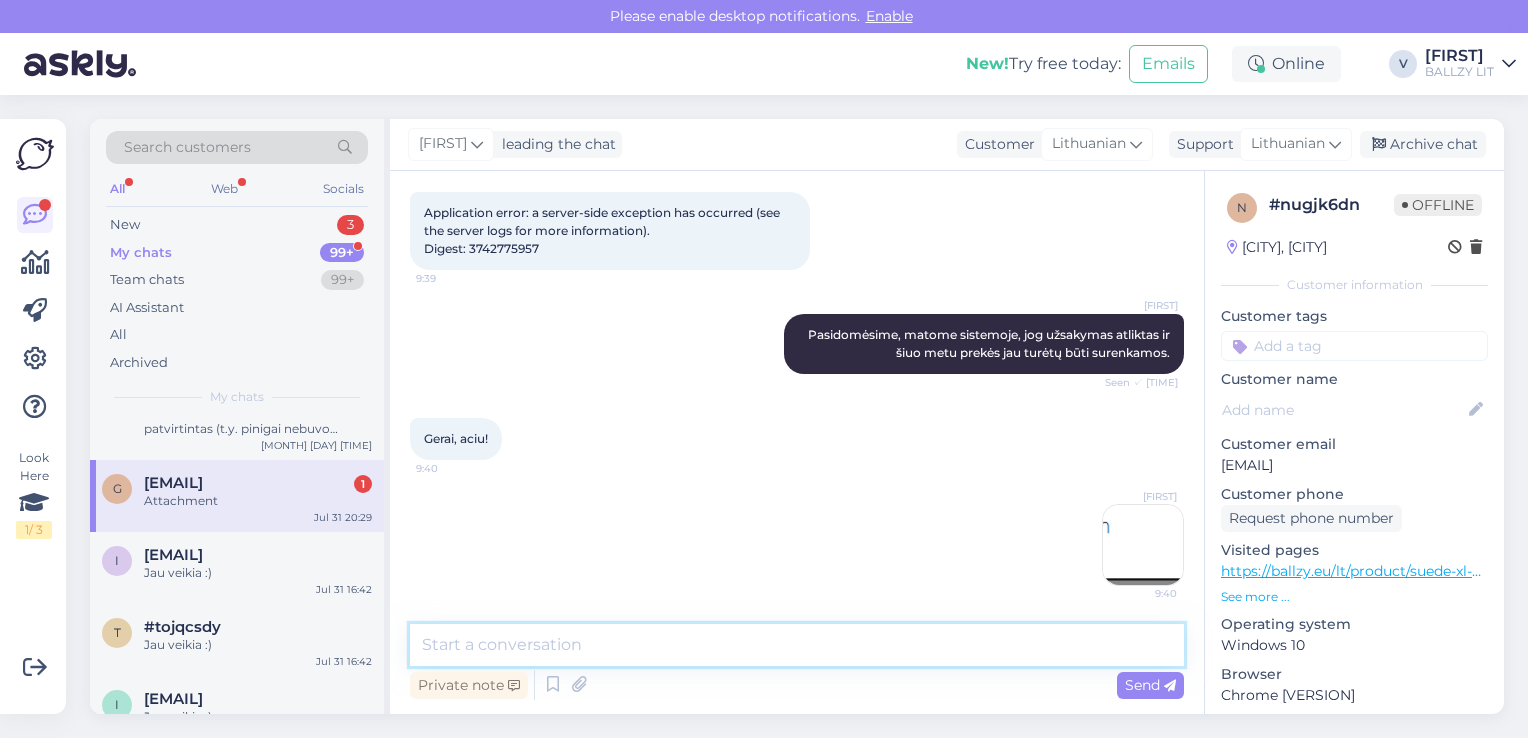 click at bounding box center (797, 645) 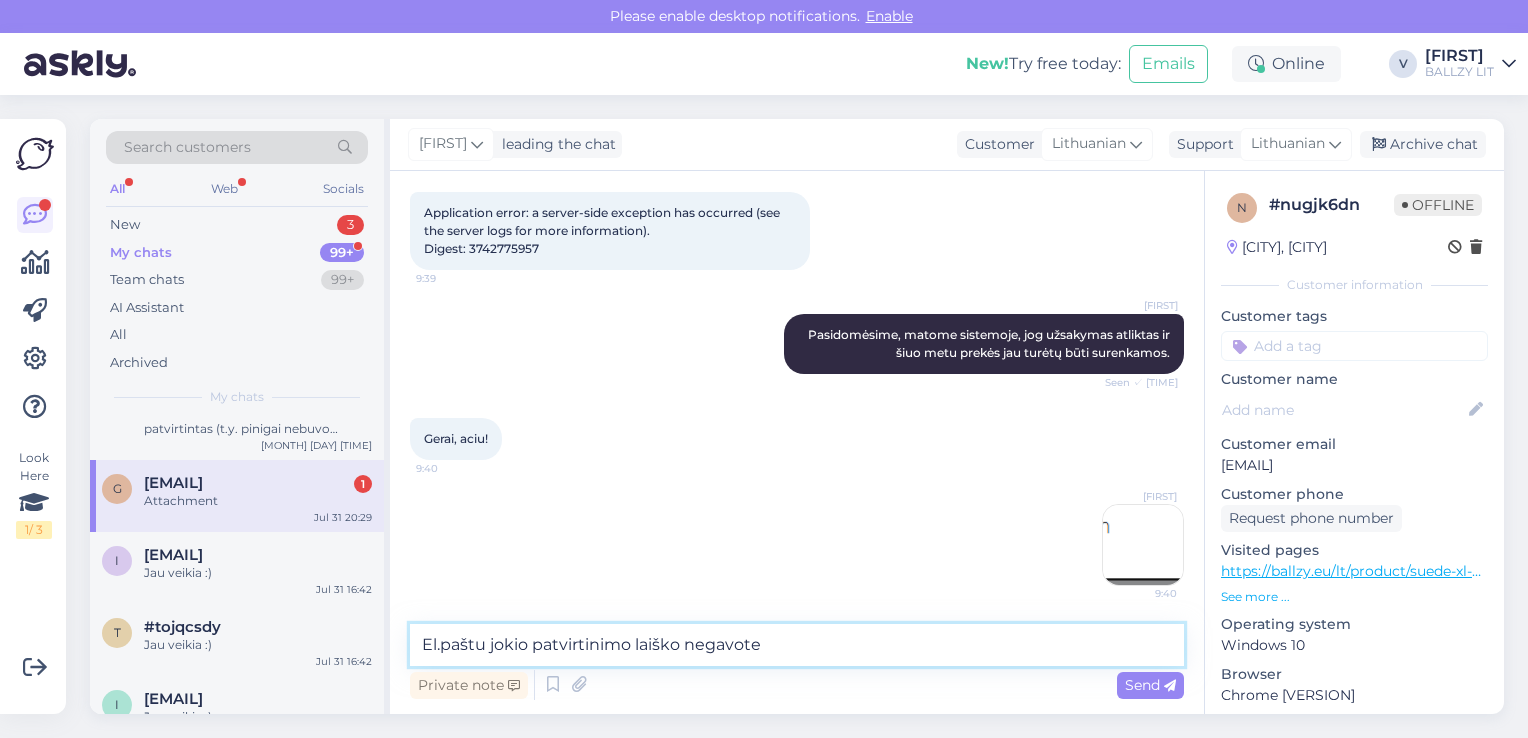 type on "El.paštu jokio patvirtinimo laiško negavote?" 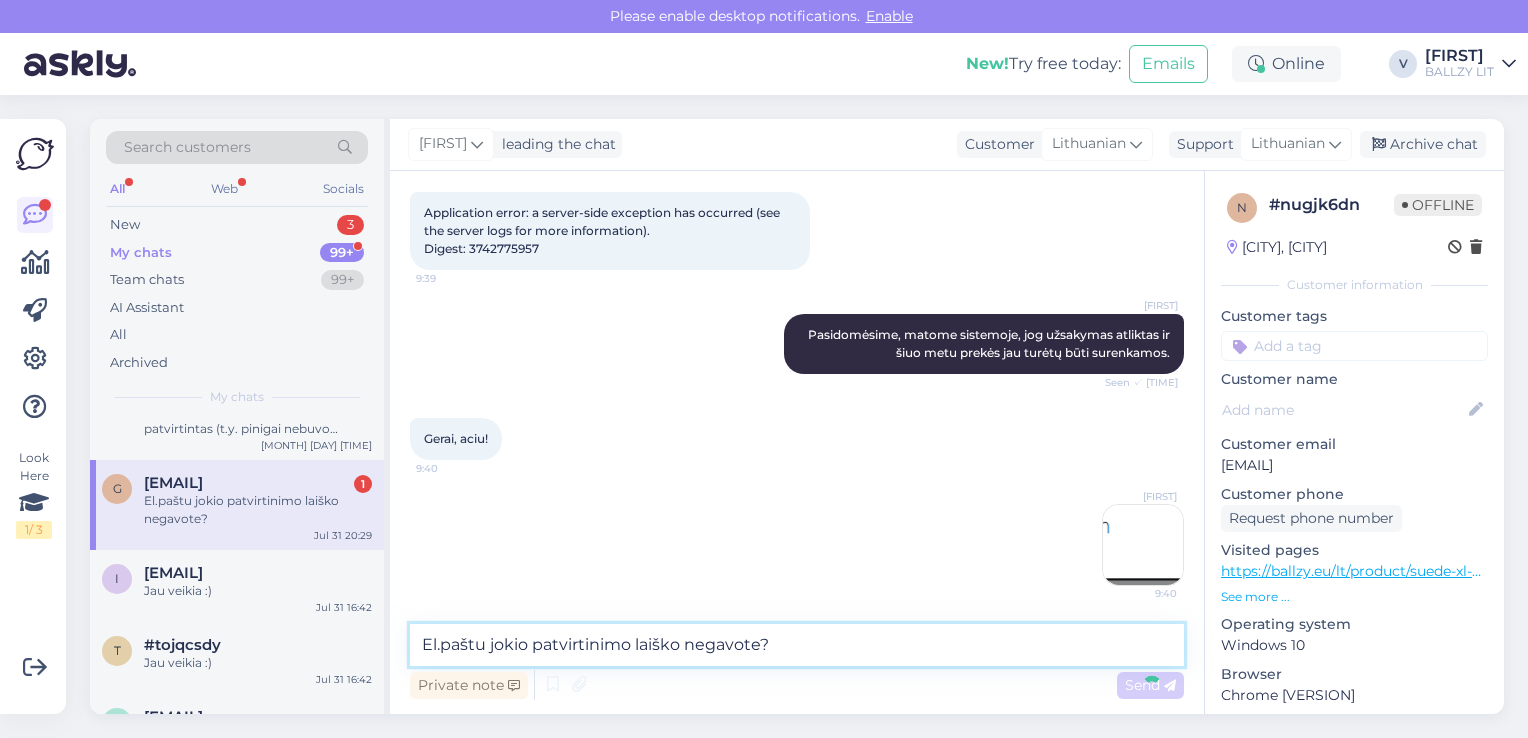 type 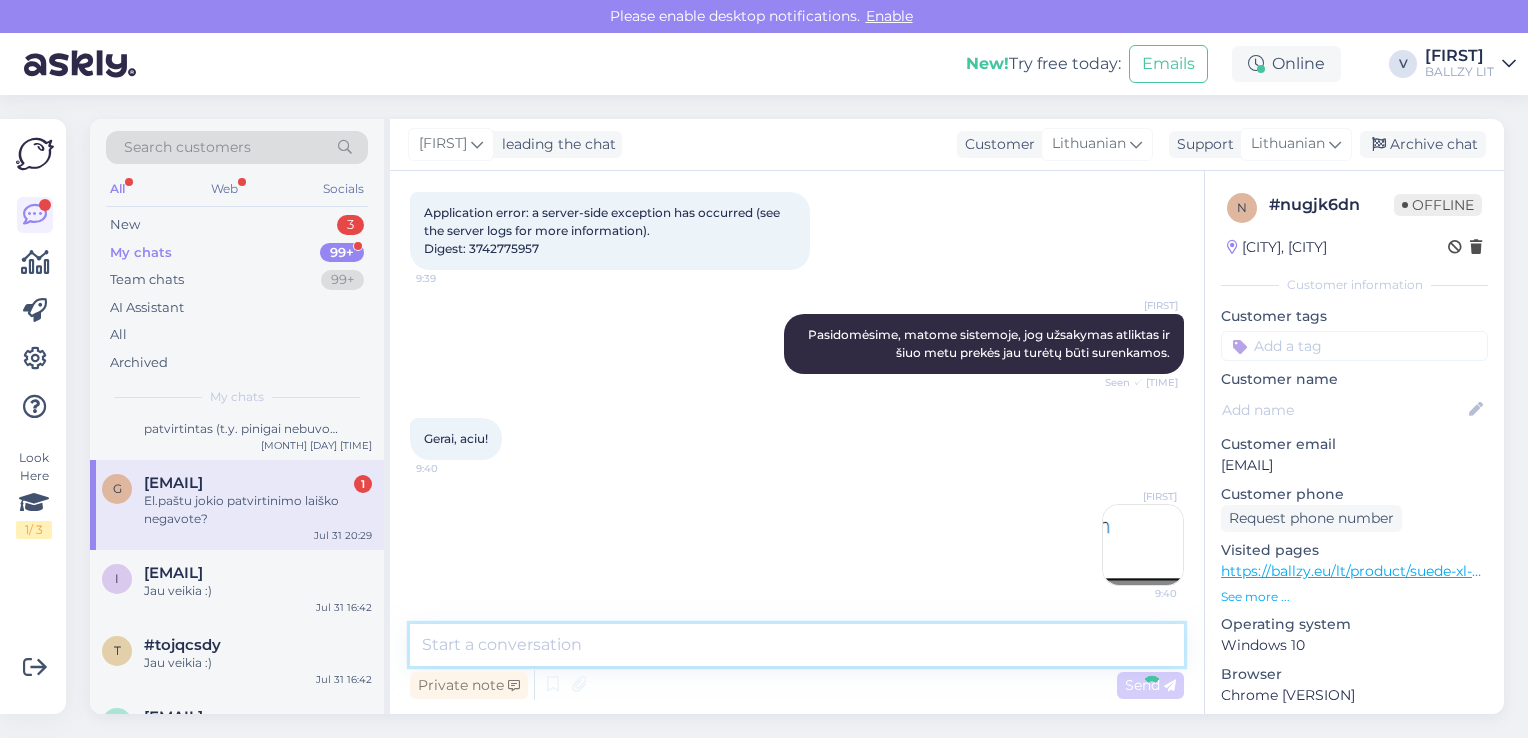 scroll, scrollTop: 2628, scrollLeft: 0, axis: vertical 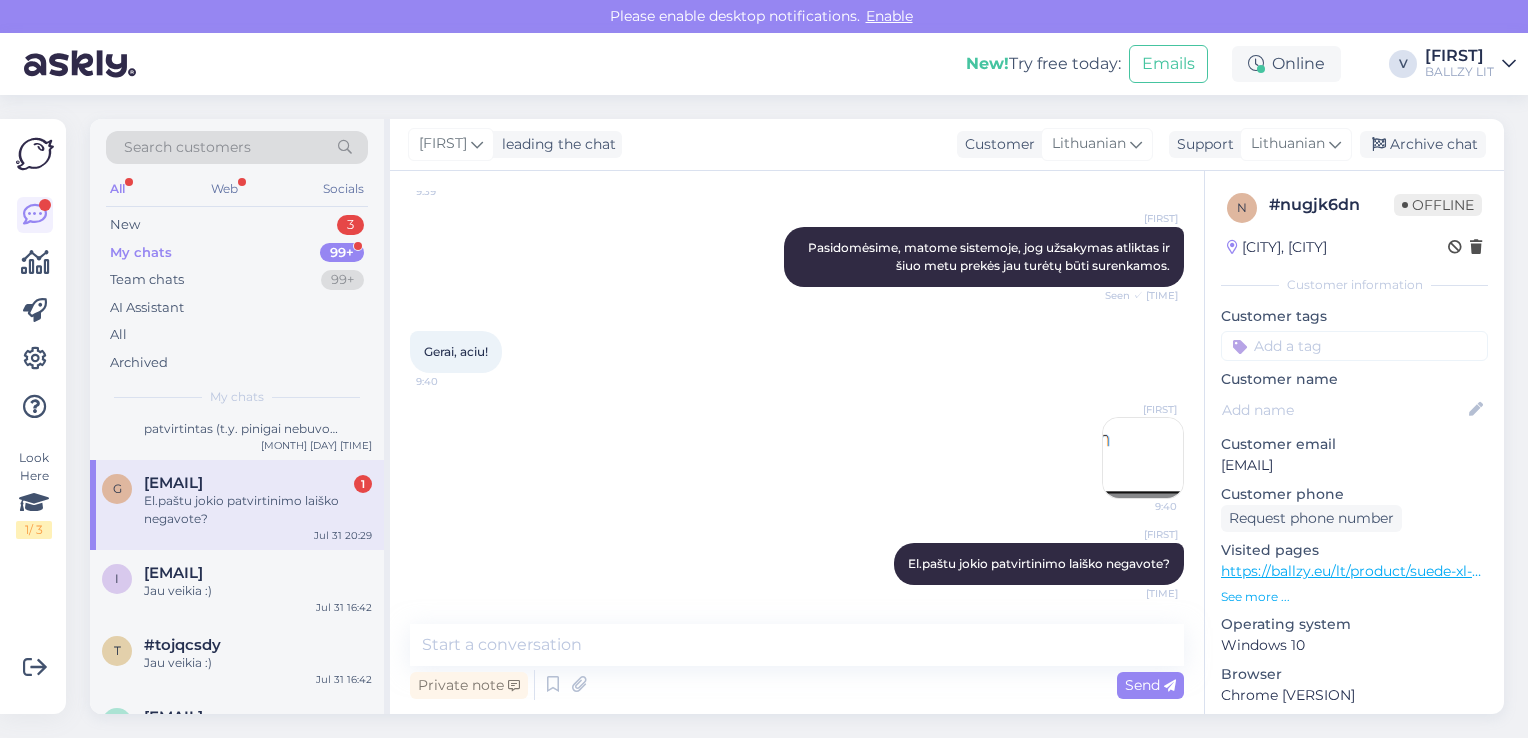 click at bounding box center (1143, 458) 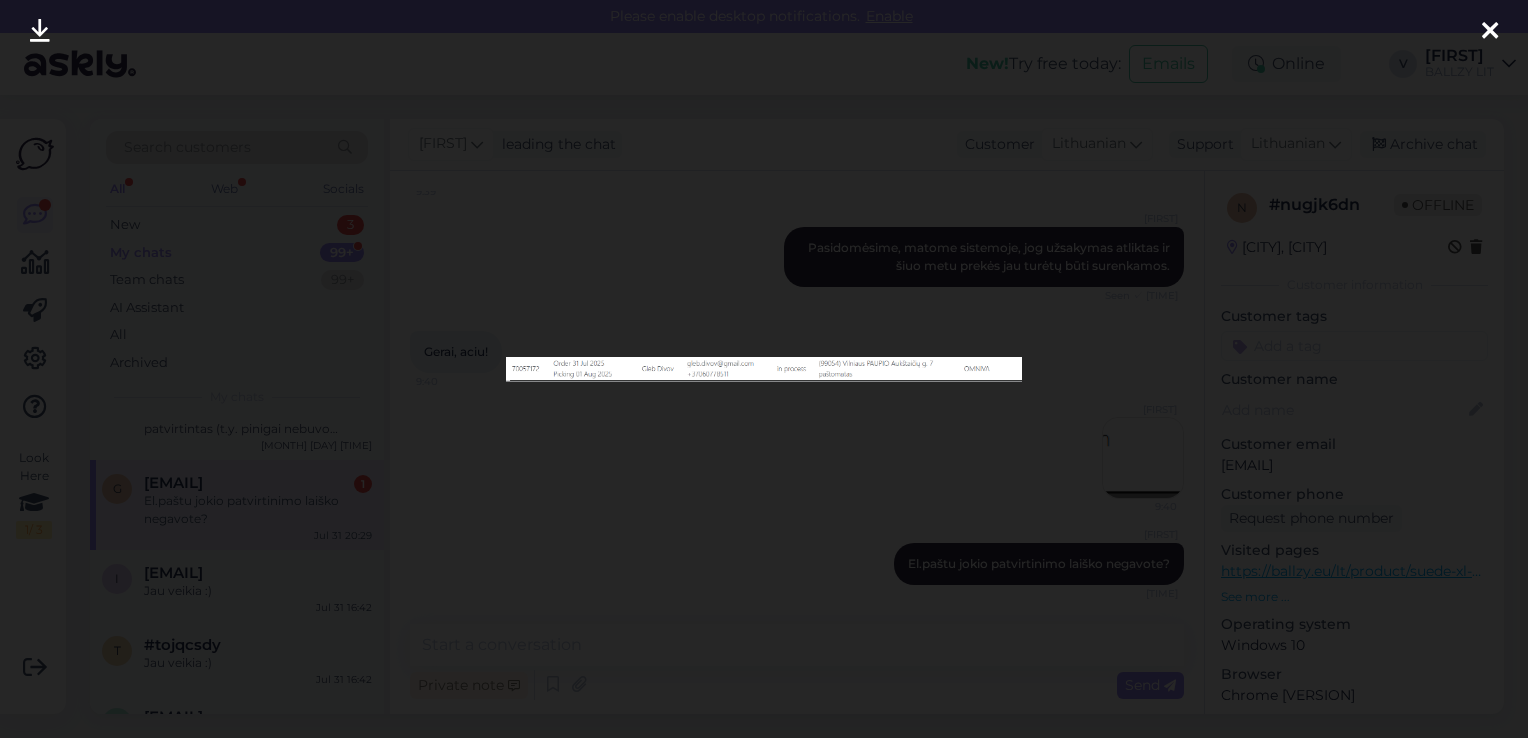 click at bounding box center [764, 369] 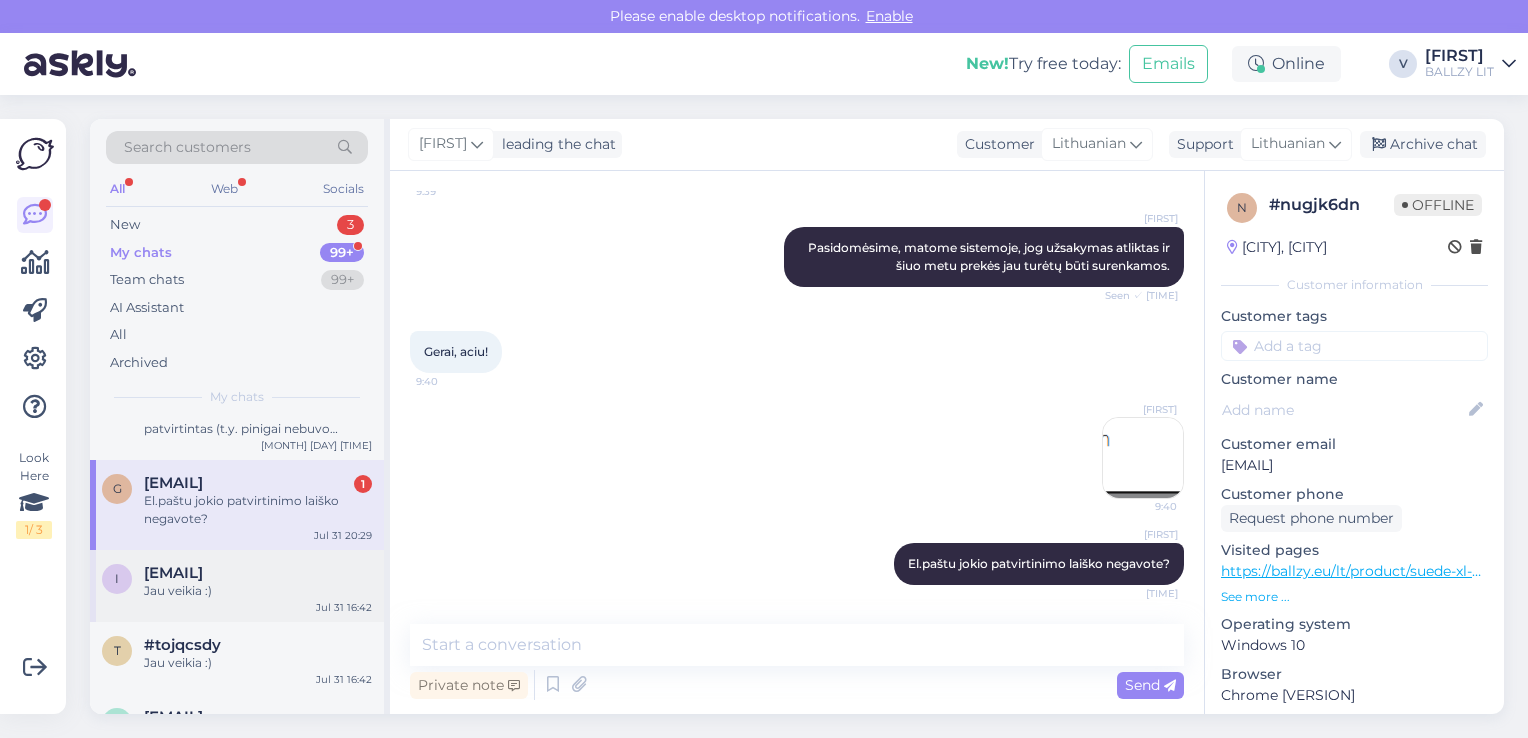 click on "[EMAIL]" at bounding box center [173, 573] 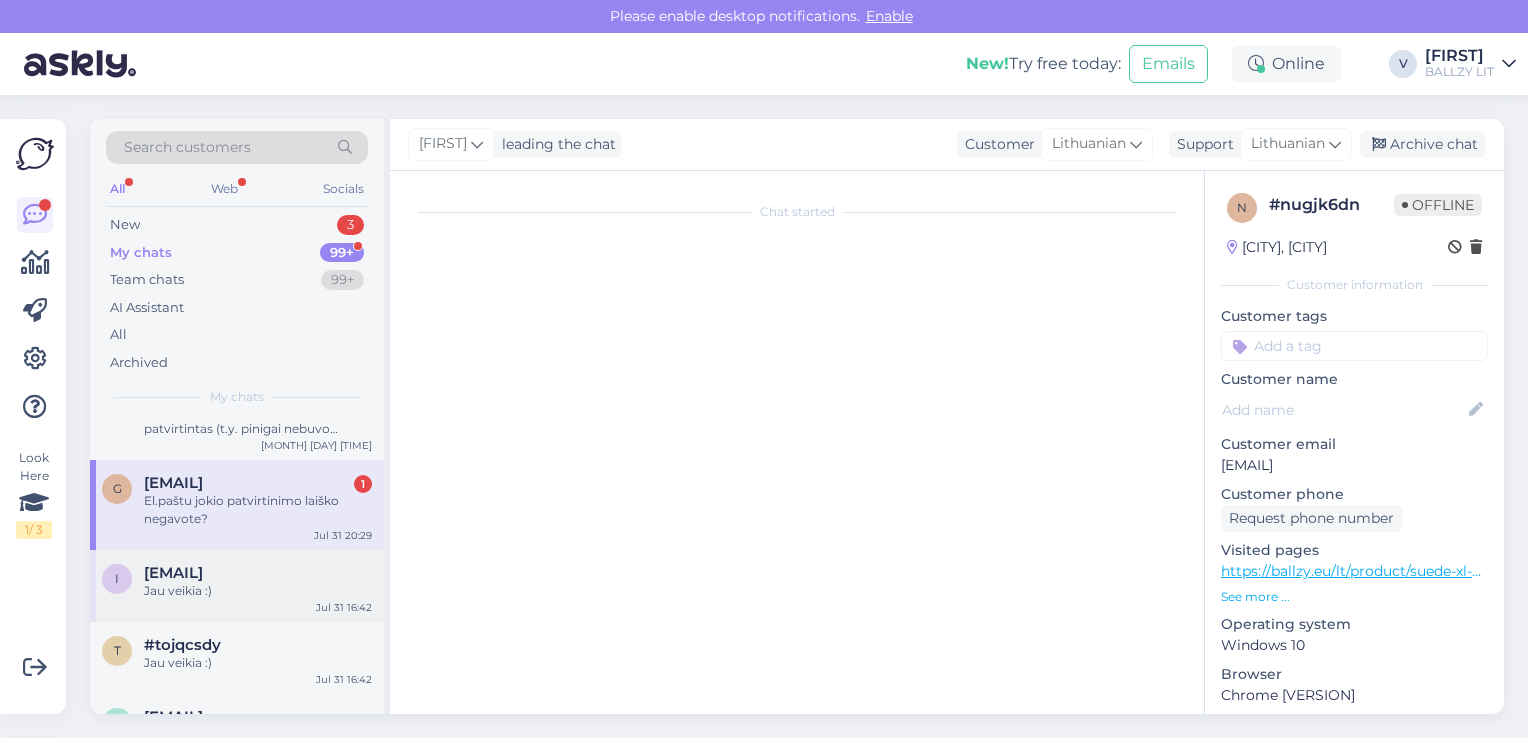 scroll, scrollTop: 242, scrollLeft: 0, axis: vertical 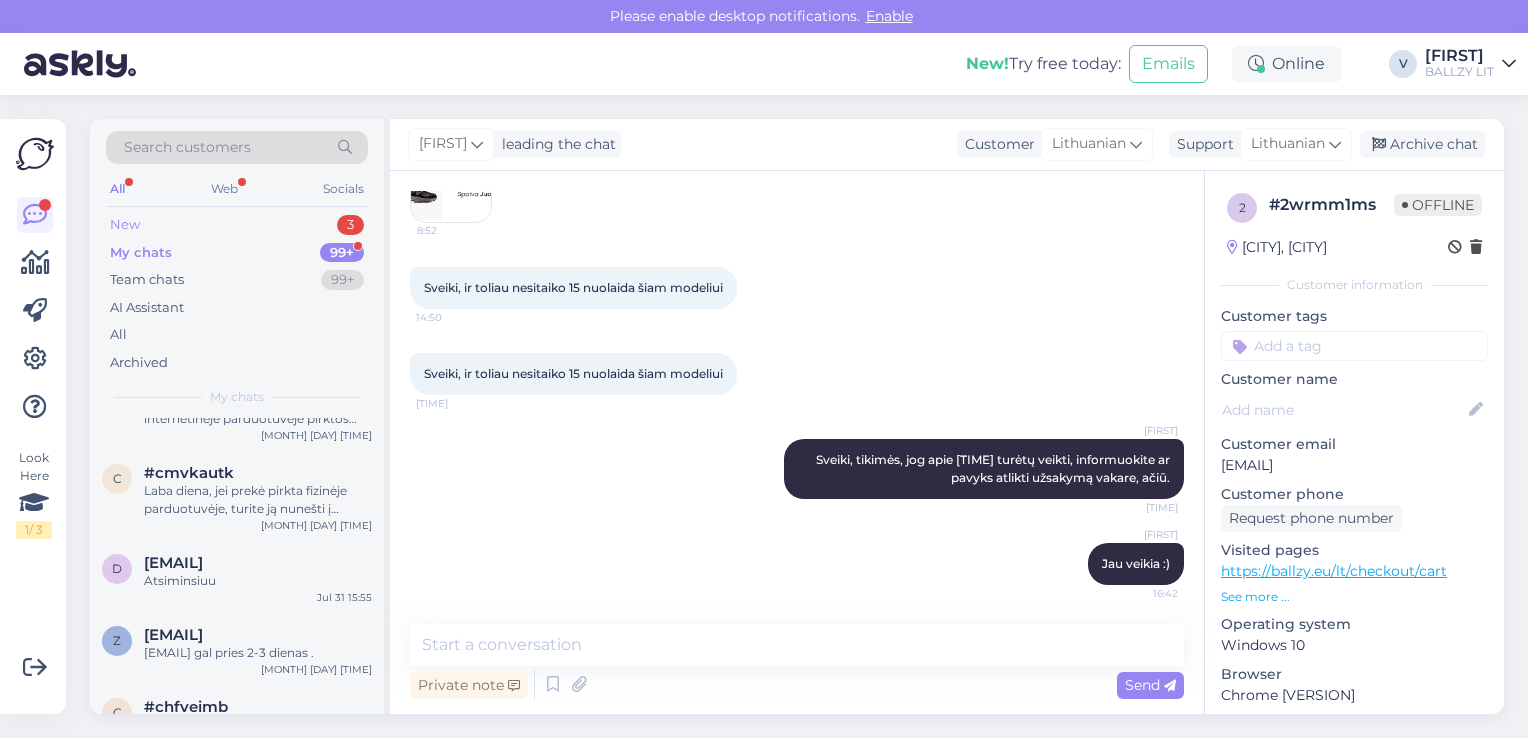 click on "New 3" at bounding box center [237, 225] 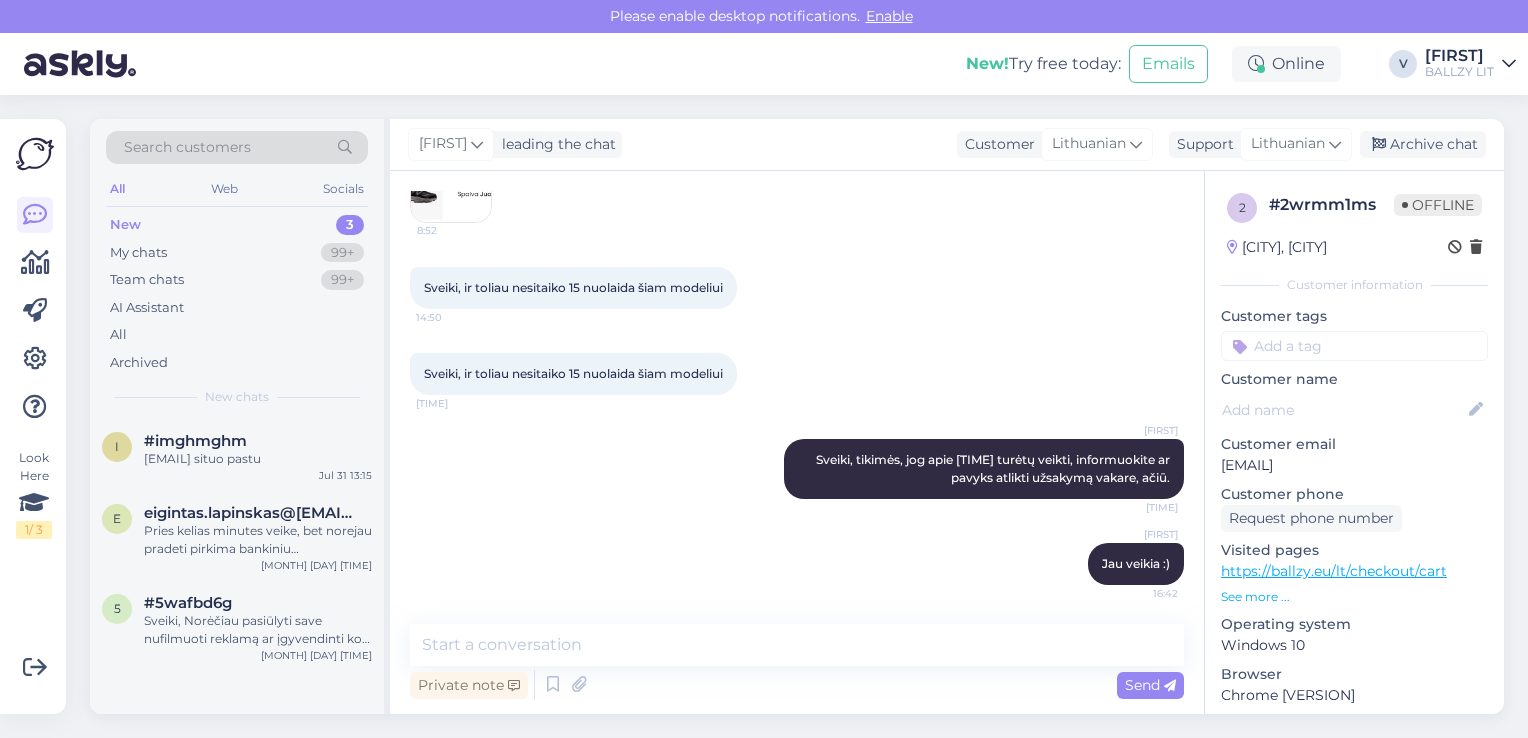 scroll, scrollTop: 0, scrollLeft: 0, axis: both 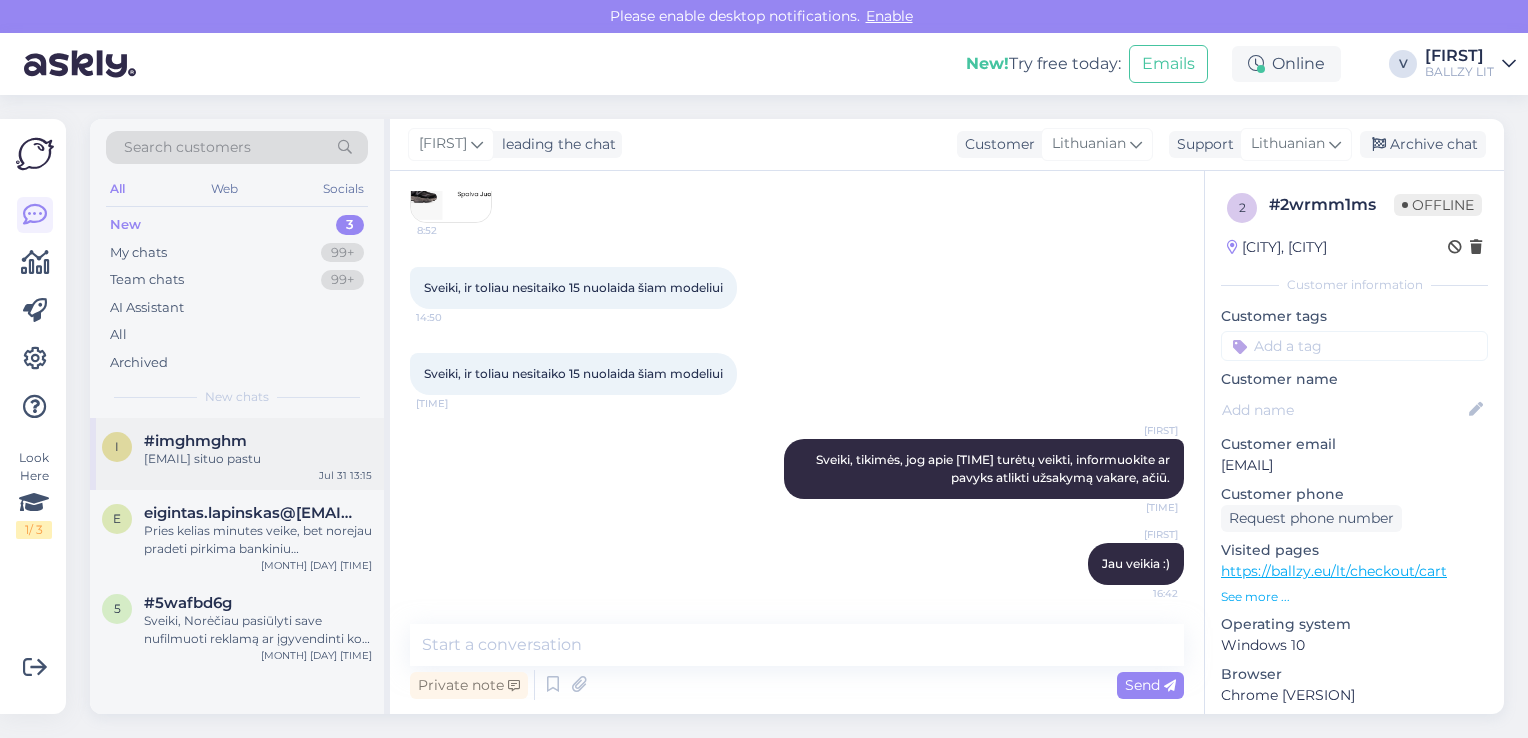 click on "i [ORDER_ID] [EMAIL] situo pastu [MONTH] [DAY] [TIME]" at bounding box center (237, 454) 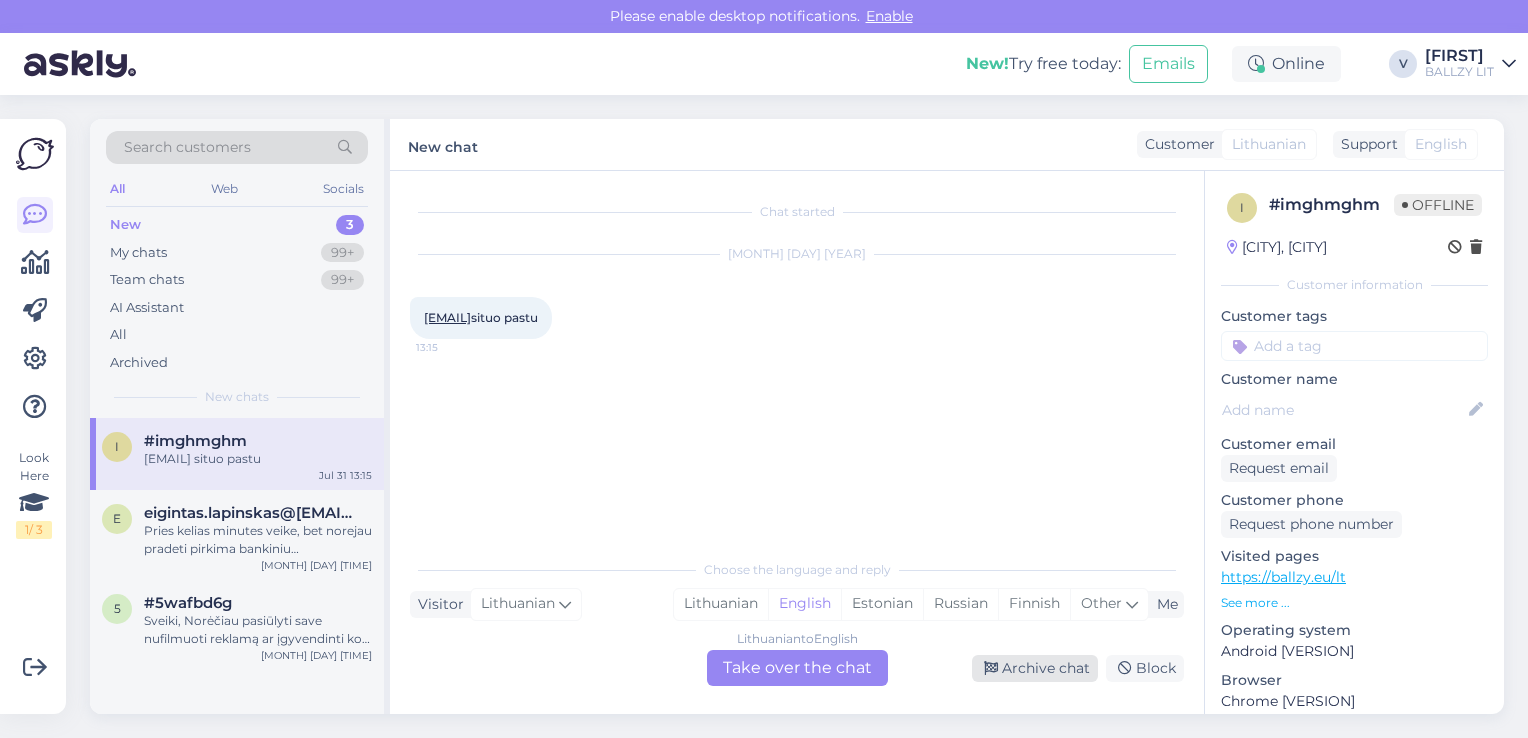 click on "Archive chat" at bounding box center (1035, 668) 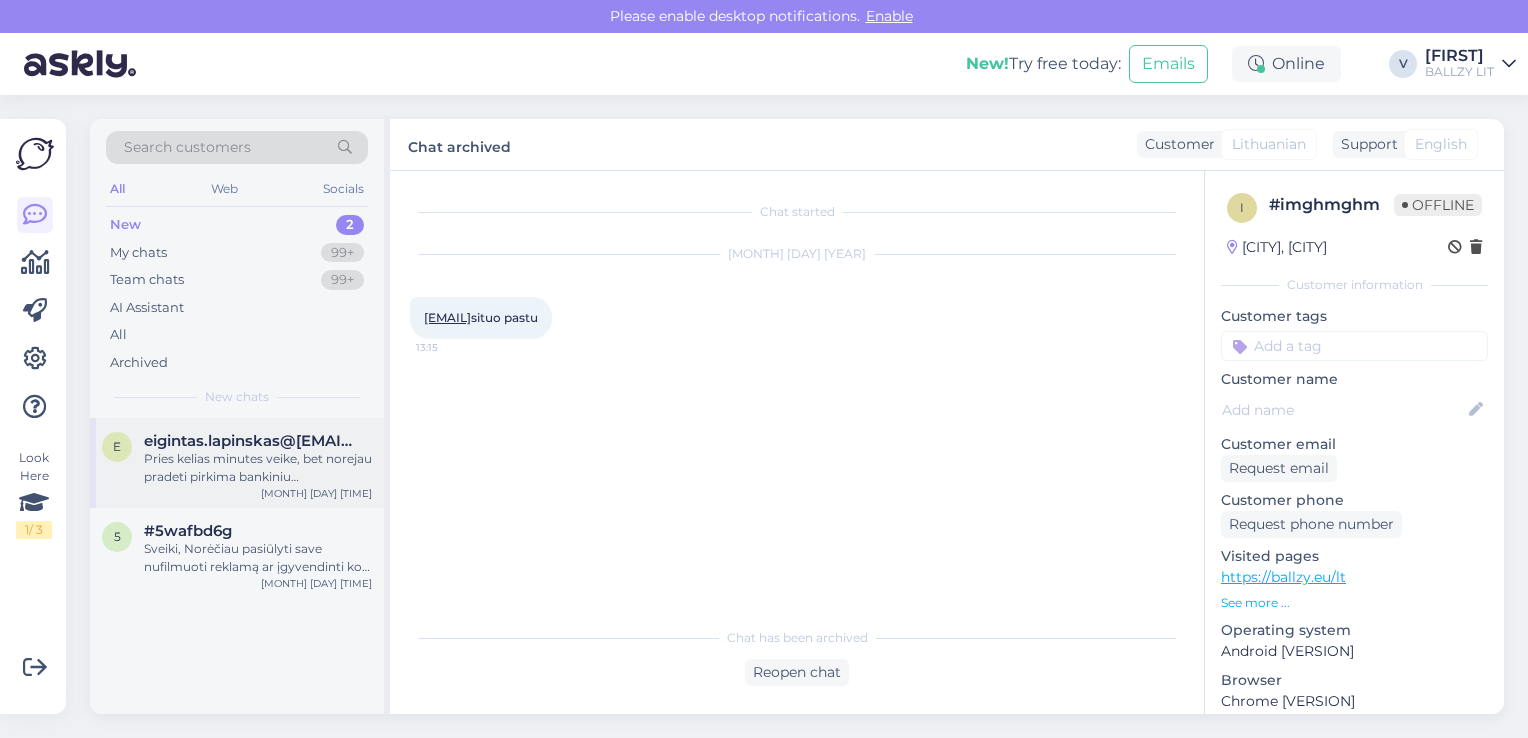 click on "Pries kelias minutes veike, bet norejau pradeti pirkima bankiniu apmokejimu, mane nuvede i estiska SEB banka, kur negalejau prisijungti, todel atsaukiau, pabandzius vel panaudoti koda, jau nebeleidzia." at bounding box center [258, 468] 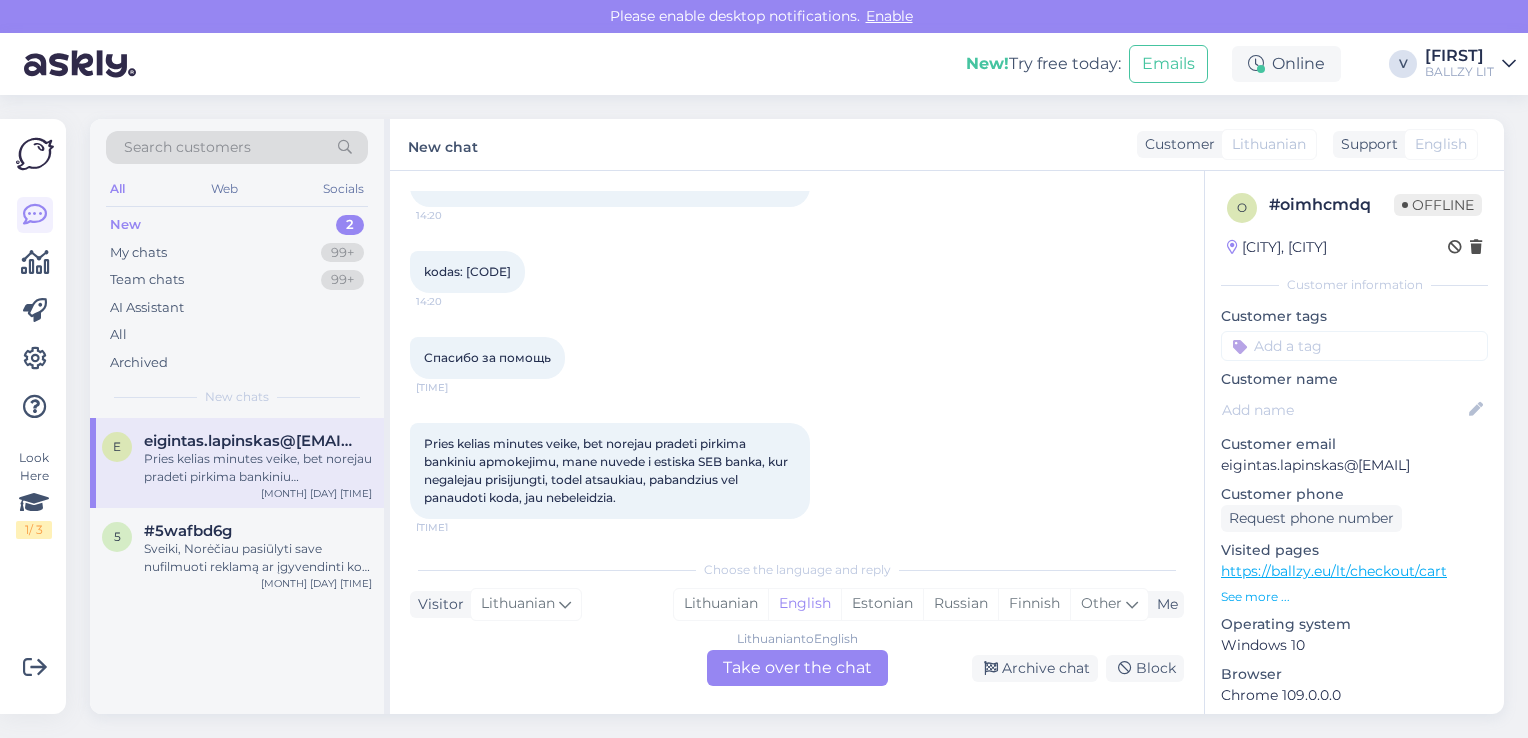 scroll, scrollTop: 171, scrollLeft: 0, axis: vertical 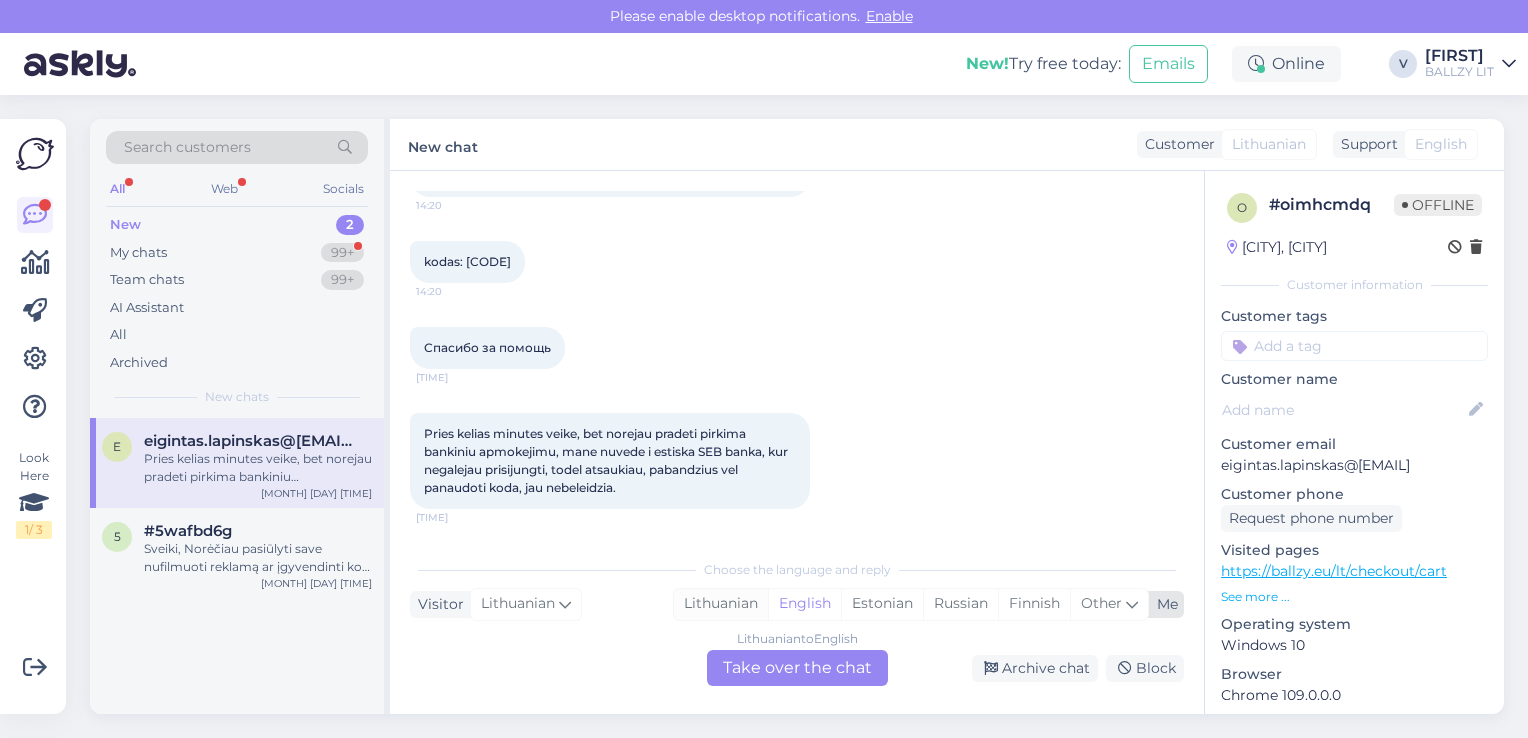 click on "Lithuanian" at bounding box center (721, 604) 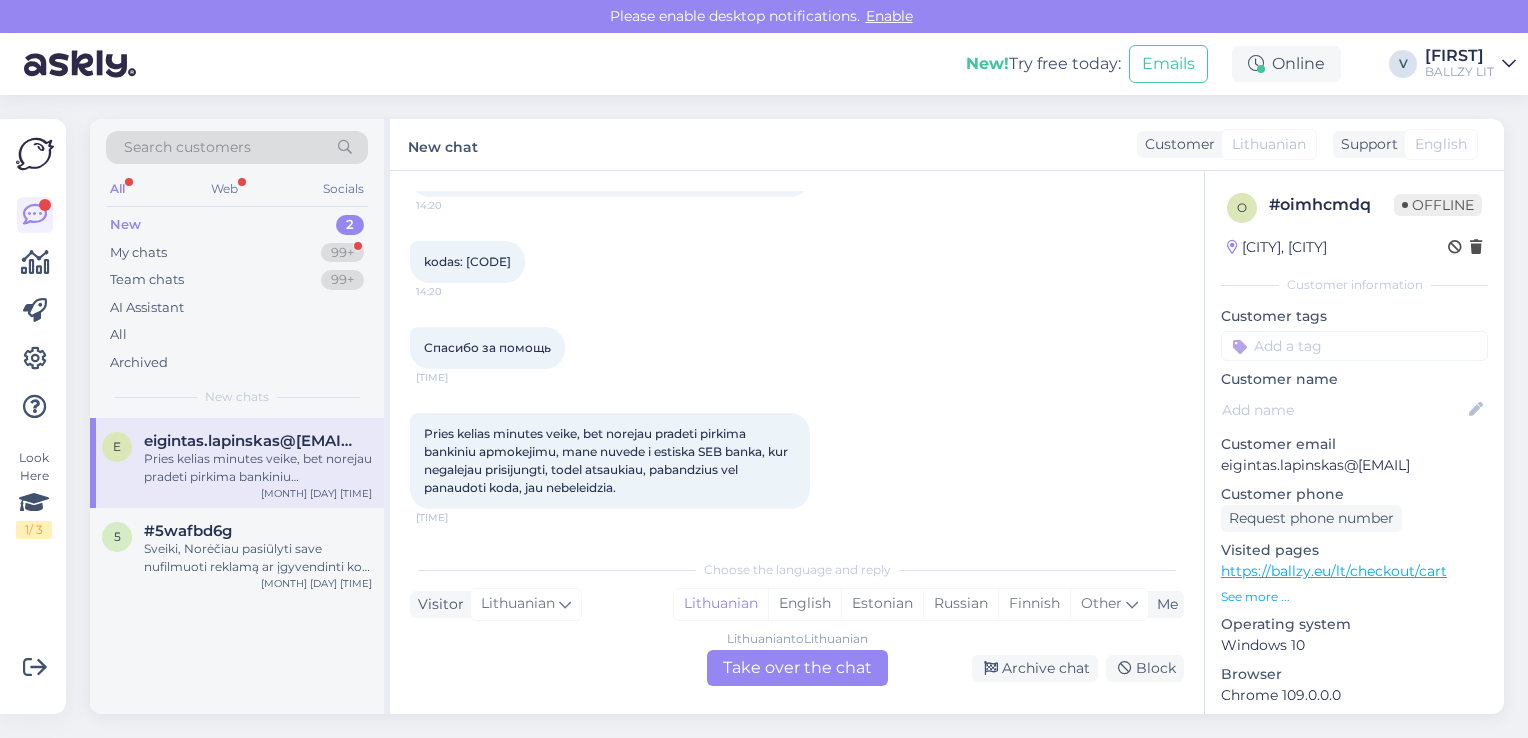 click on "Lithuanian  to  Lithuanian Take over the chat" at bounding box center (797, 668) 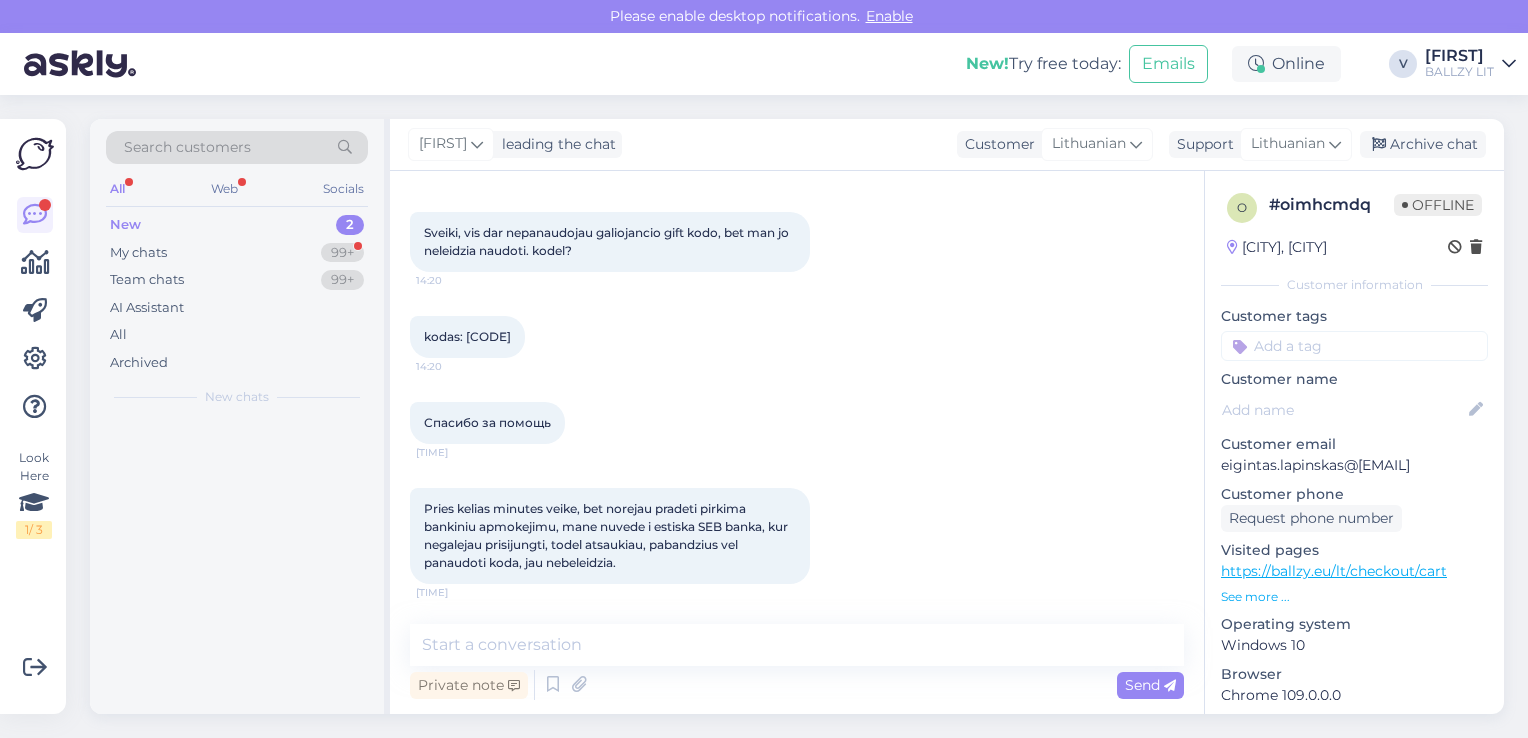 scroll, scrollTop: 175, scrollLeft: 0, axis: vertical 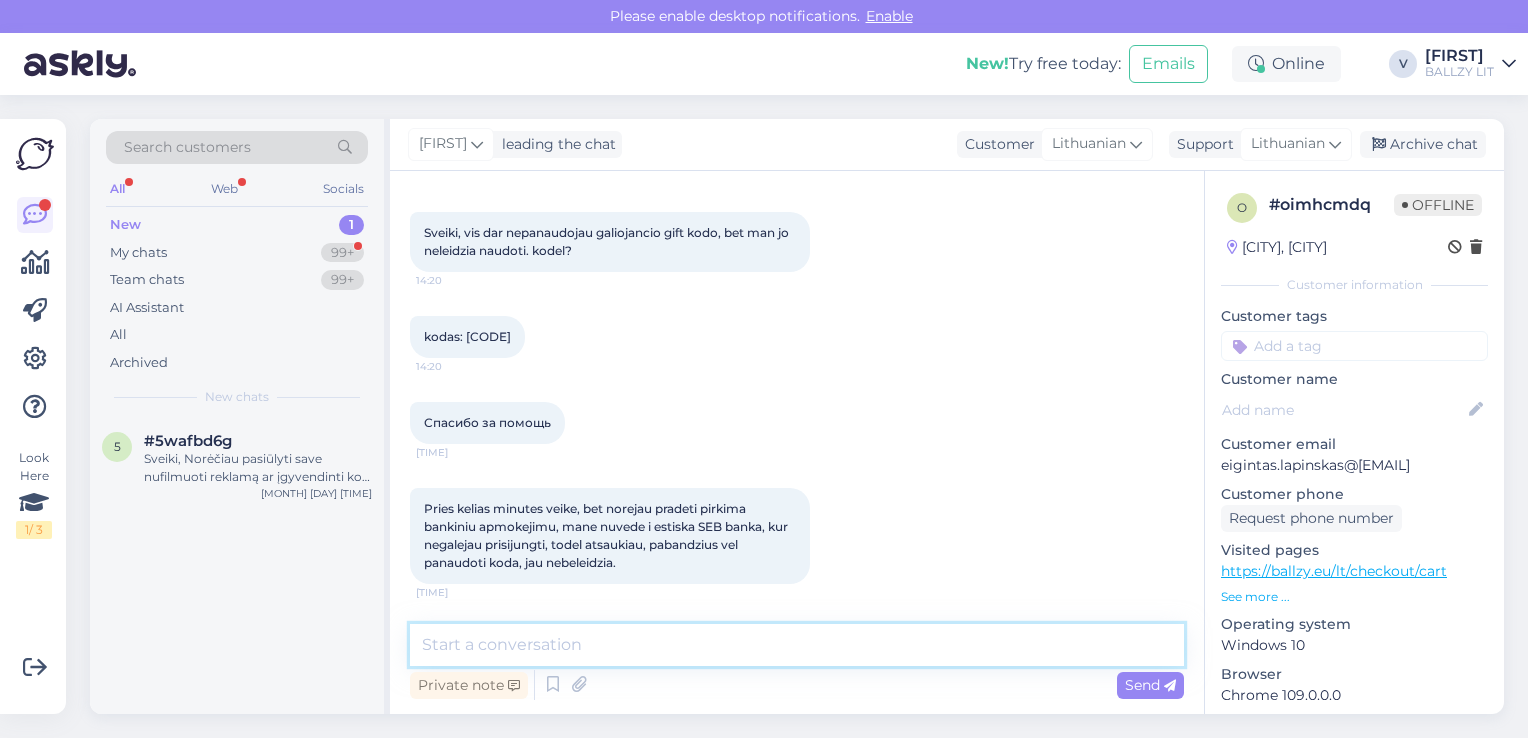 click at bounding box center (797, 645) 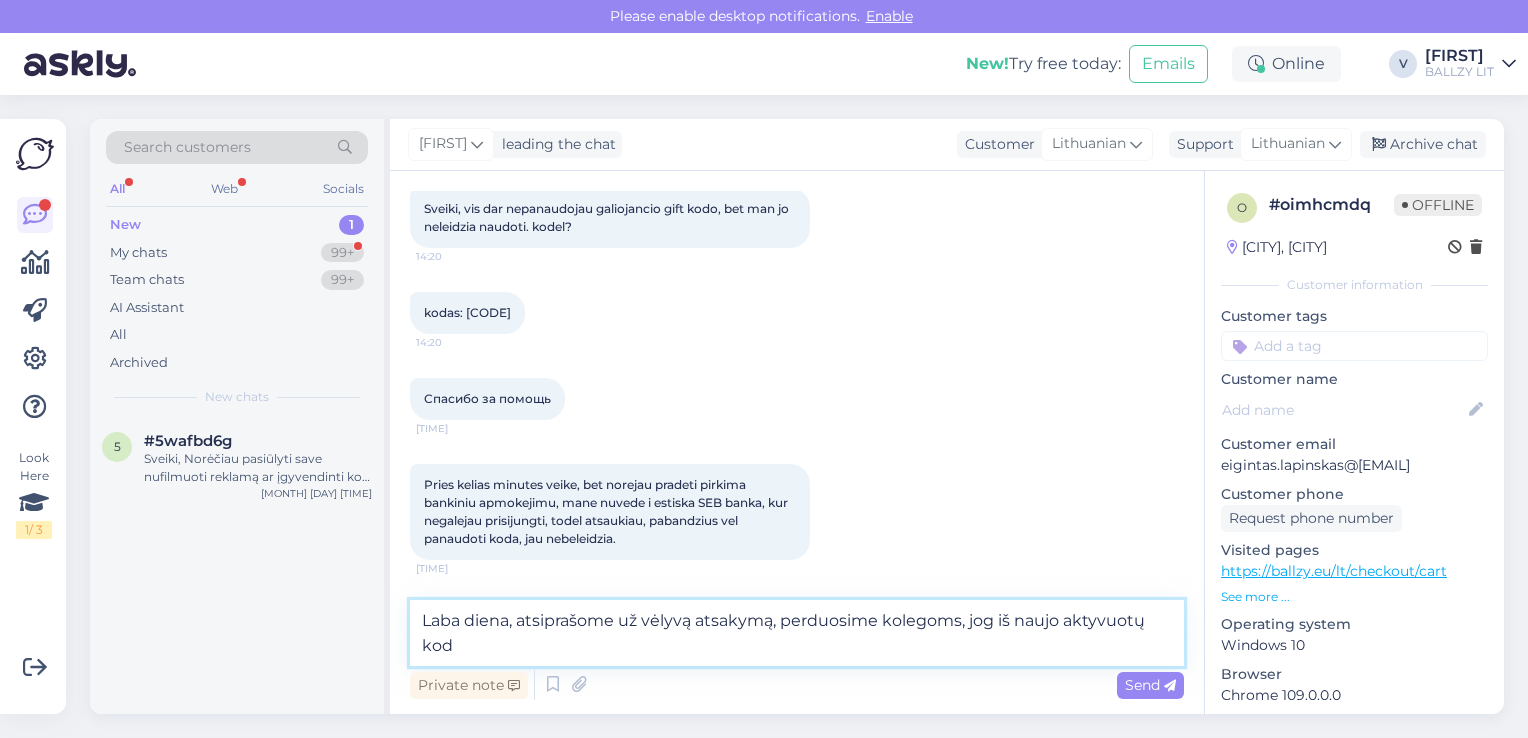 scroll, scrollTop: 199, scrollLeft: 0, axis: vertical 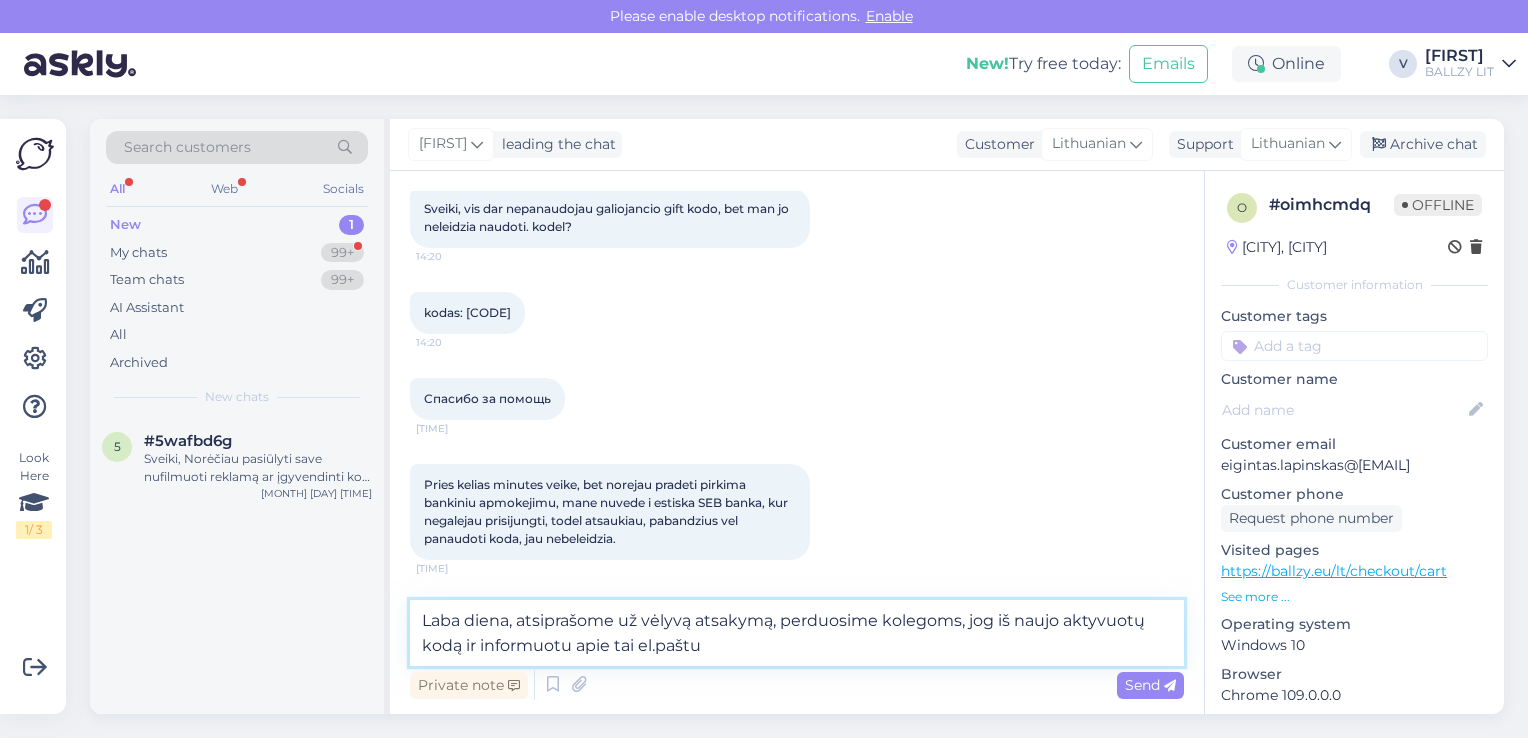 type on "Laba diena, atsiprašome už vėlyvą atsakymą, perduosime kolegoms, jog iš naujo aktyvuotų kodą ir informuotu apie tai el.paštu." 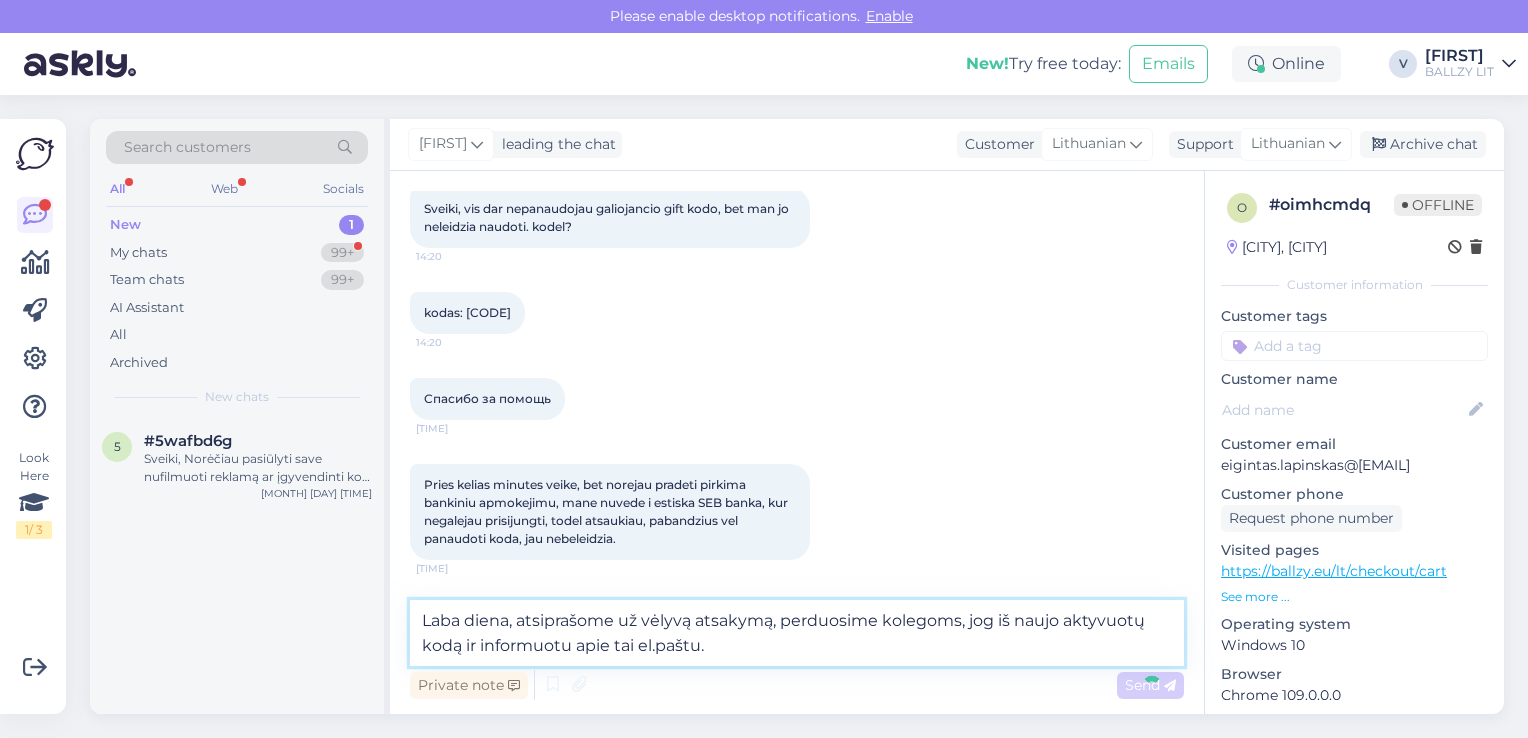 type 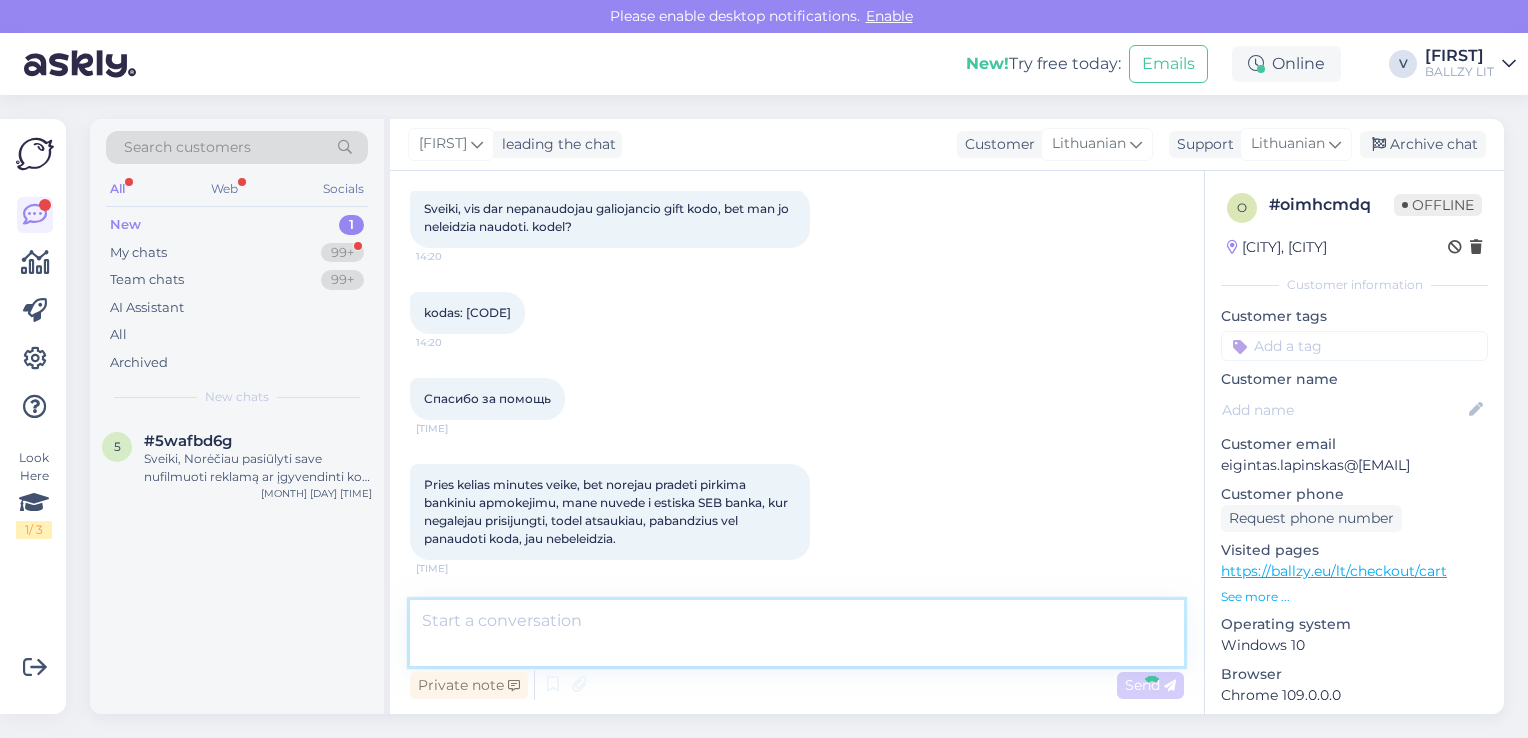 scroll, scrollTop: 339, scrollLeft: 0, axis: vertical 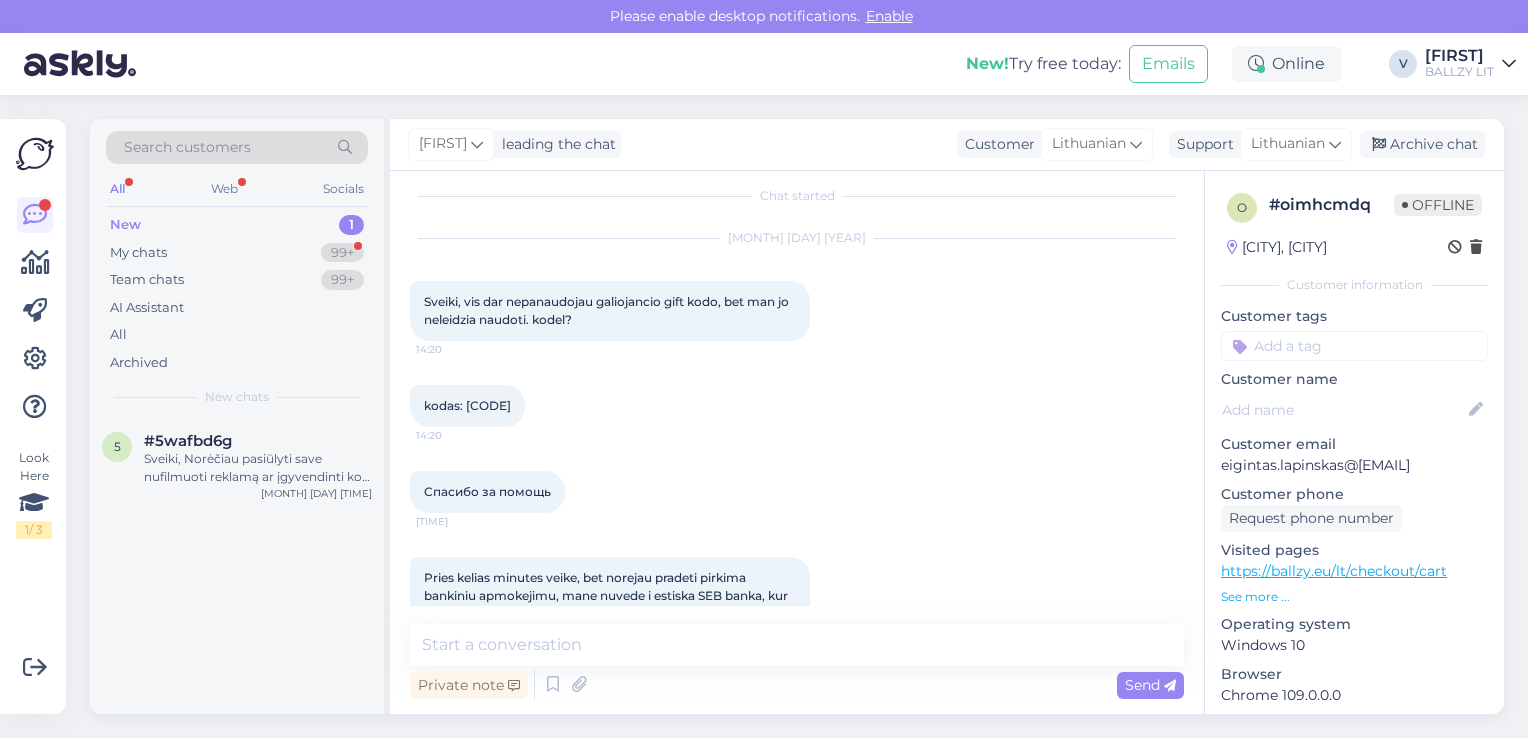 drag, startPoint x: 592, startPoint y: 403, endPoint x: 466, endPoint y: 401, distance: 126.01587 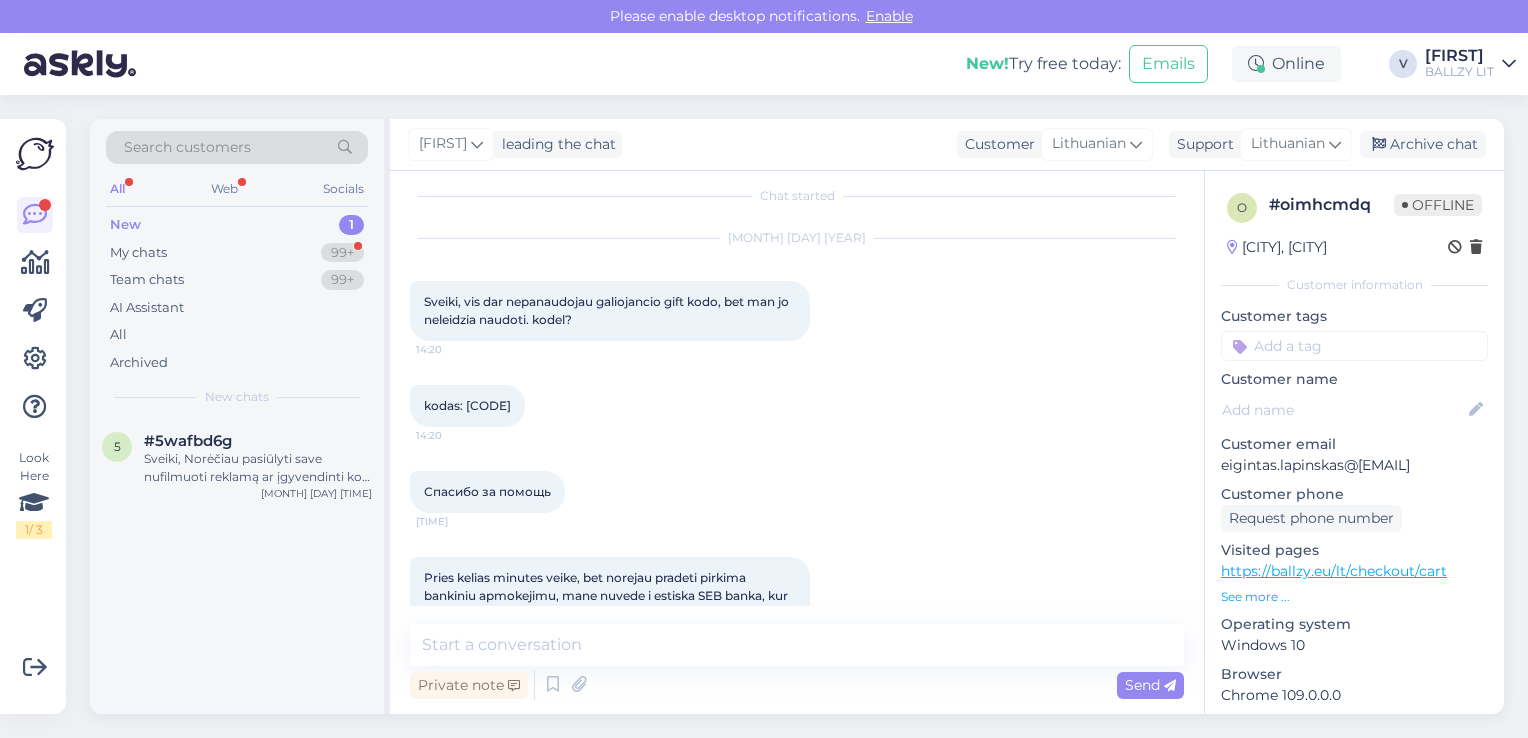 click on "kodas: [CODE] [TIME]" at bounding box center [467, 406] 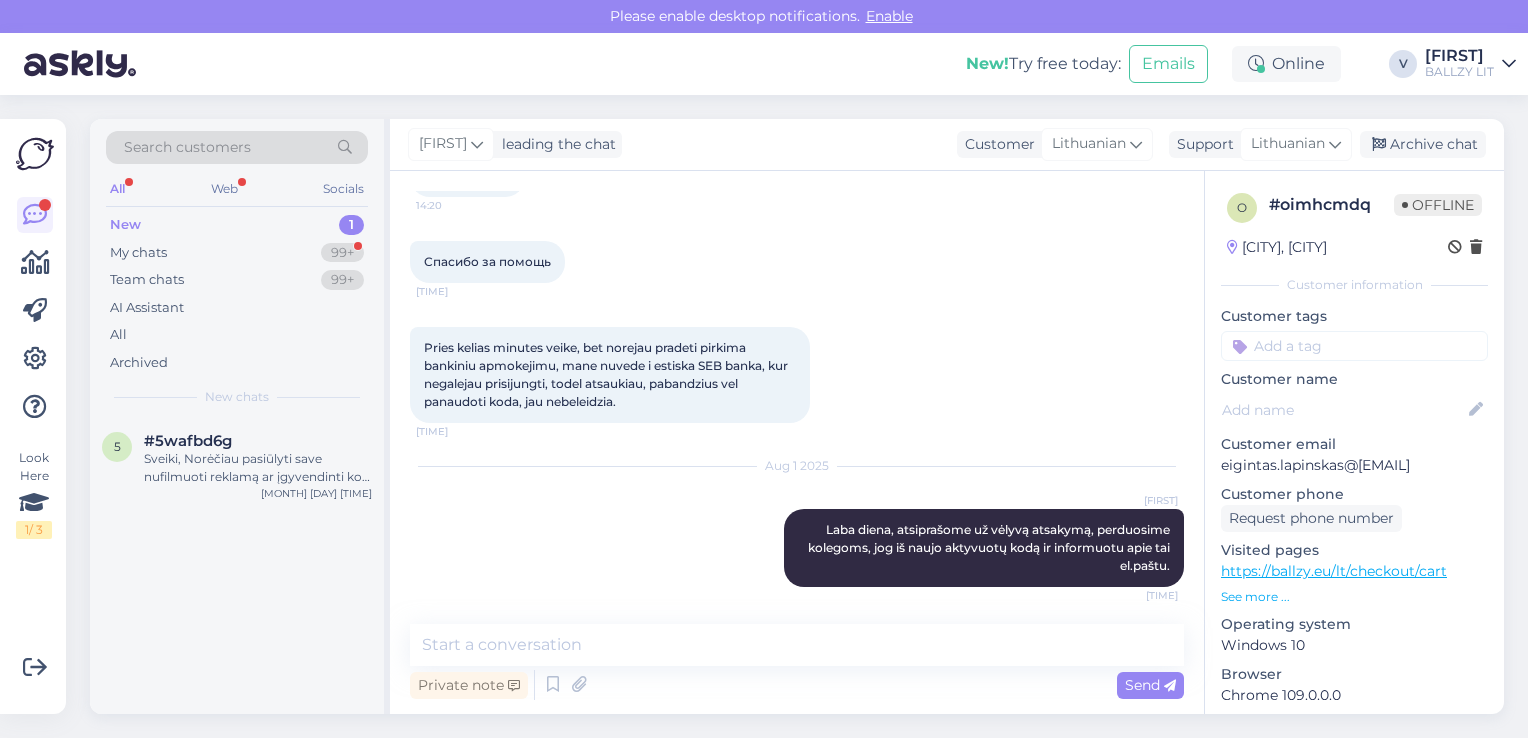 scroll, scrollTop: 256, scrollLeft: 0, axis: vertical 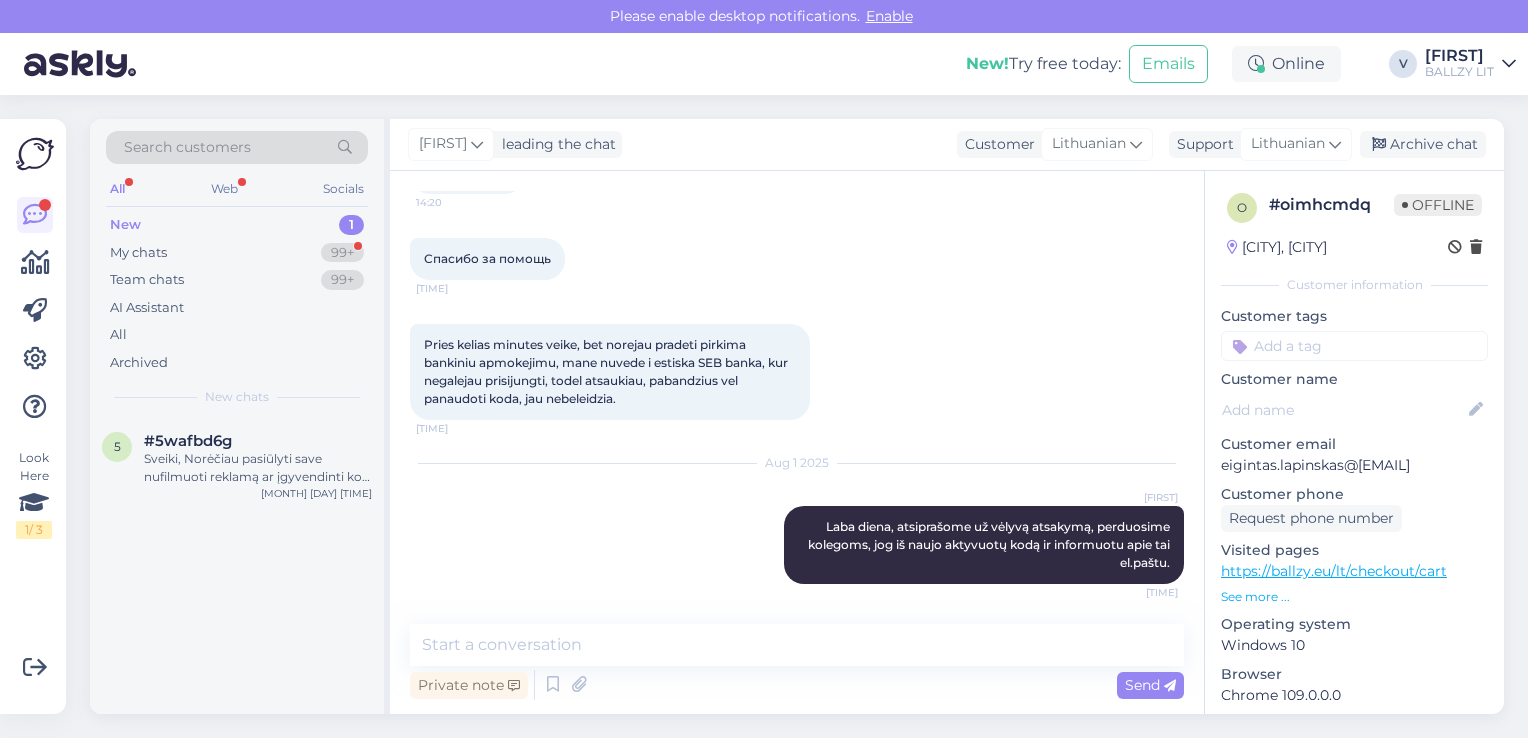 drag, startPoint x: 1219, startPoint y: 462, endPoint x: 1436, endPoint y: 472, distance: 217.23029 